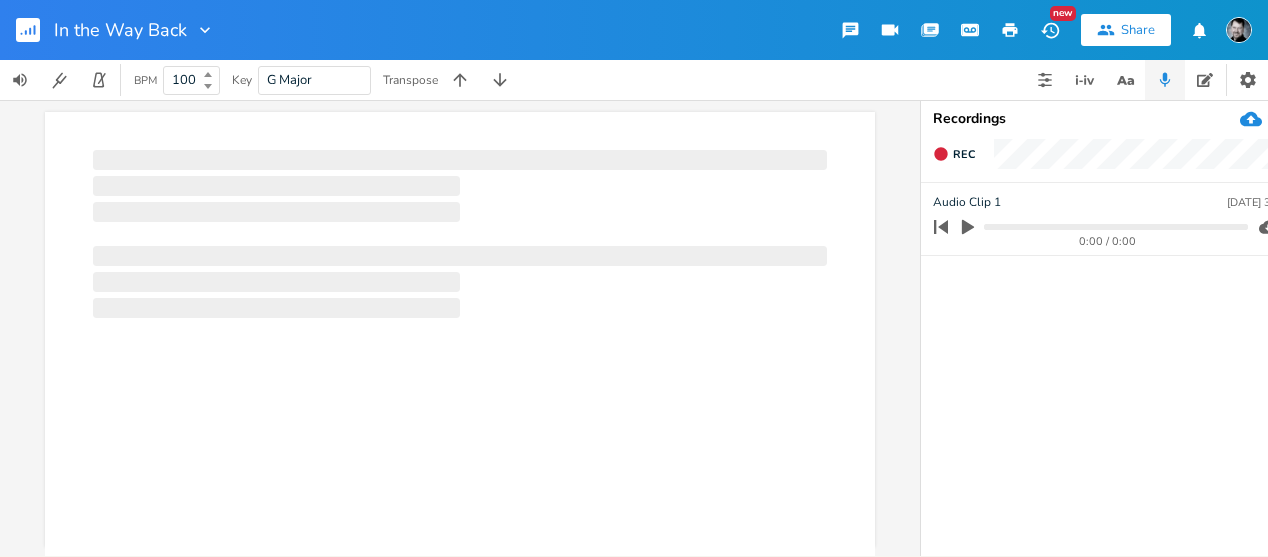 scroll, scrollTop: 0, scrollLeft: 0, axis: both 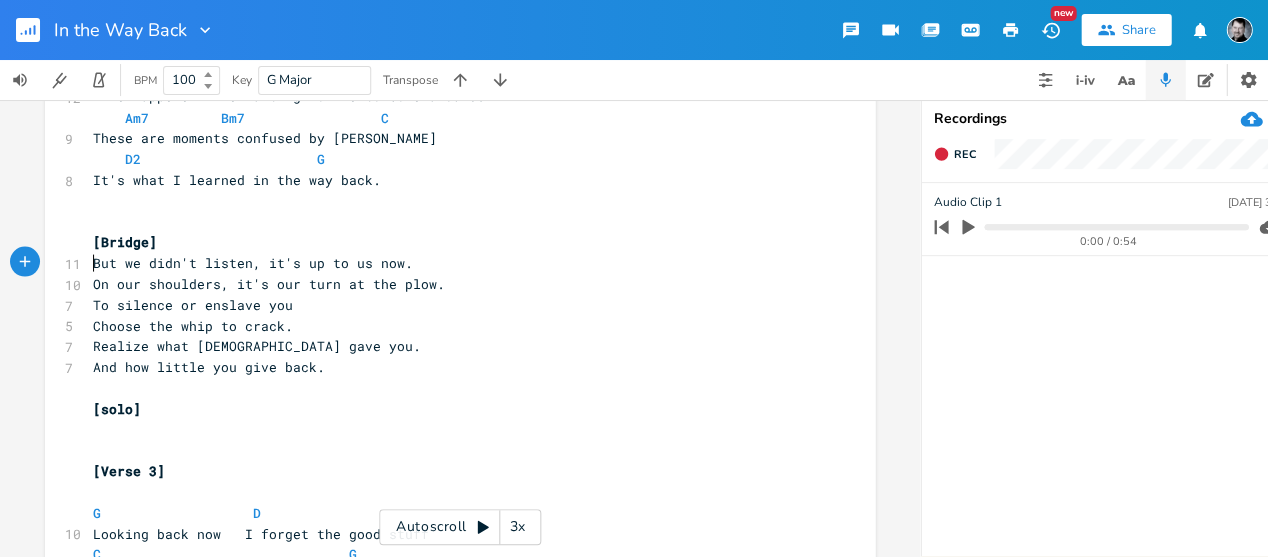 click on "But we didn't listen, it's up to us now." at bounding box center (253, 262) 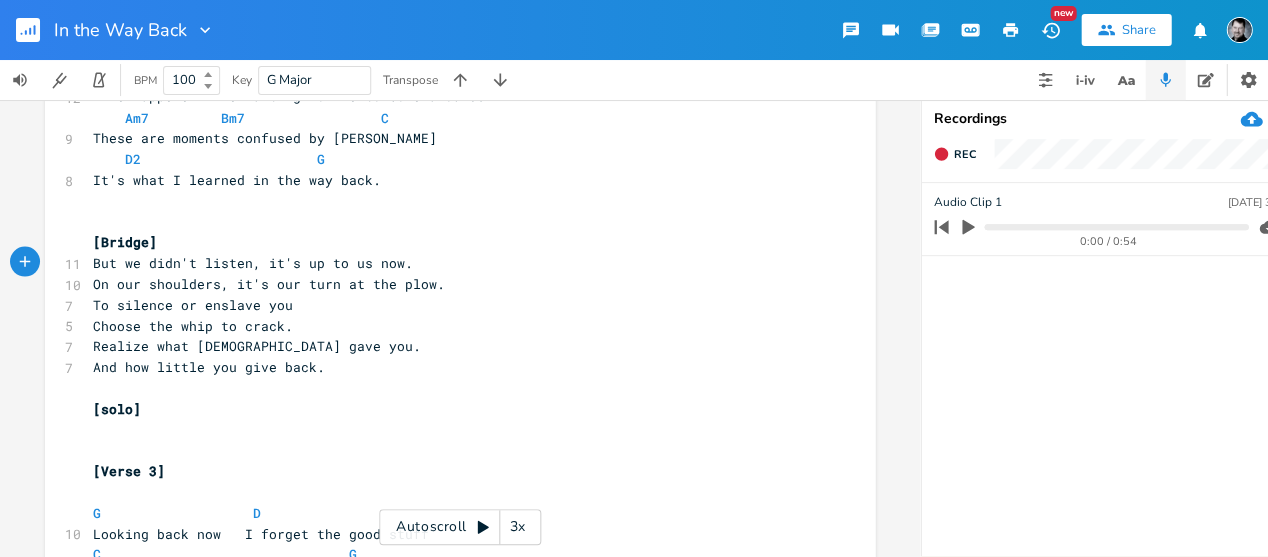 type on "Bm" 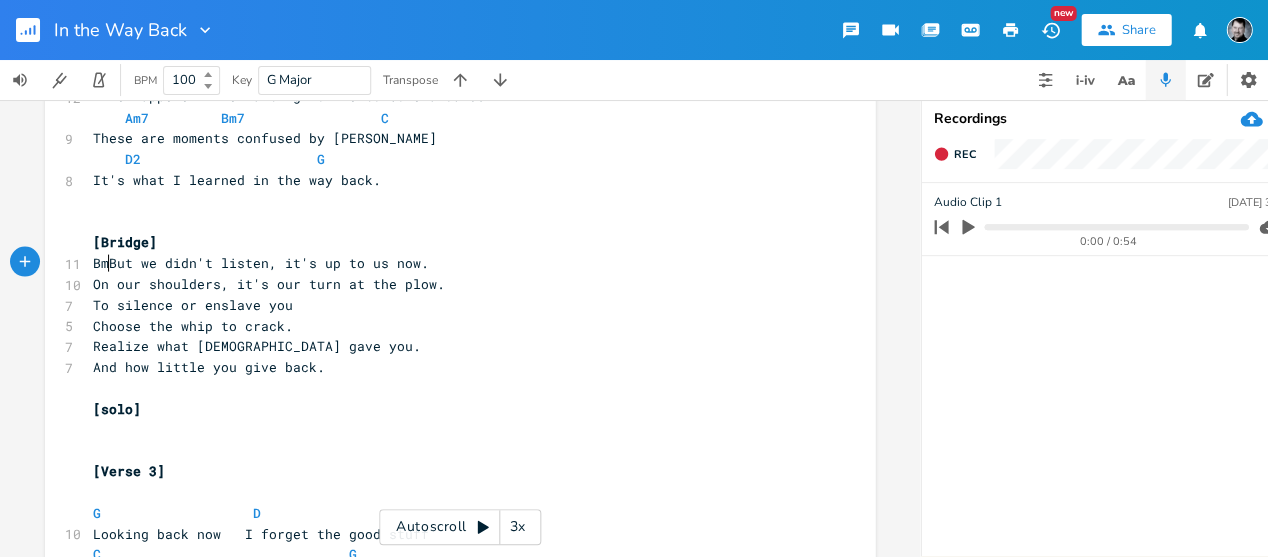 scroll, scrollTop: 0, scrollLeft: 16, axis: horizontal 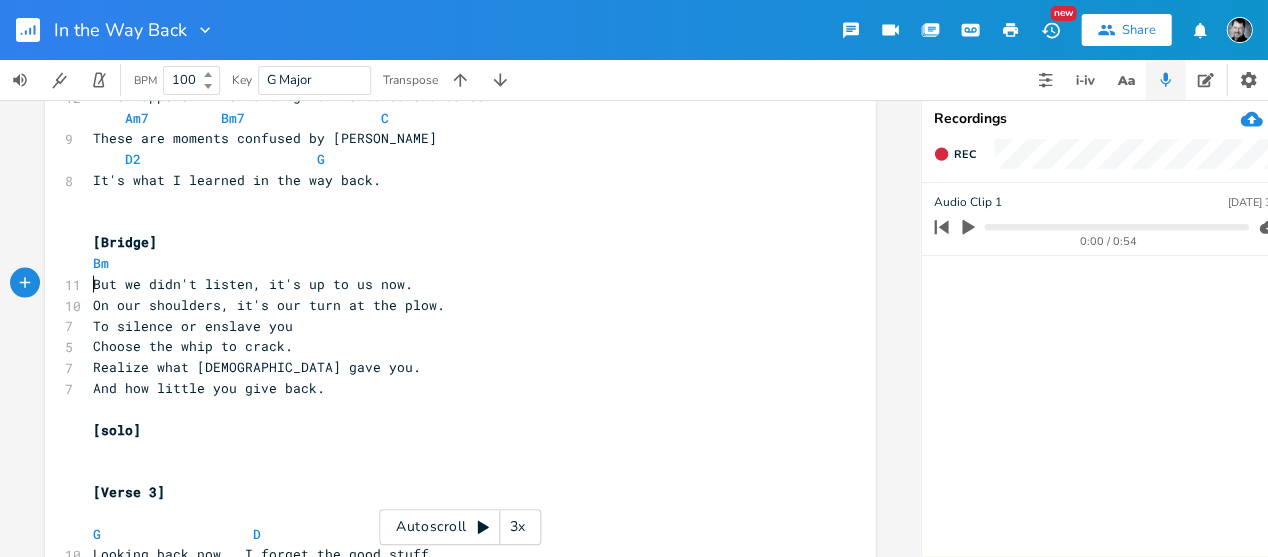click on "Bm" at bounding box center [450, 262] 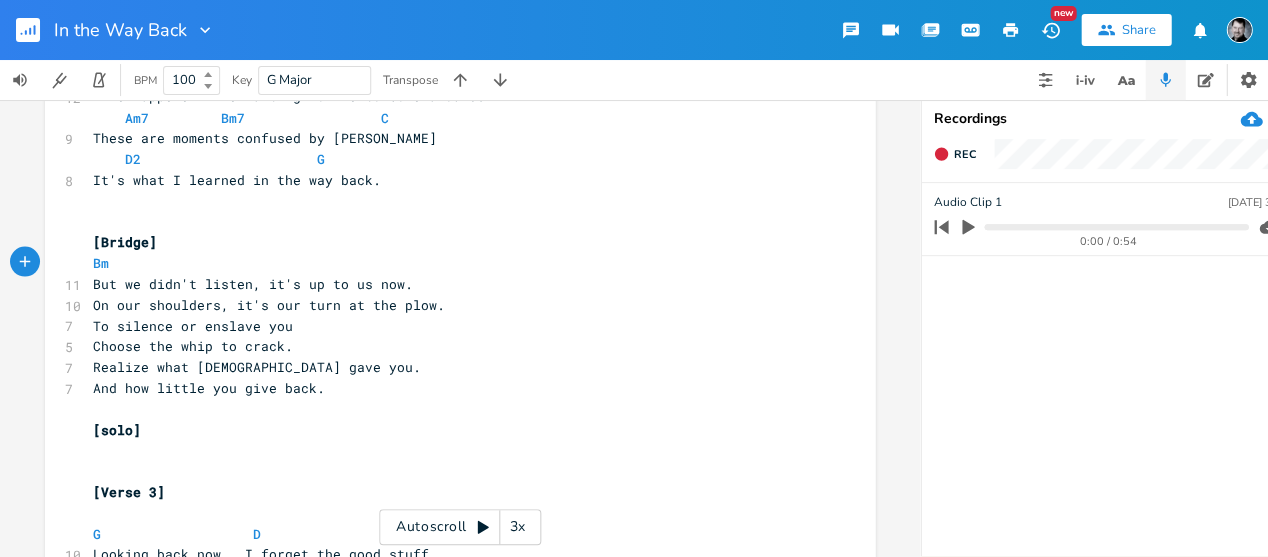 type on "C" 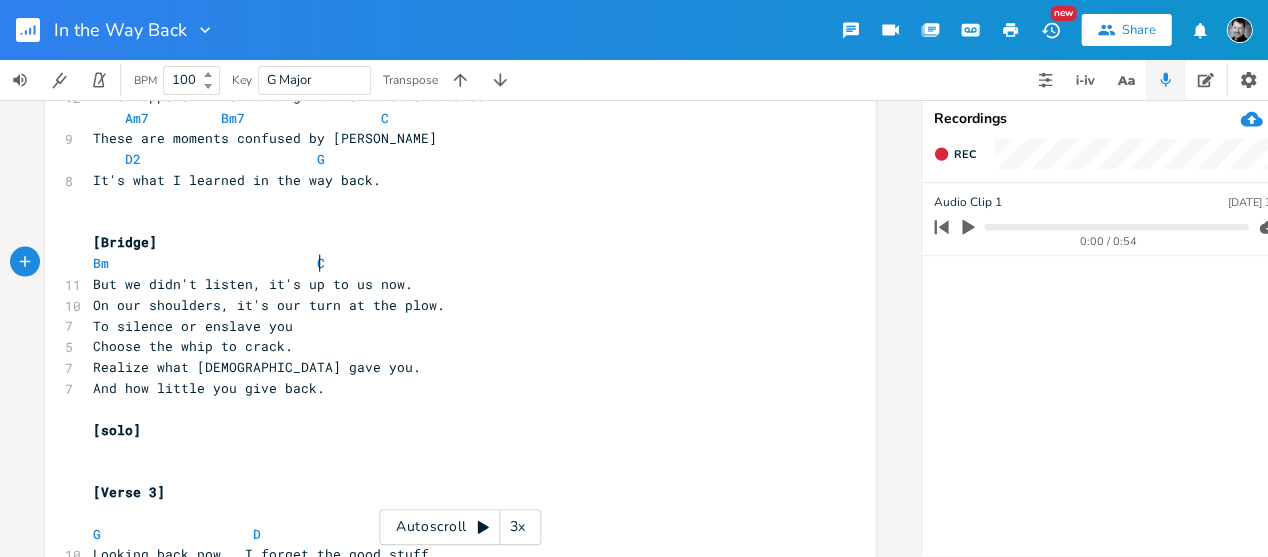 scroll, scrollTop: 0, scrollLeft: 8, axis: horizontal 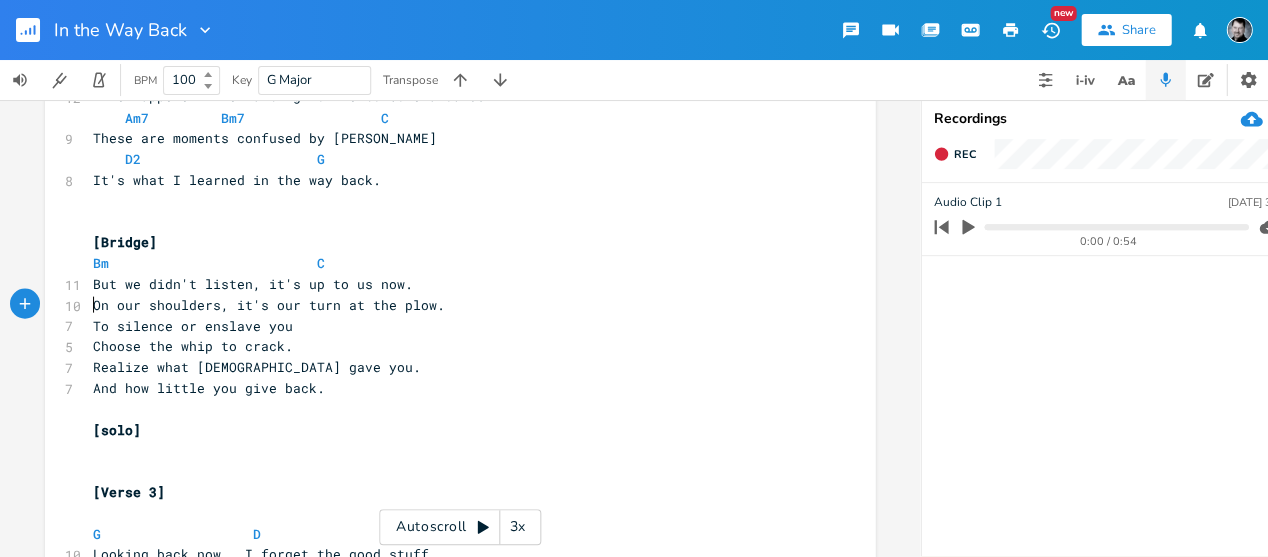click on "On our shoulders, it's our turn at the plow." at bounding box center (269, 304) 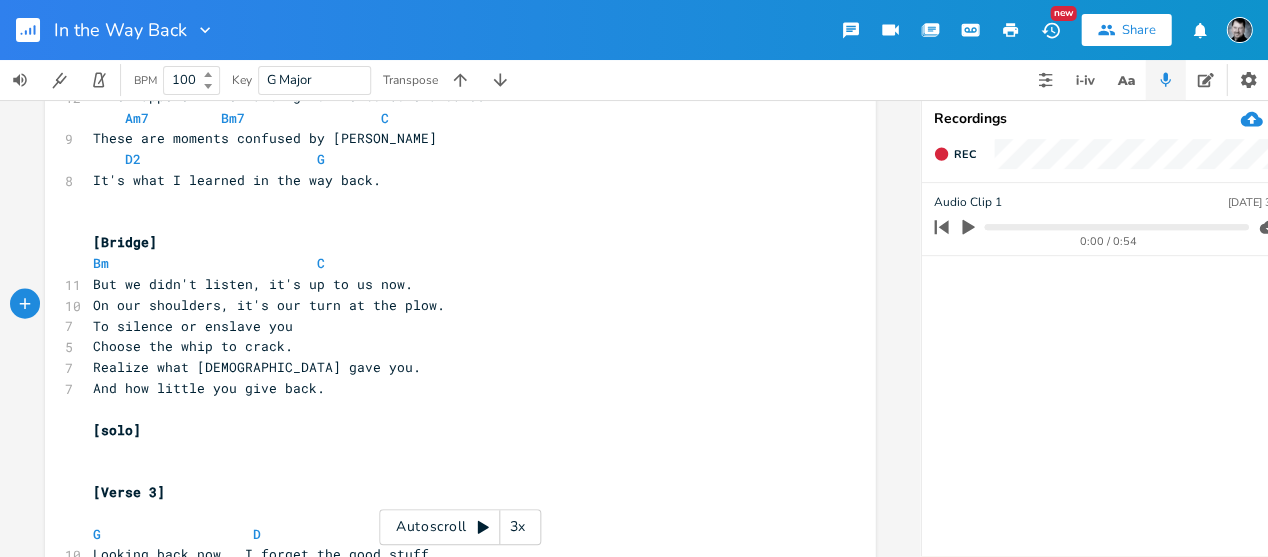 type on "G" 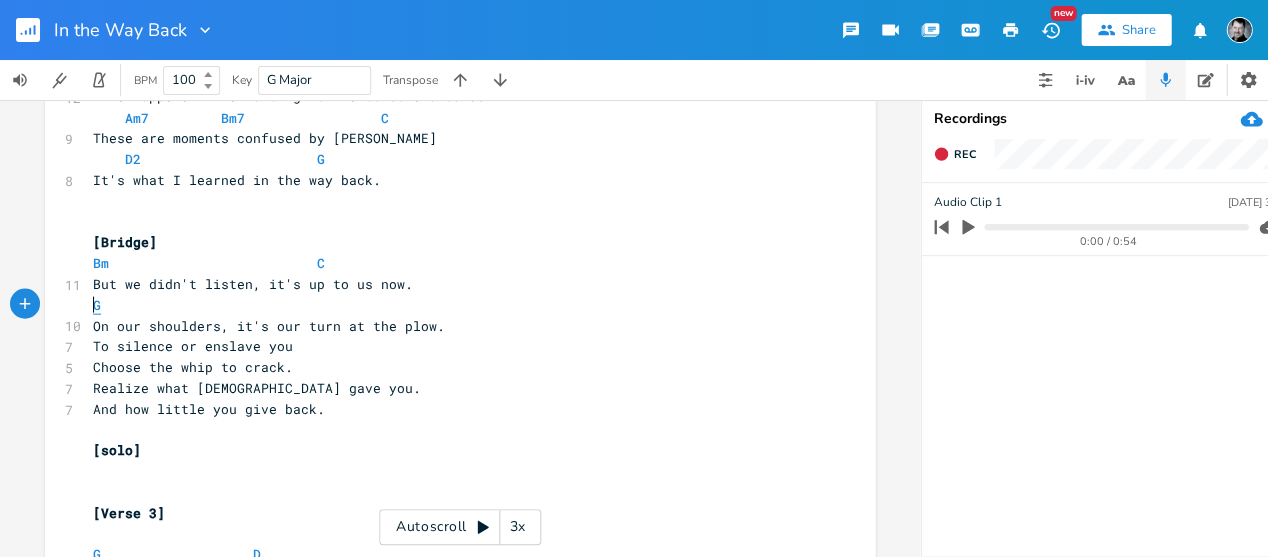 click on "G" at bounding box center [97, 304] 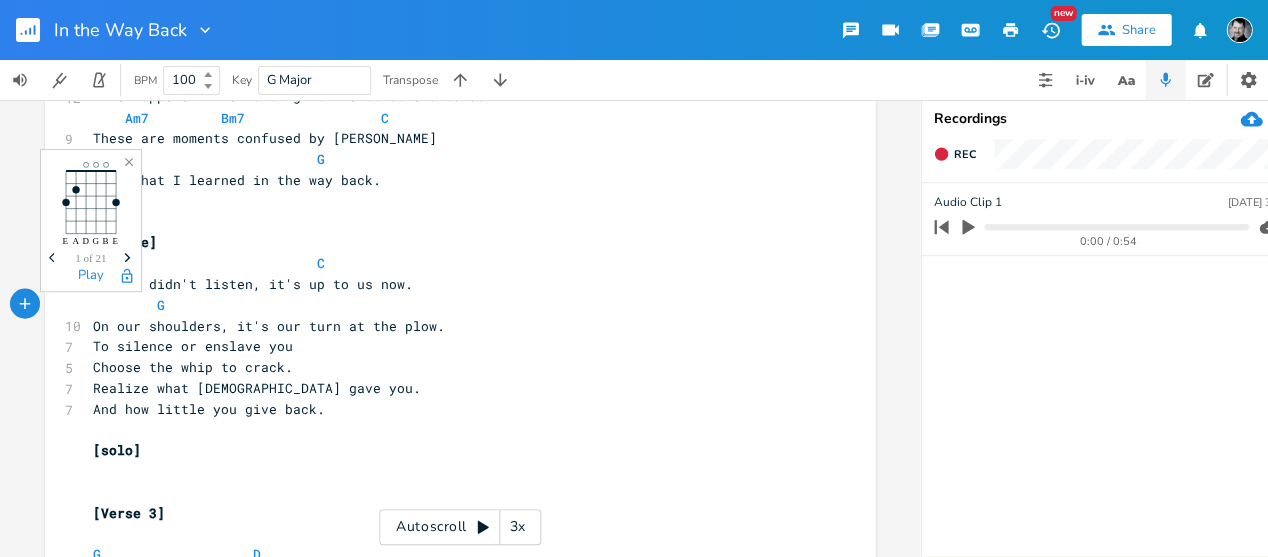 click on "G" at bounding box center (450, 304) 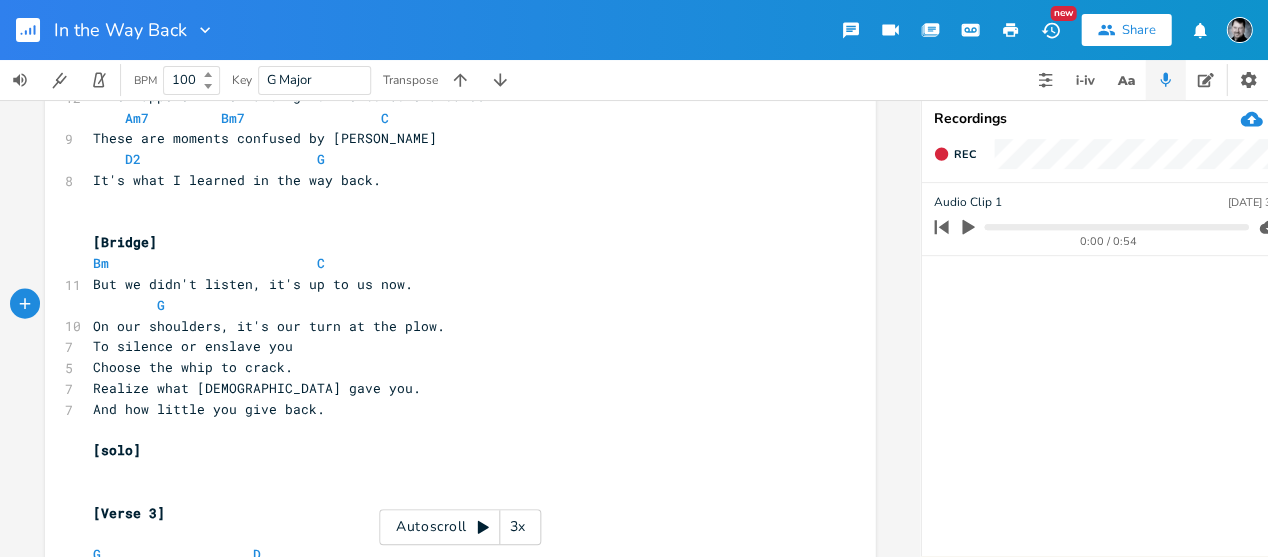 type on "D" 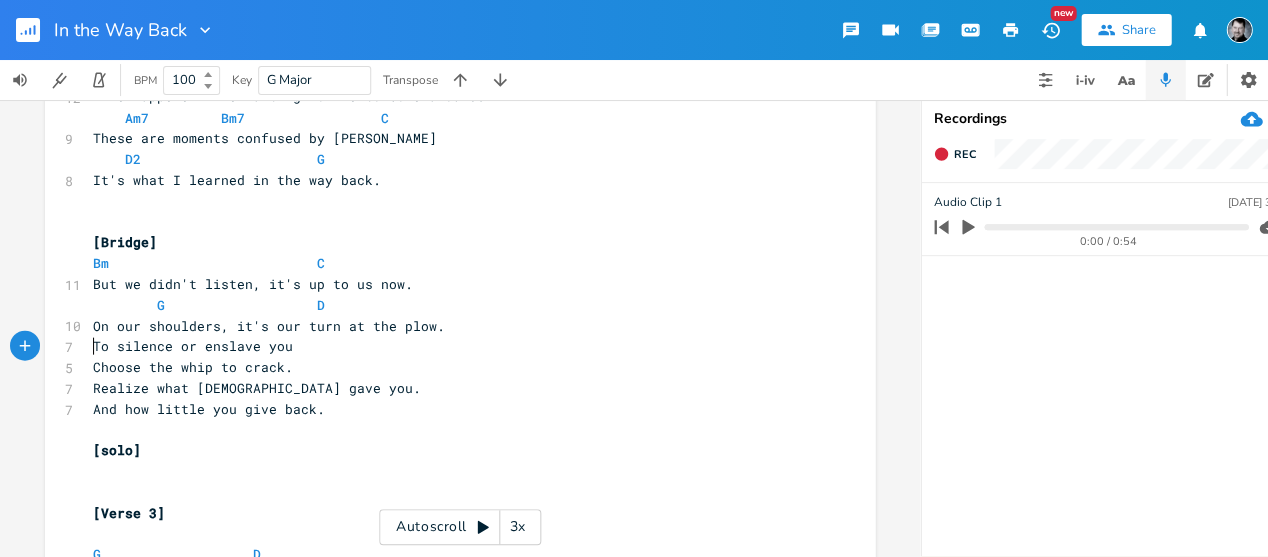 click on "To silence or enslave you" at bounding box center [193, 345] 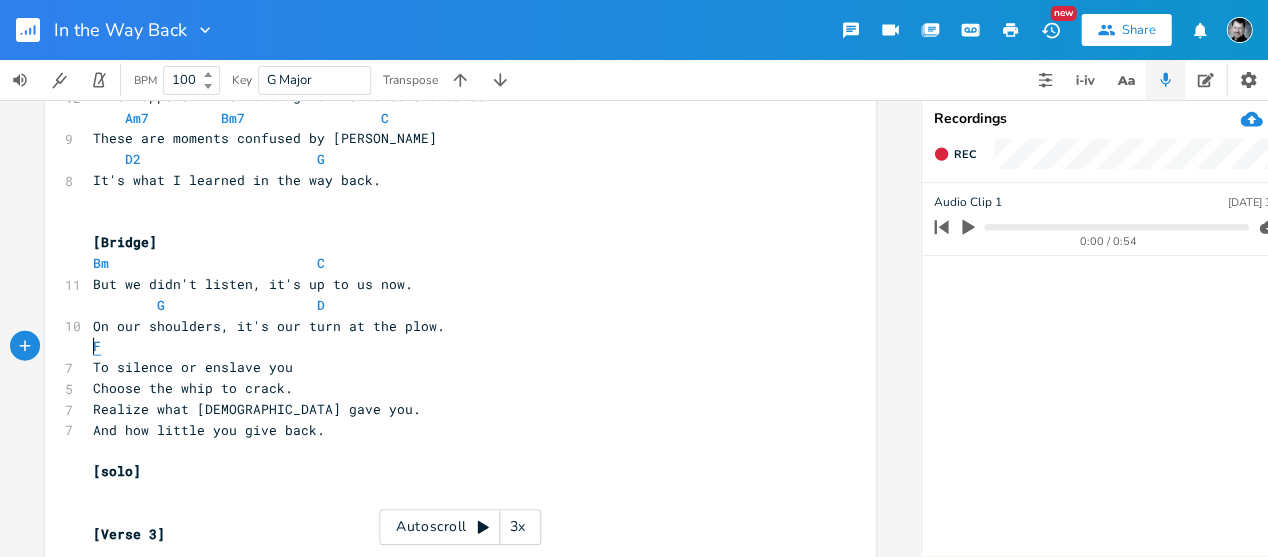 click on "F" at bounding box center (97, 345) 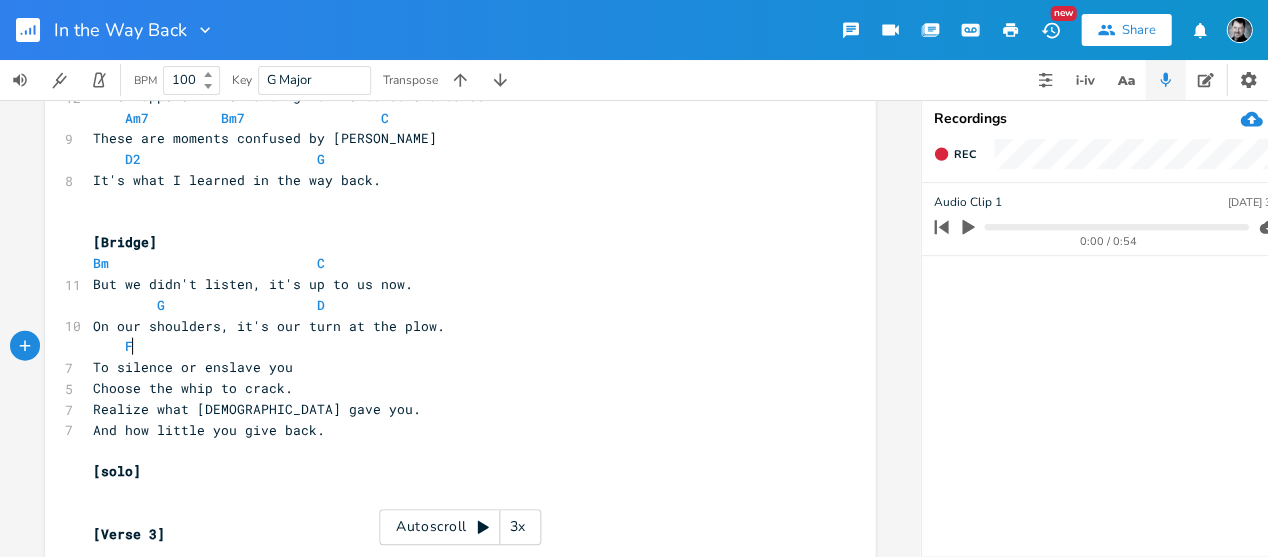 drag, startPoint x: 132, startPoint y: 349, endPoint x: 141, endPoint y: 344, distance: 10.29563 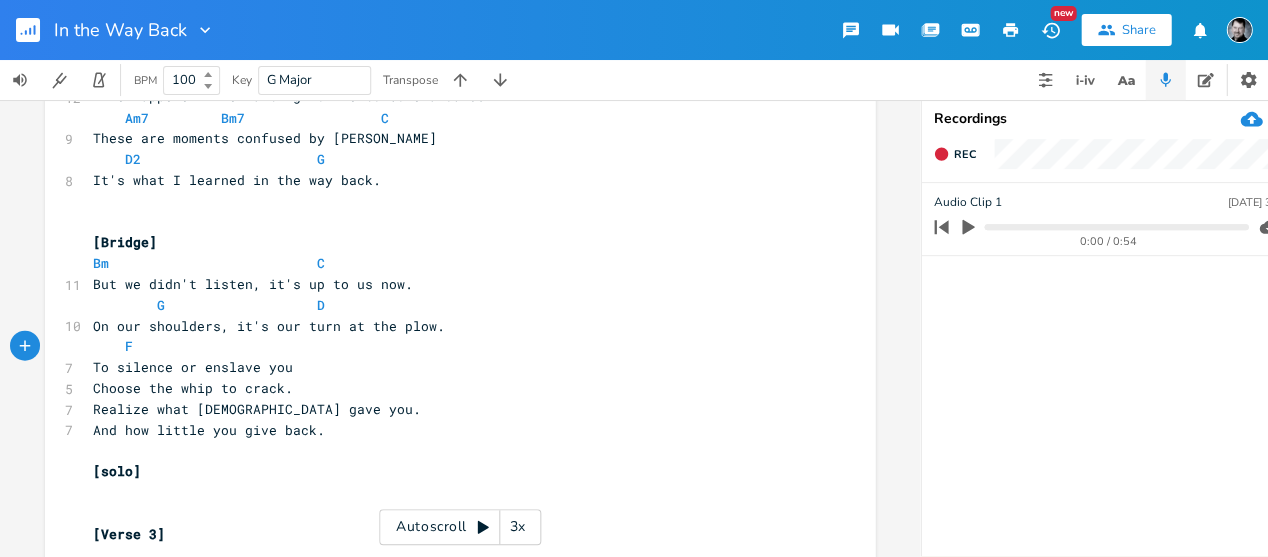 click on "Choose the whip to crack." at bounding box center (193, 387) 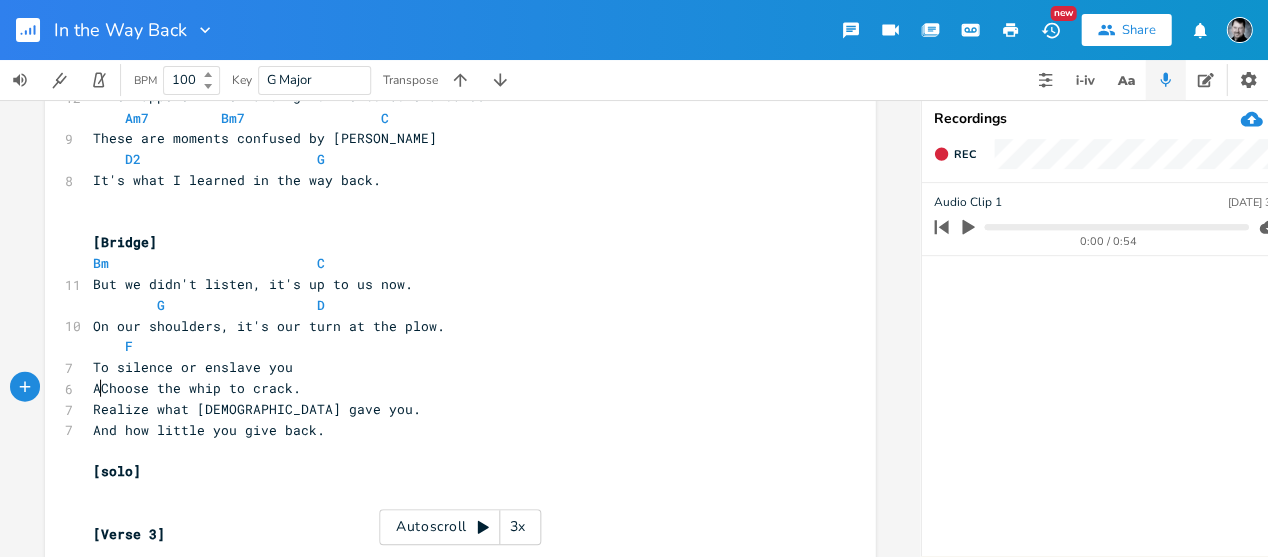 type on "Am" 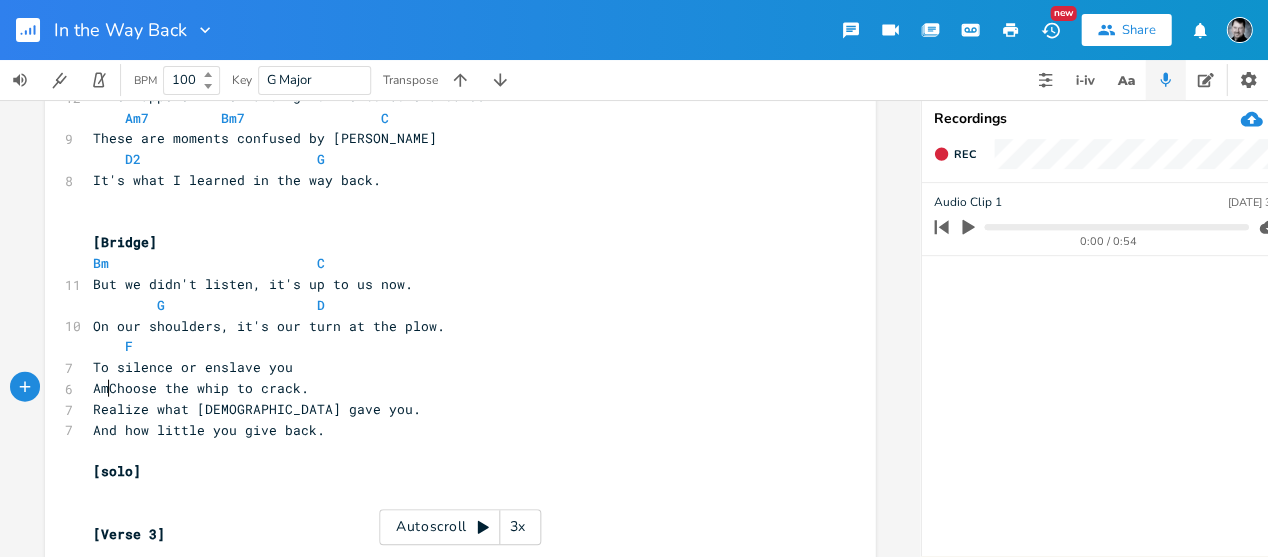 scroll, scrollTop: 0, scrollLeft: 17, axis: horizontal 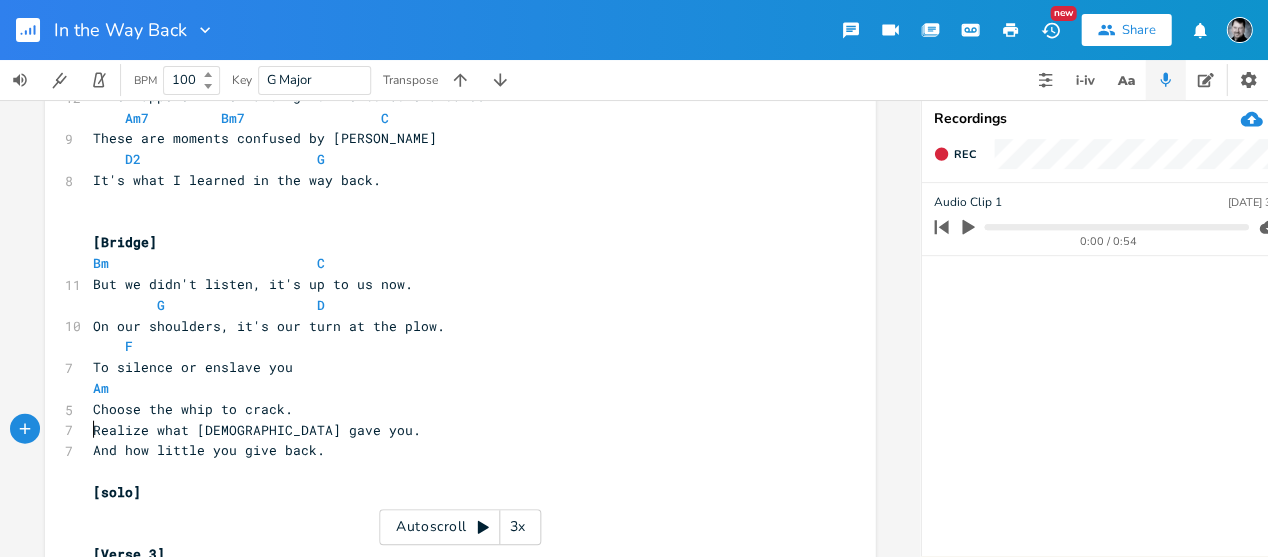 click on "Realize what [DEMOGRAPHIC_DATA] gave you." at bounding box center (257, 429) 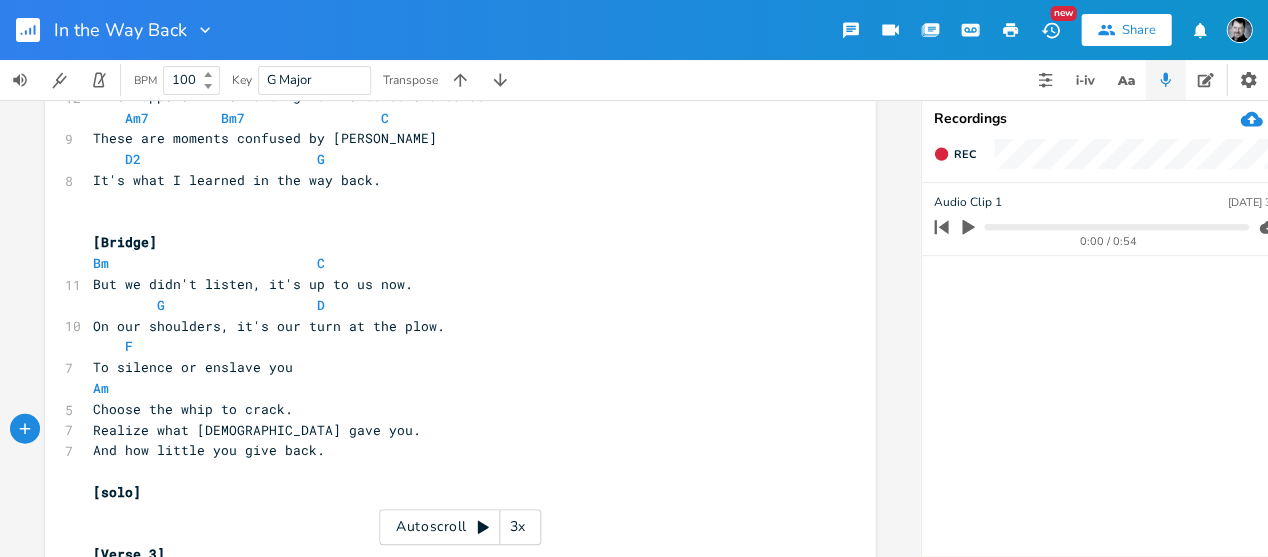 type on "G" 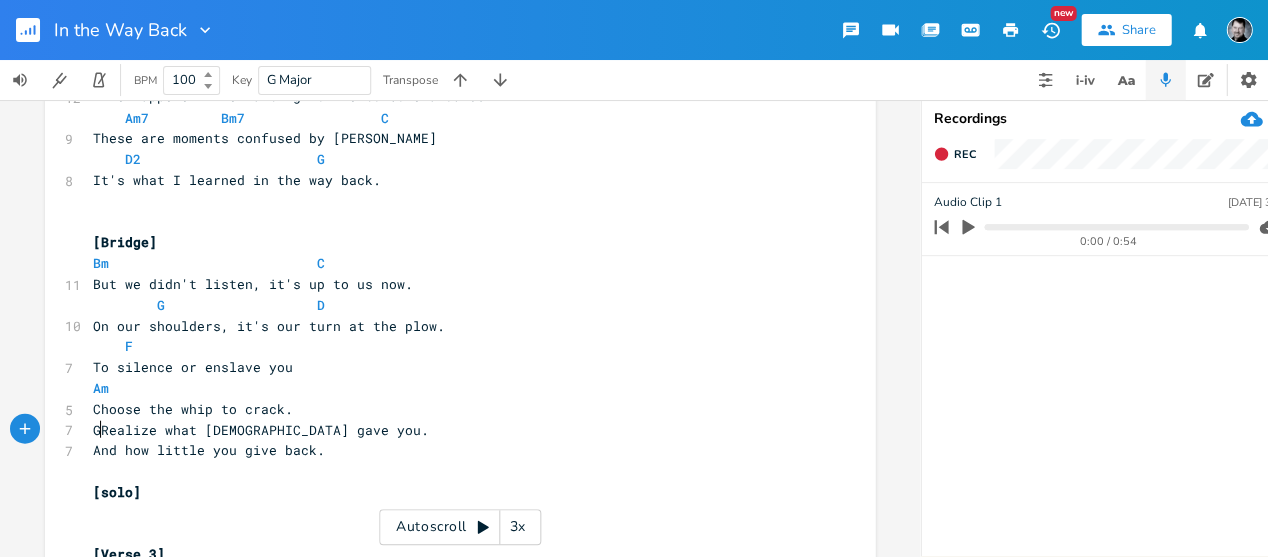 scroll, scrollTop: 0, scrollLeft: 8, axis: horizontal 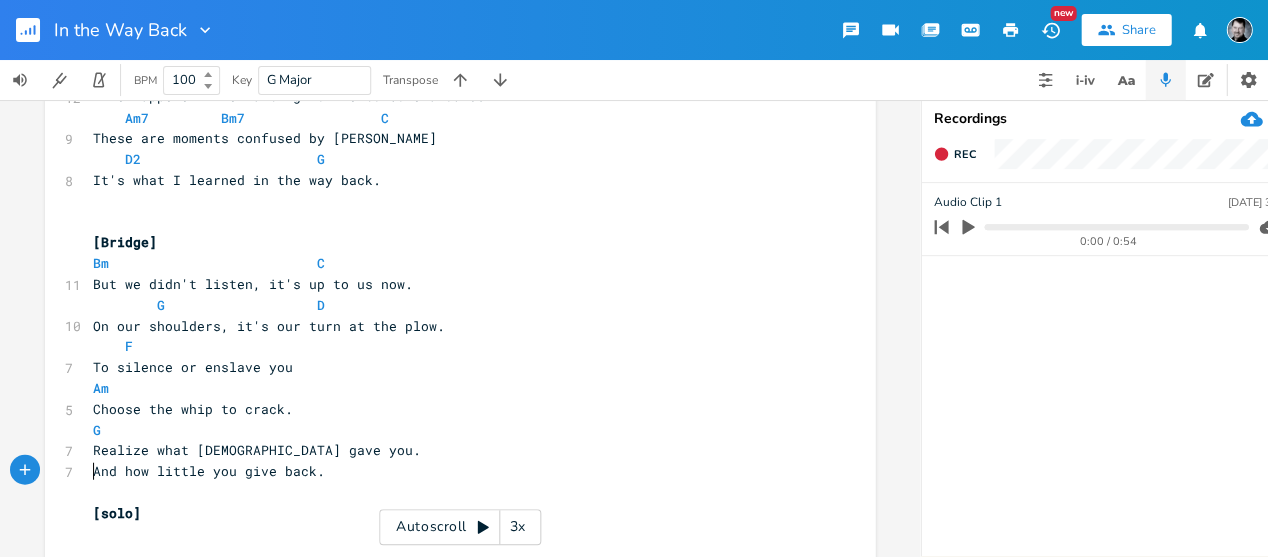 drag, startPoint x: 88, startPoint y: 469, endPoint x: 89, endPoint y: 459, distance: 10.049875 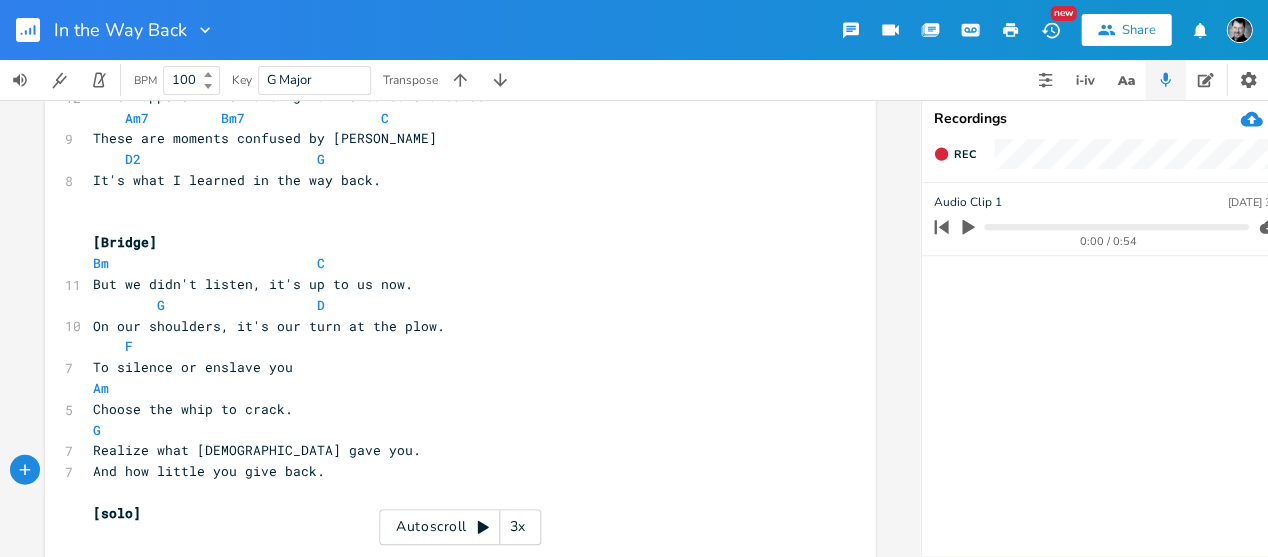 type on "D" 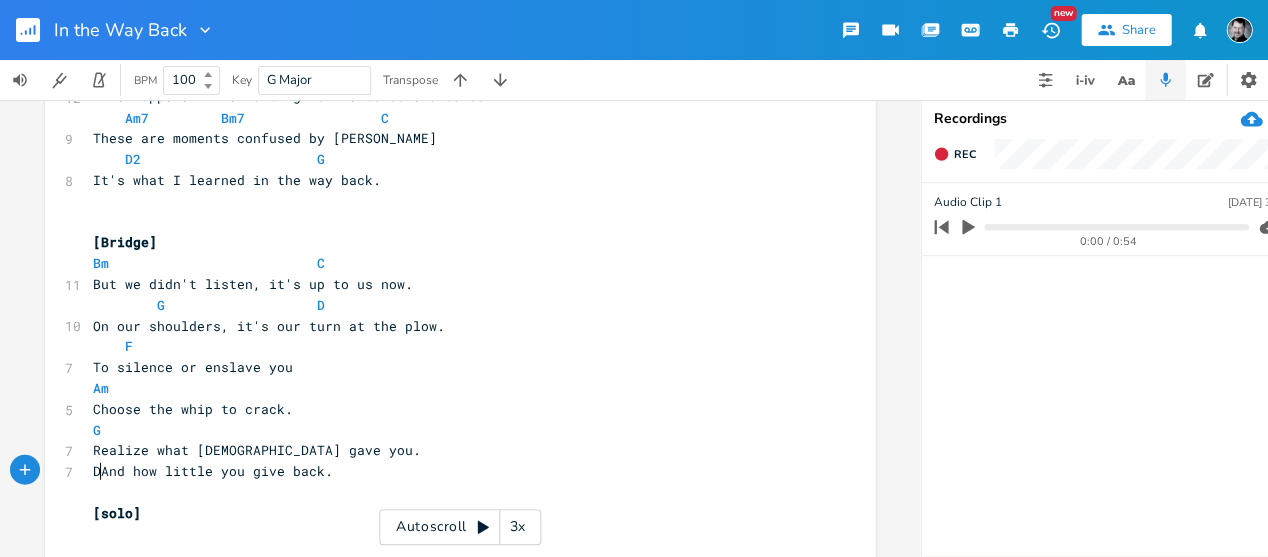 type 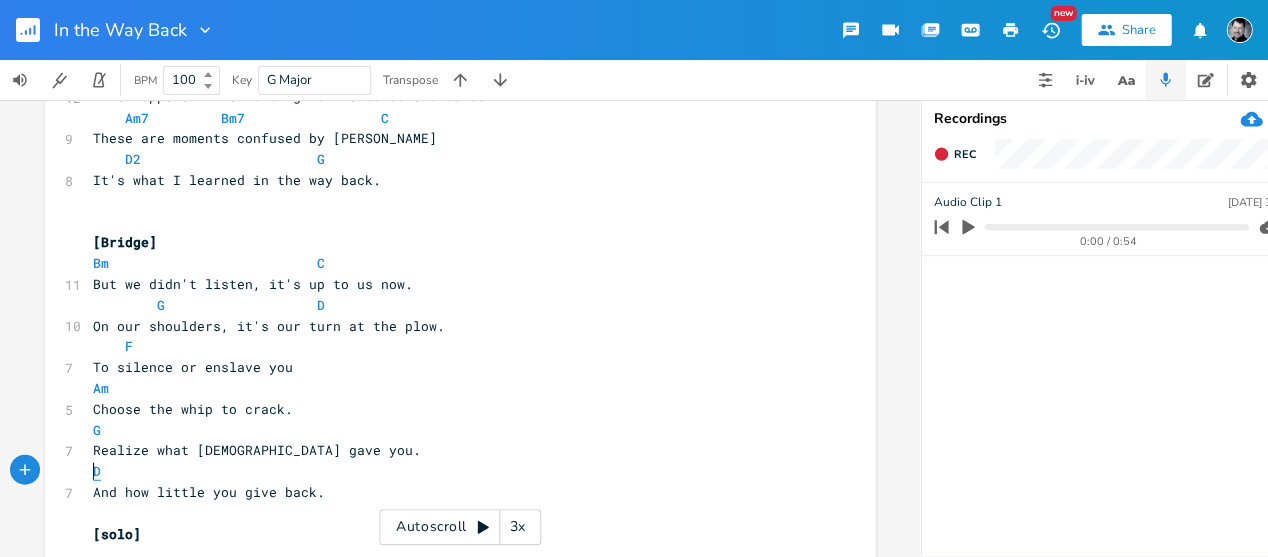 click on "D" at bounding box center (97, 470) 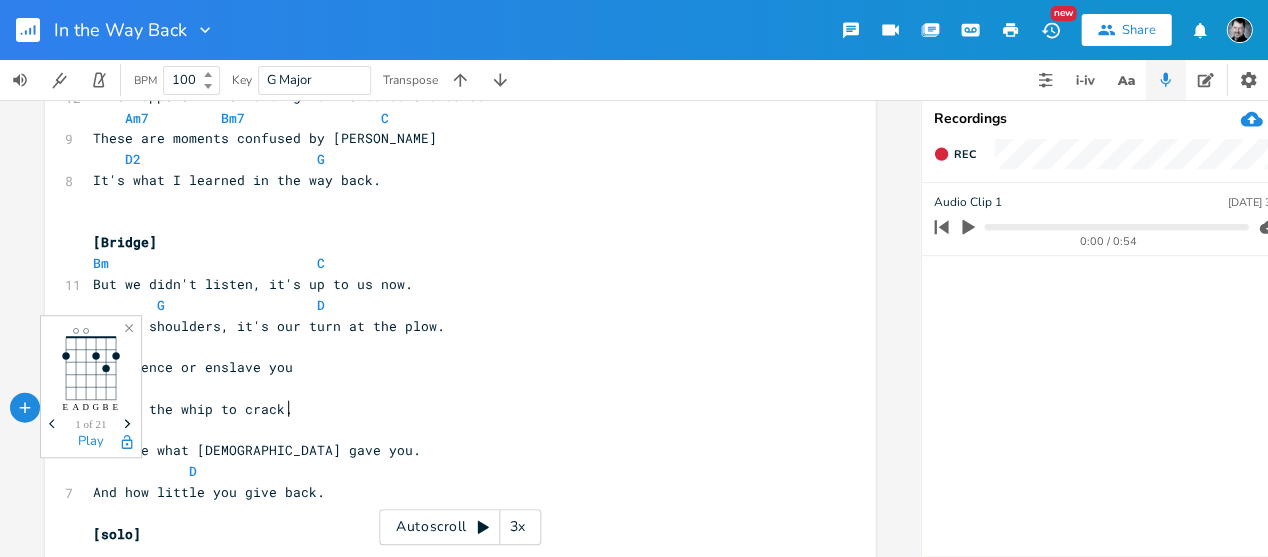 click on "Choose the whip to crack." at bounding box center [450, 408] 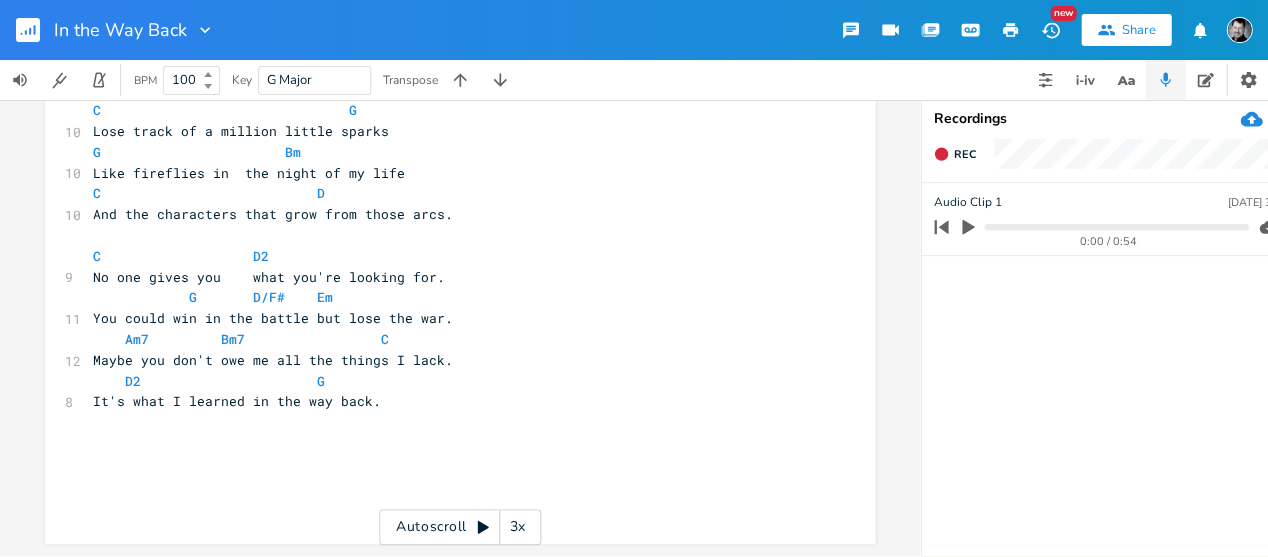 scroll, scrollTop: 1372, scrollLeft: 0, axis: vertical 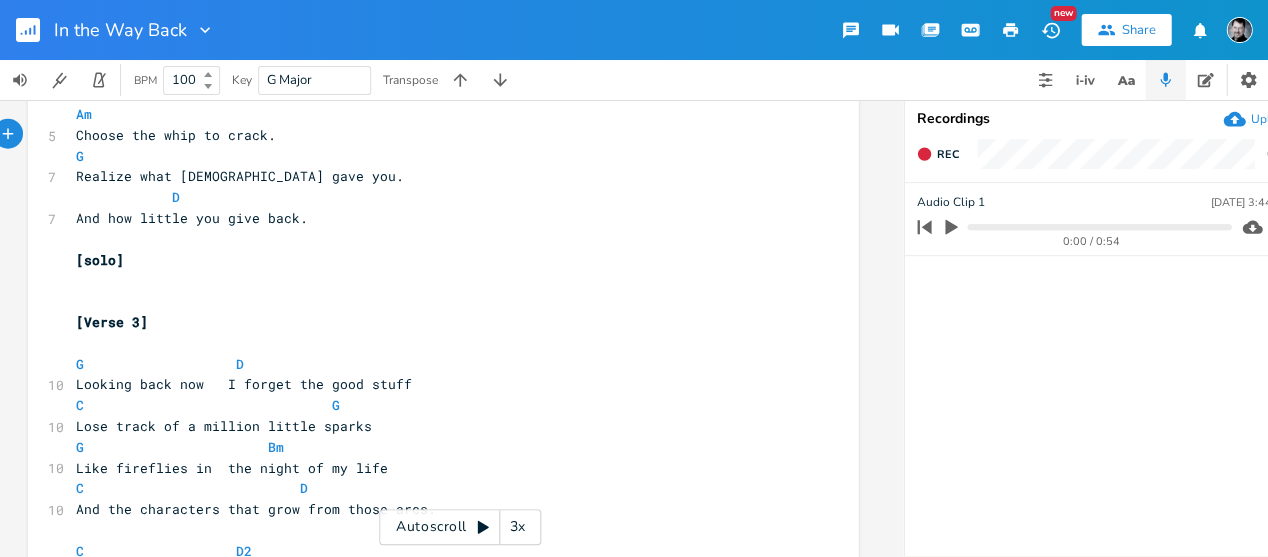 click 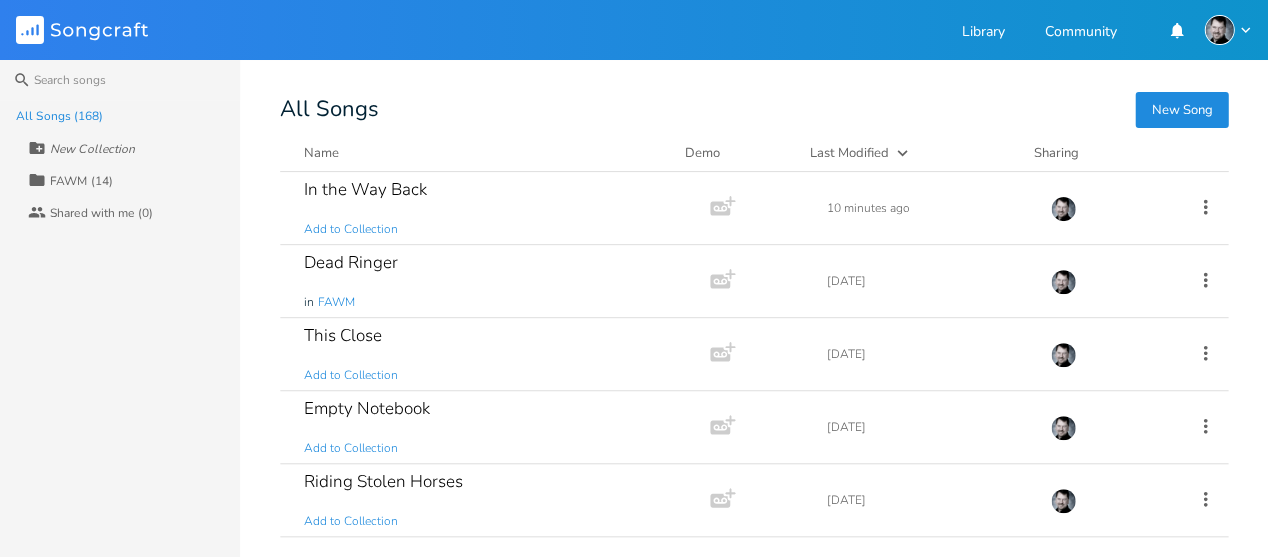 click on "New Song" at bounding box center (1181, 110) 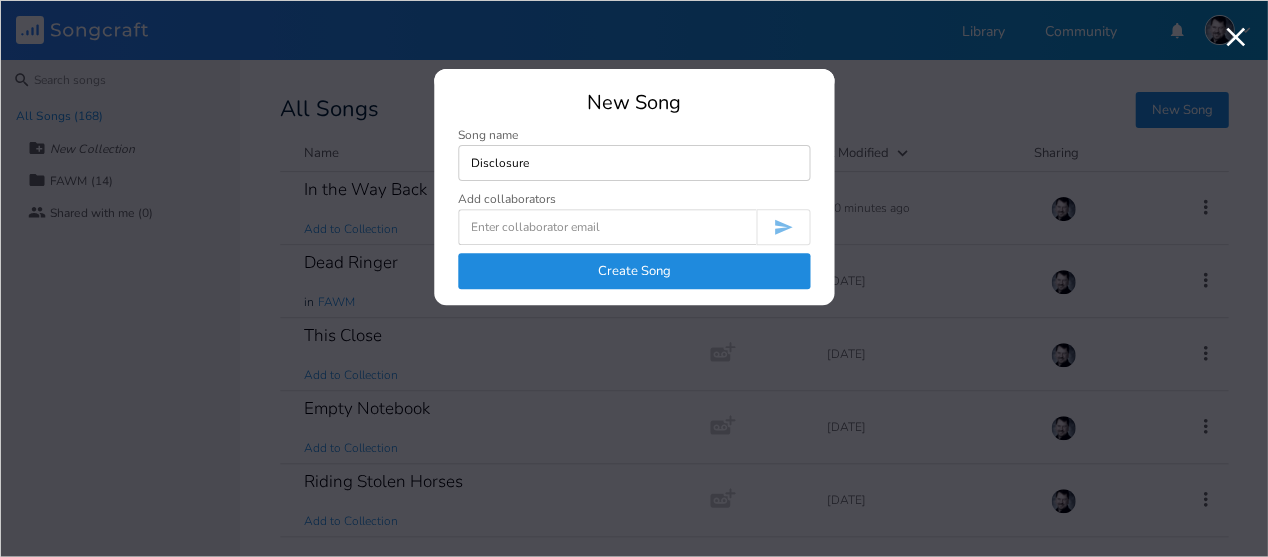 type on "Disclosure" 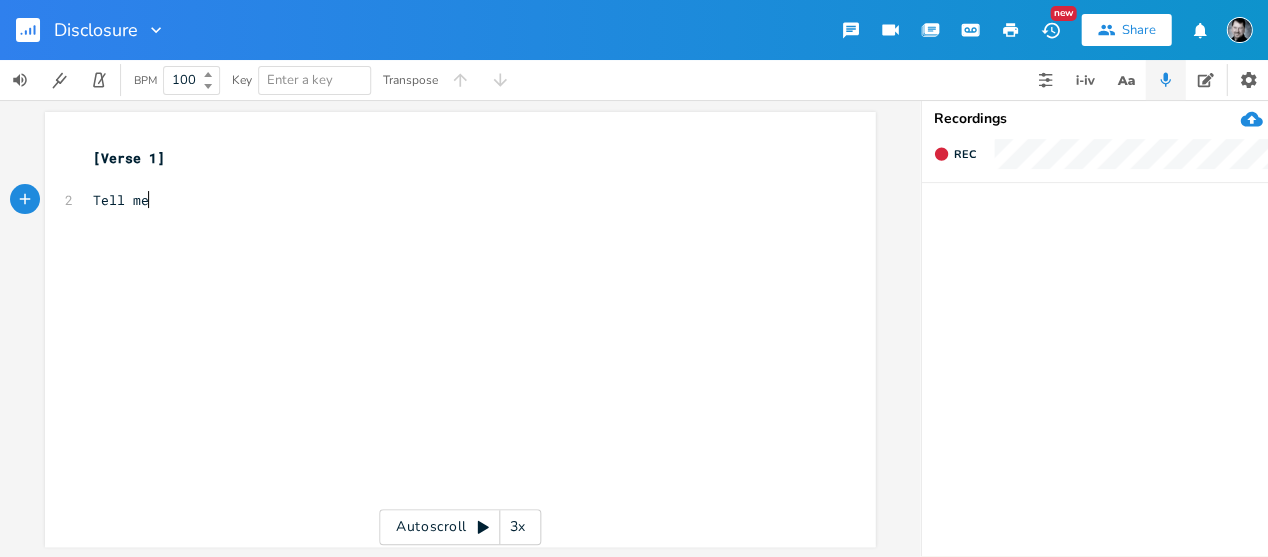 type on "Tell me" 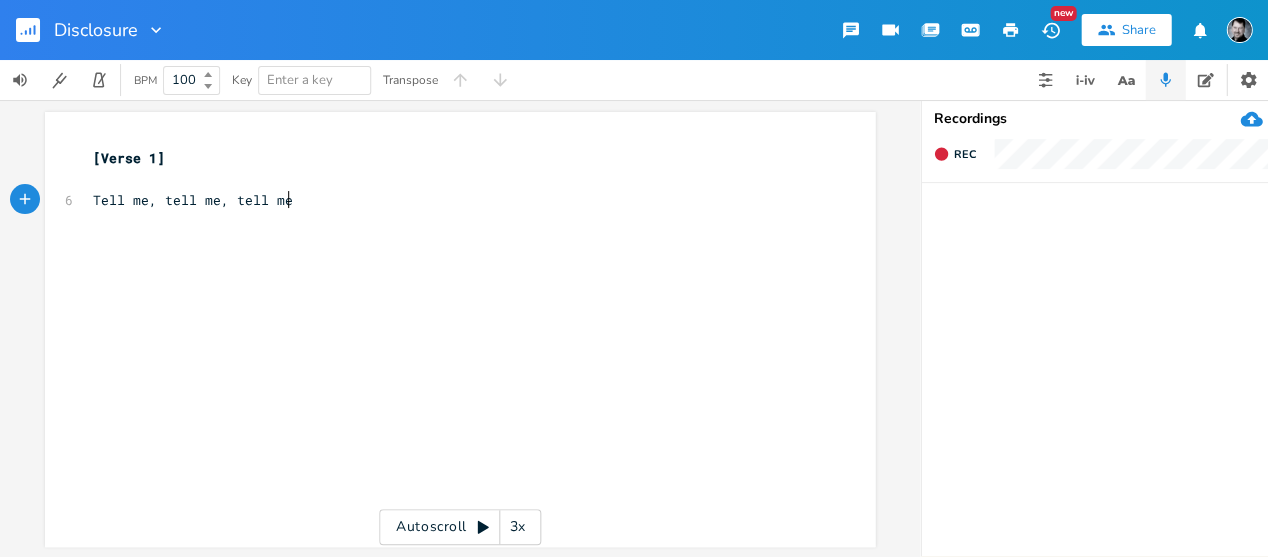 type on ", tell me, tell mee" 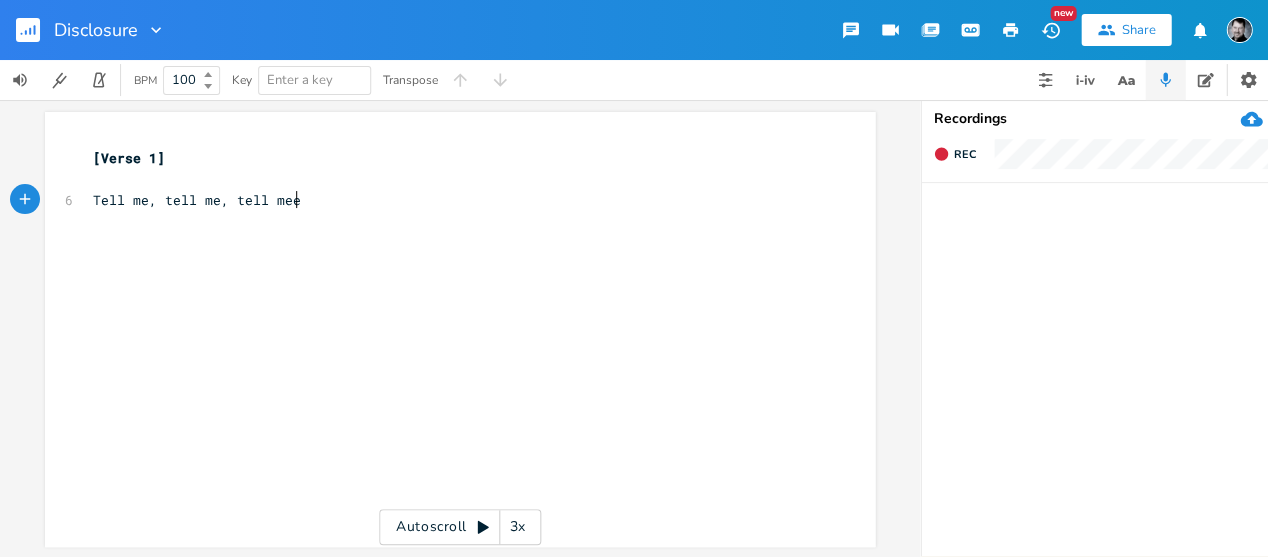 scroll, scrollTop: 0, scrollLeft: 85, axis: horizontal 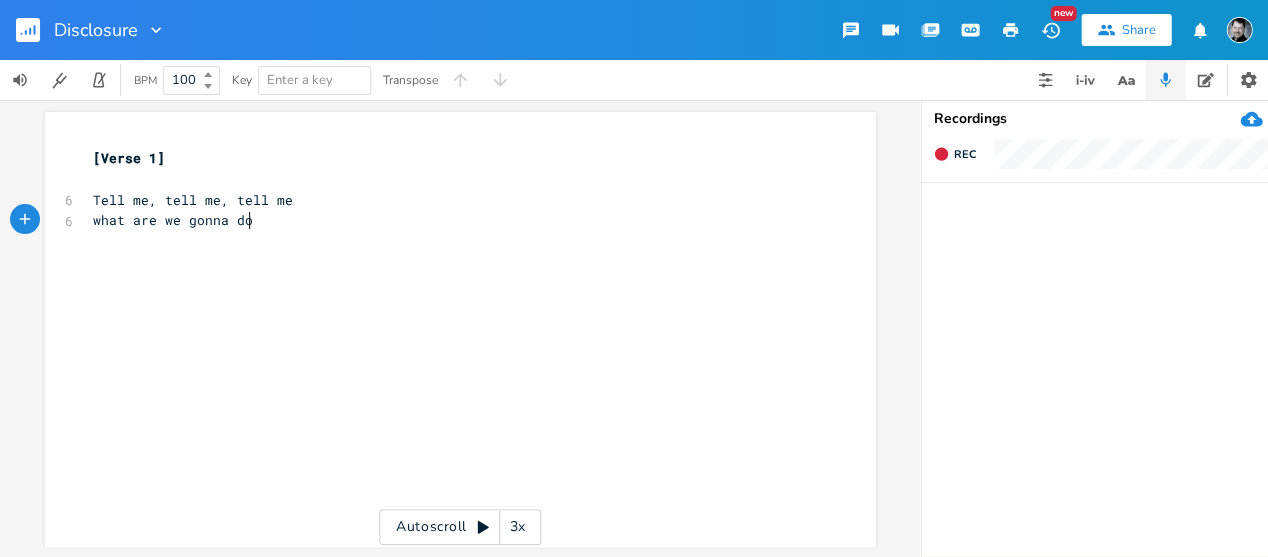 type on "what are we gonna do?" 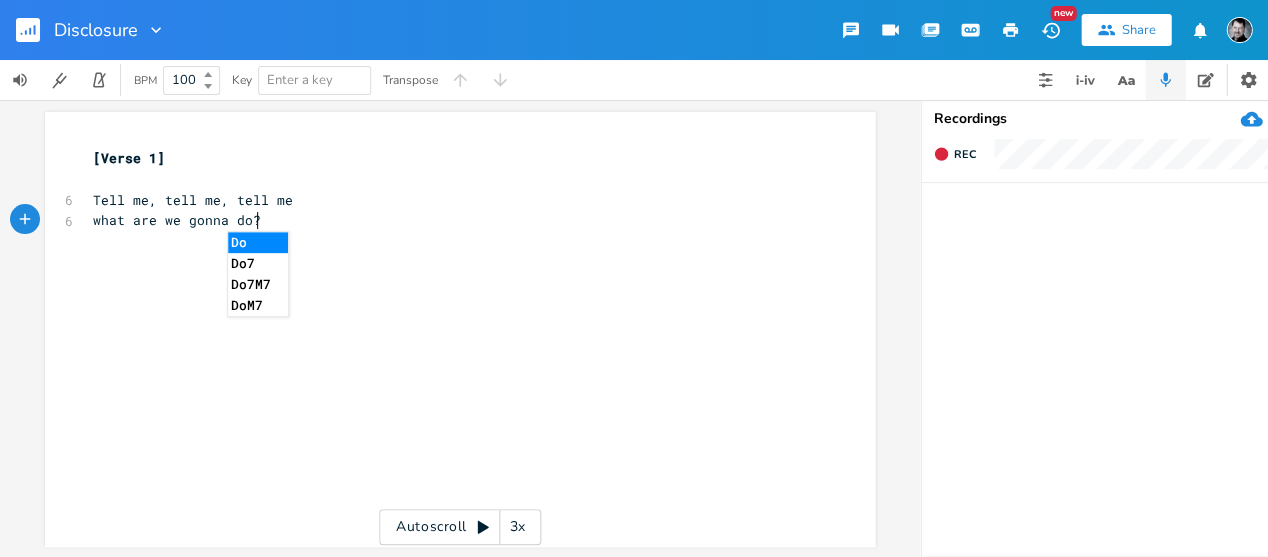 scroll, scrollTop: 0, scrollLeft: 115, axis: horizontal 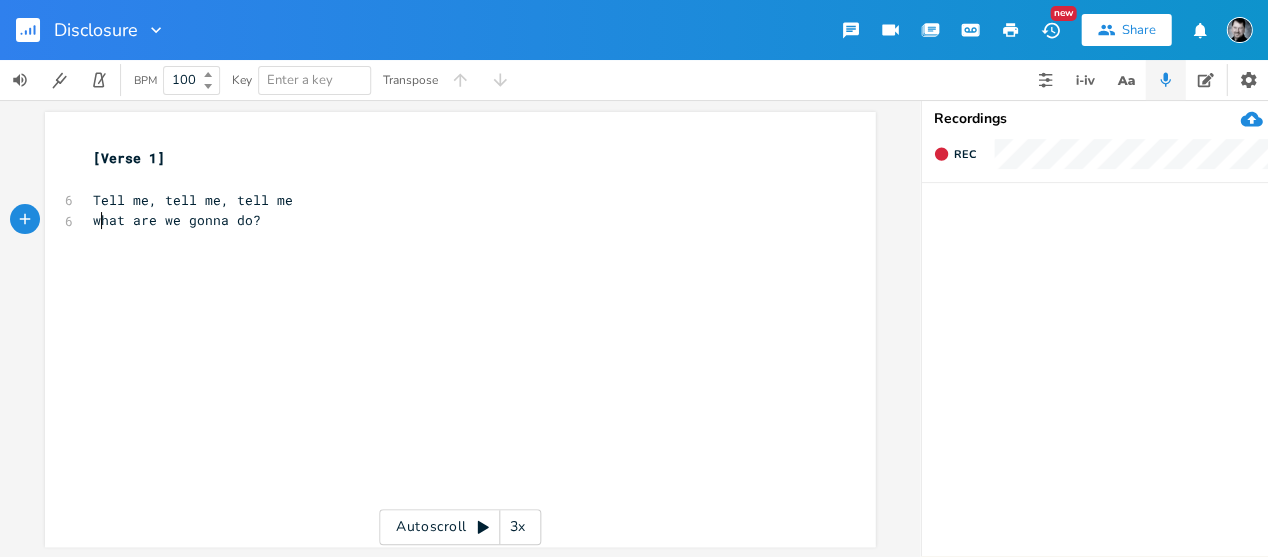 type on "w" 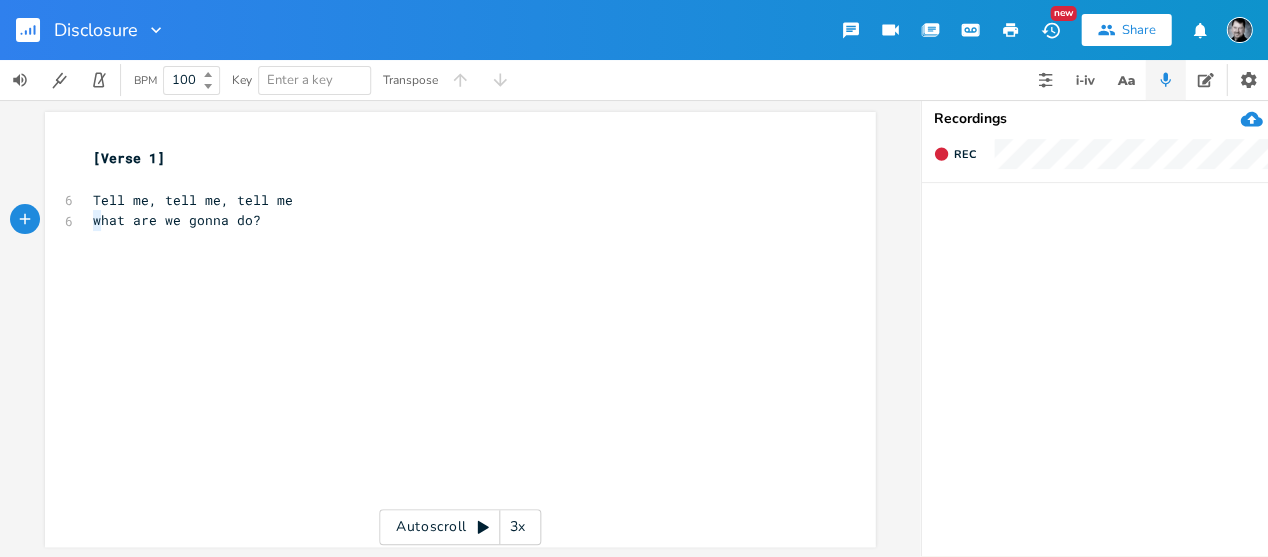drag, startPoint x: 92, startPoint y: 224, endPoint x: 80, endPoint y: 223, distance: 12.0415945 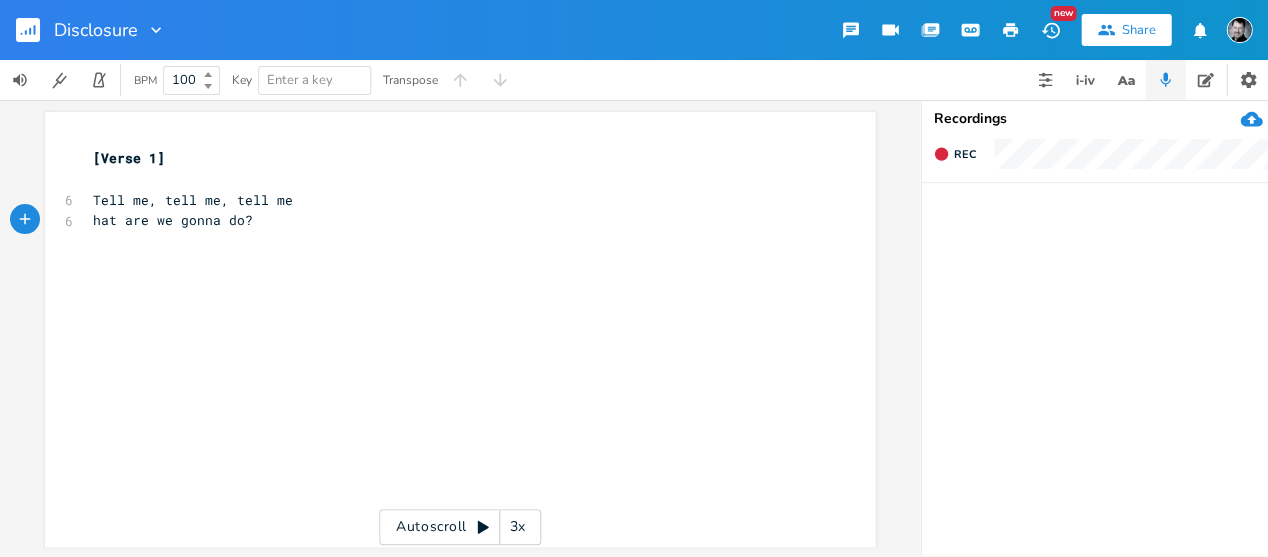 type on "W" 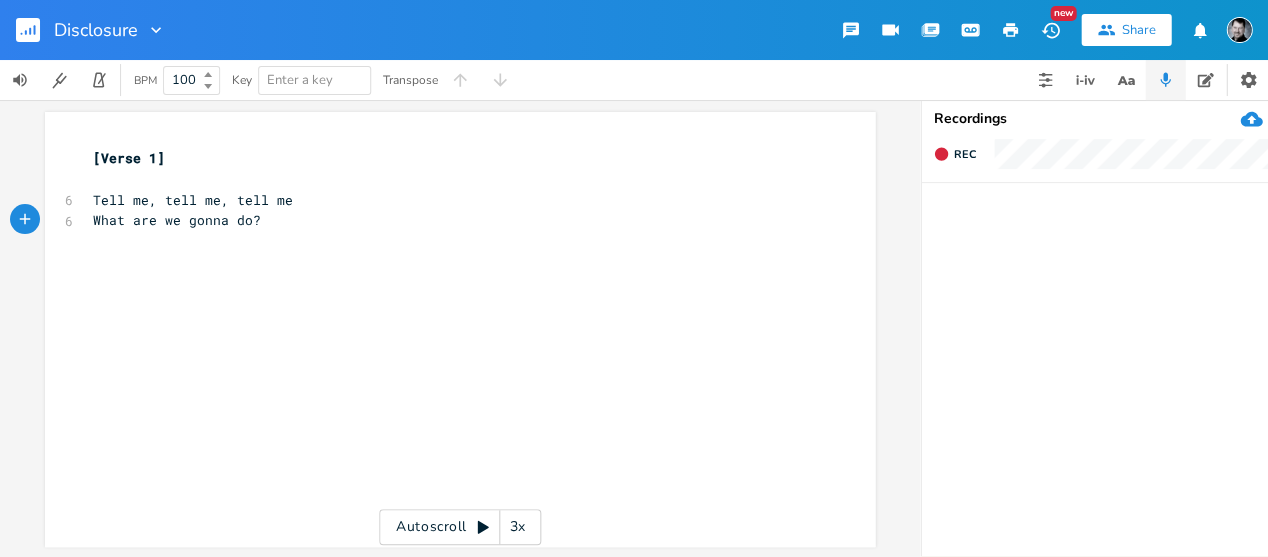click on "What are we gonna do?" at bounding box center [450, 220] 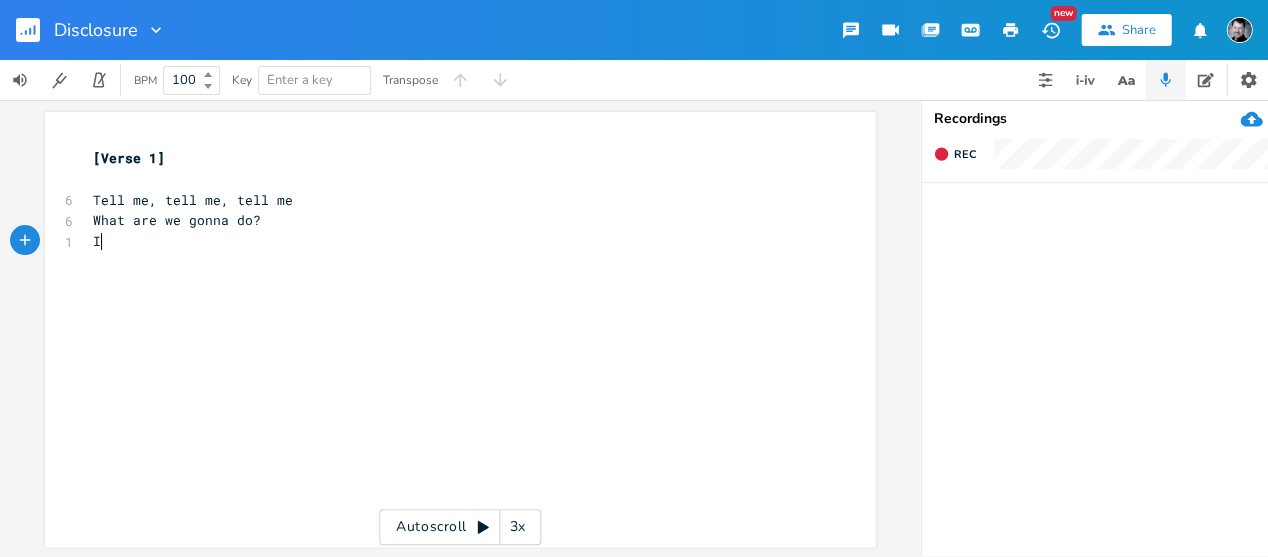 type on "Is" 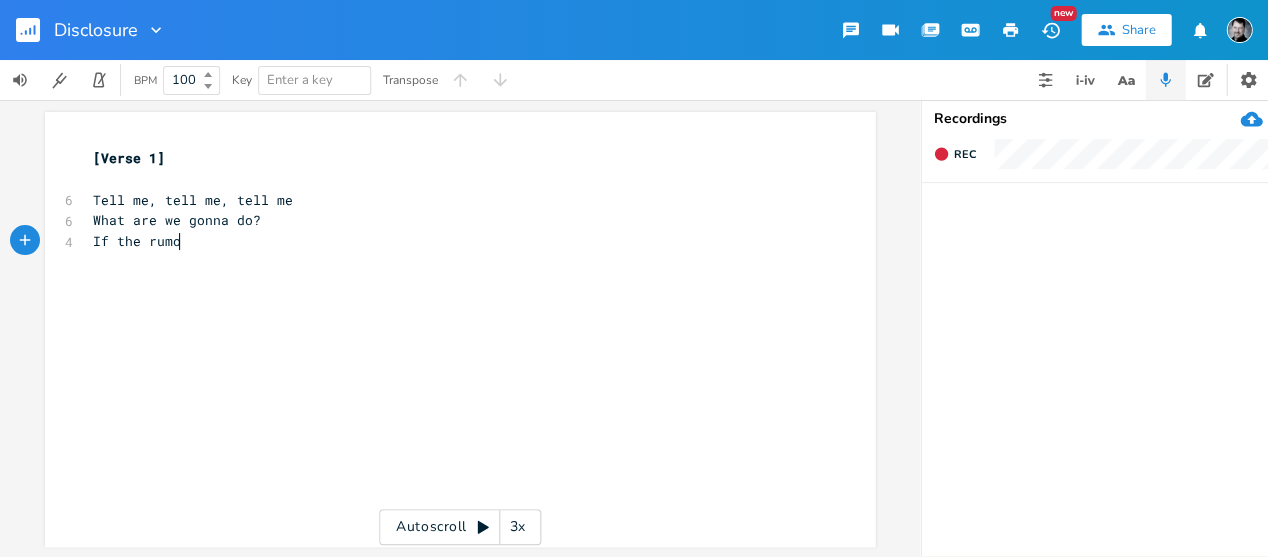 type on "f the rumors" 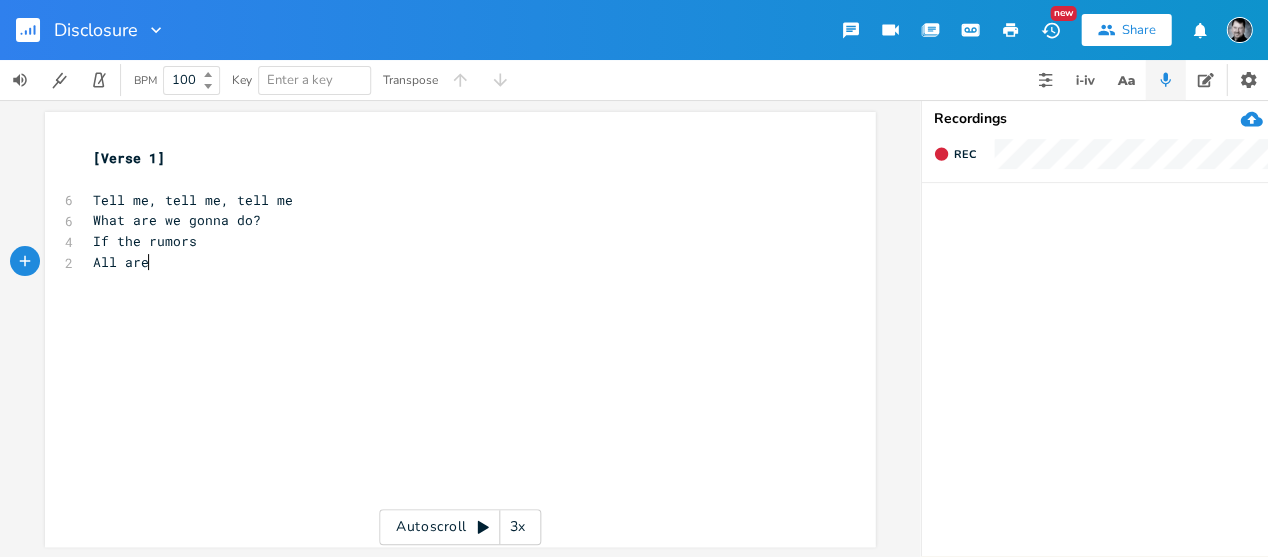 scroll, scrollTop: 0, scrollLeft: 36, axis: horizontal 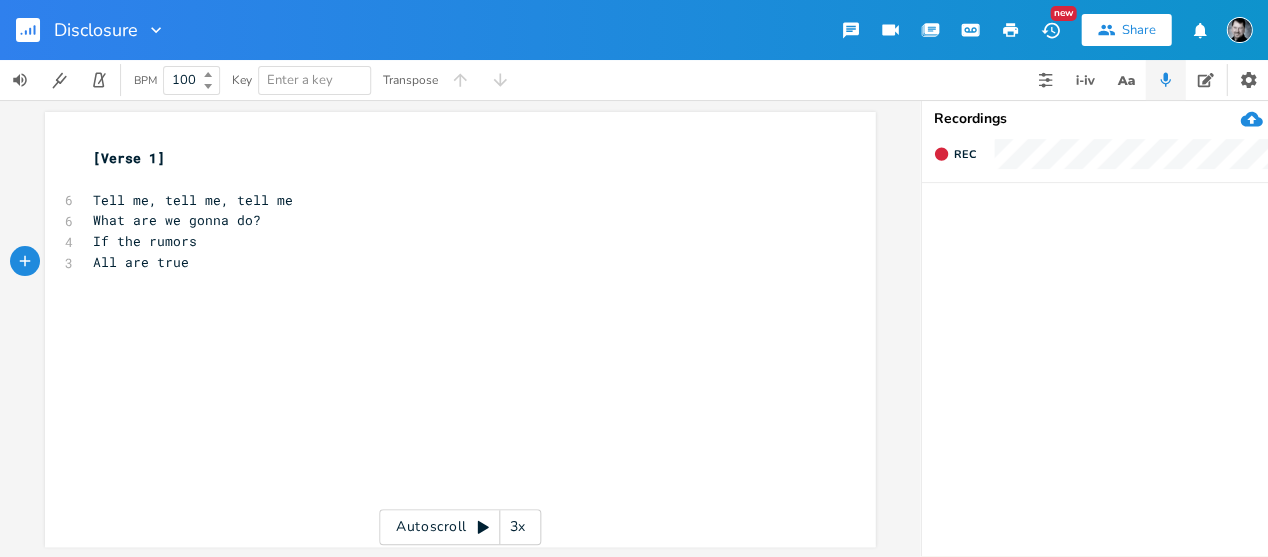type on "All are true?" 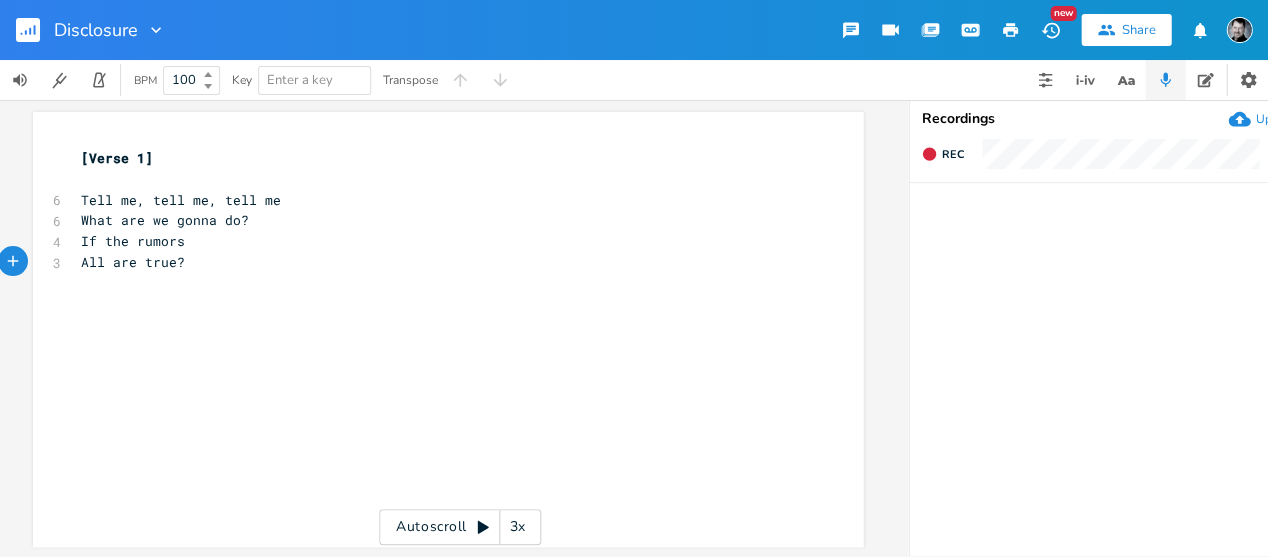 scroll, scrollTop: 0, scrollLeft: 12, axis: horizontal 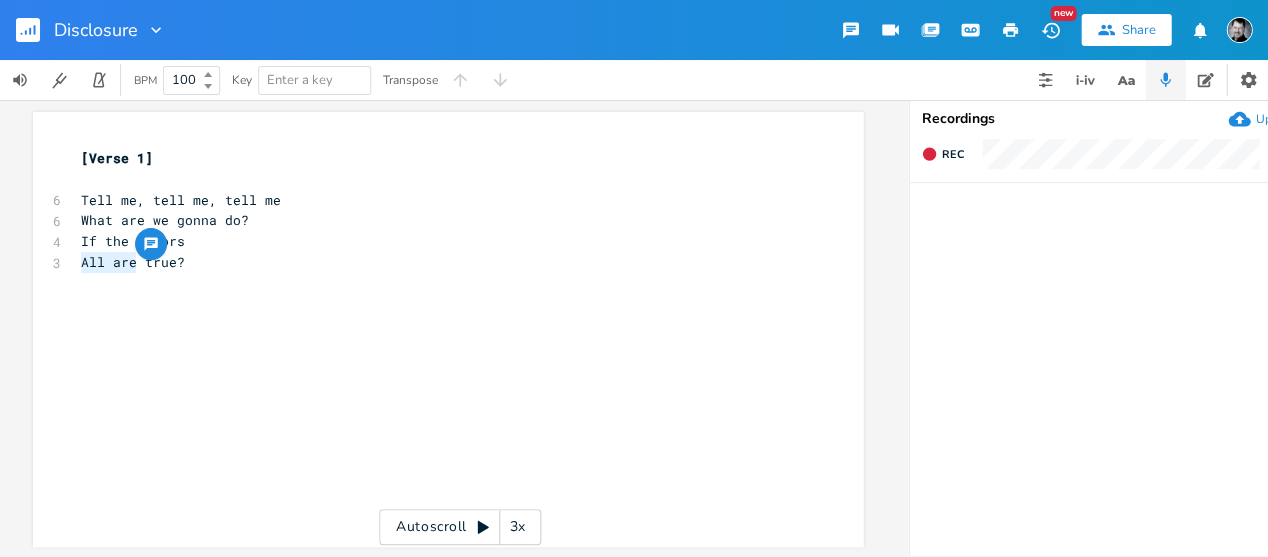 drag, startPoint x: 75, startPoint y: 261, endPoint x: 127, endPoint y: 263, distance: 52.03845 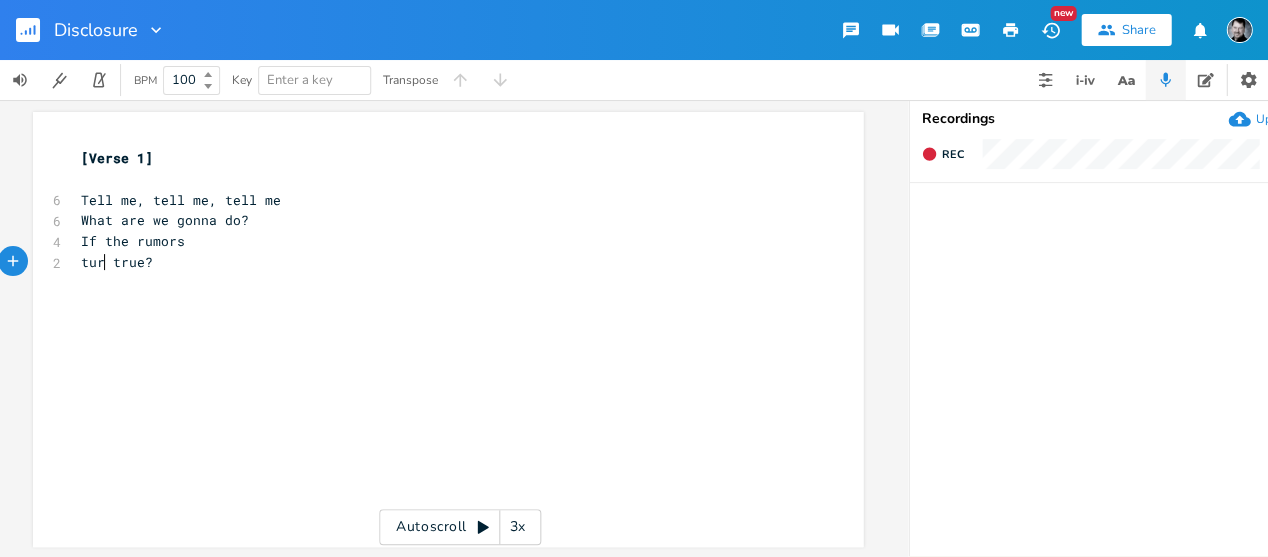 type on "turn" 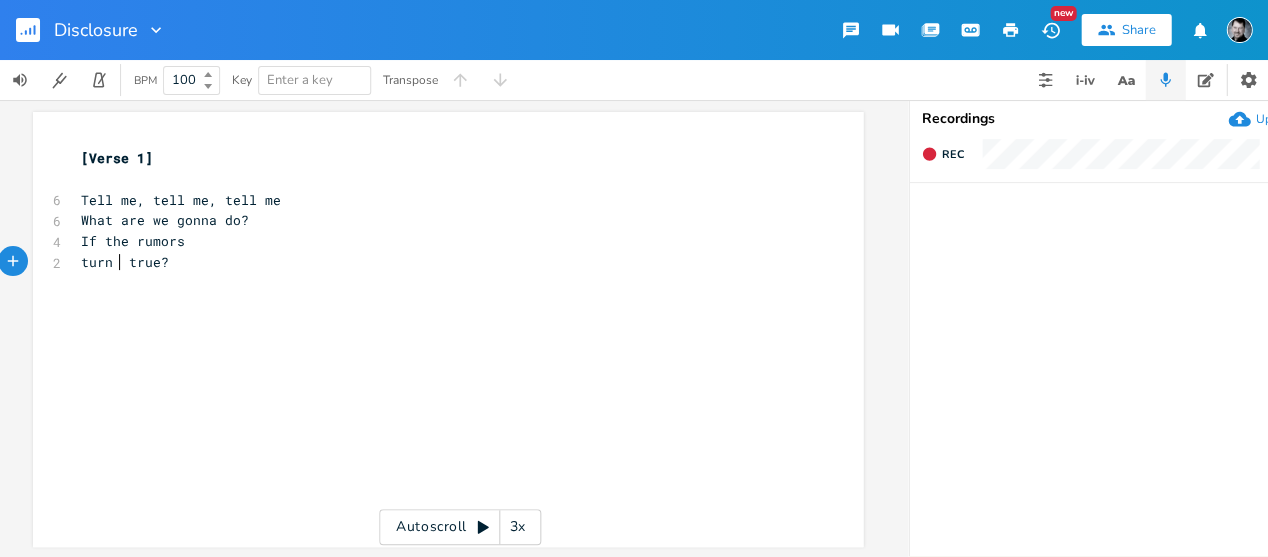 scroll, scrollTop: 0, scrollLeft: 23, axis: horizontal 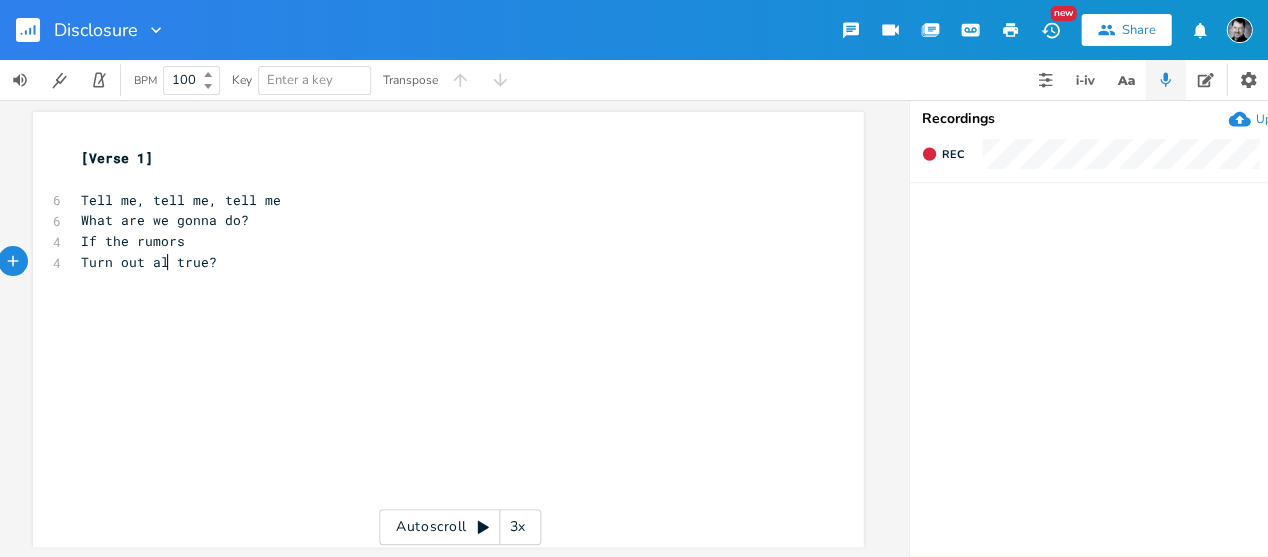 type on "Turn out all" 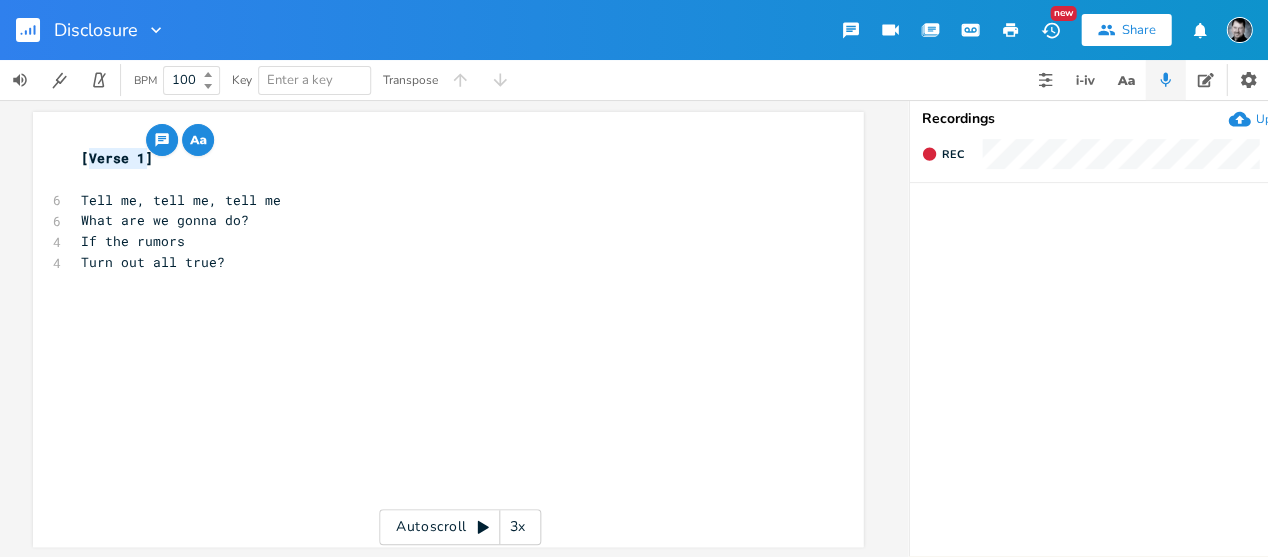 drag, startPoint x: 85, startPoint y: 160, endPoint x: 138, endPoint y: 160, distance: 53 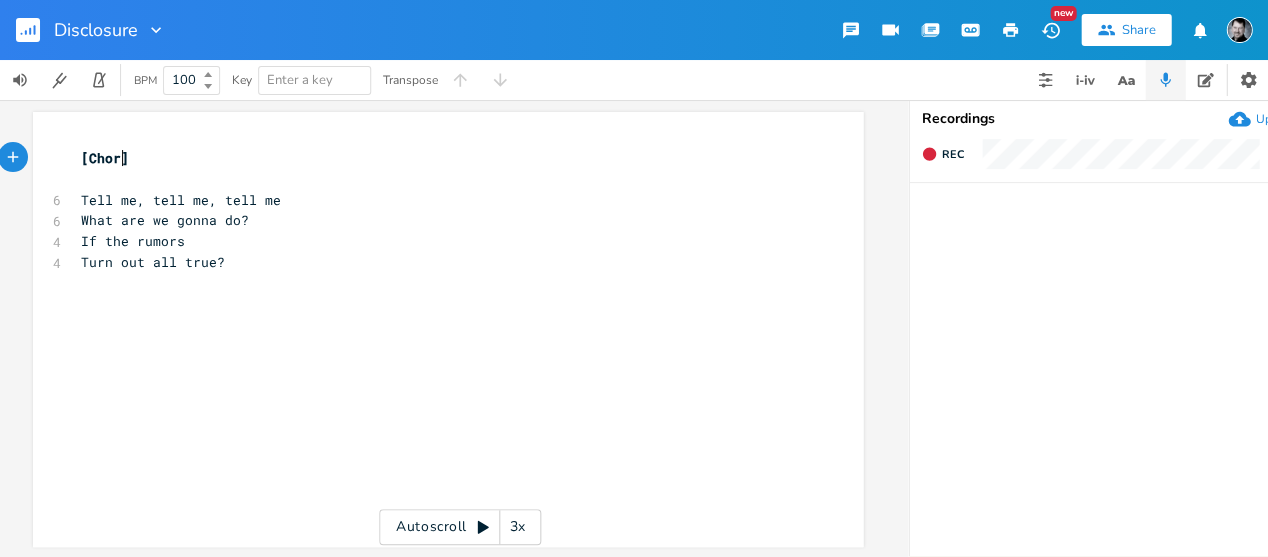 type on "Chorus" 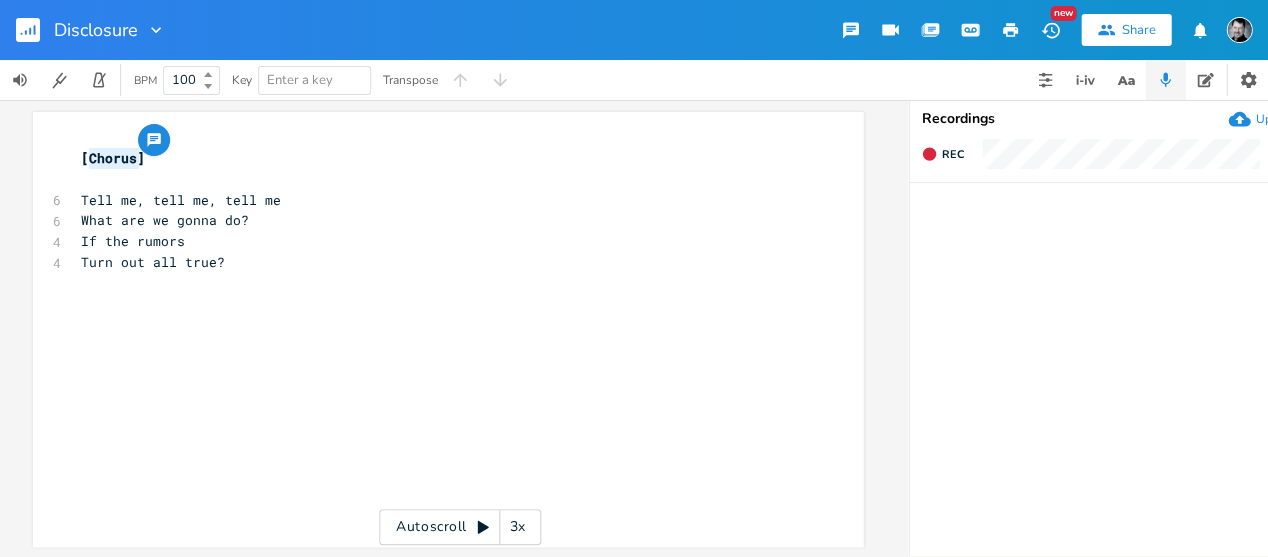 drag, startPoint x: 129, startPoint y: 157, endPoint x: 84, endPoint y: 155, distance: 45.044422 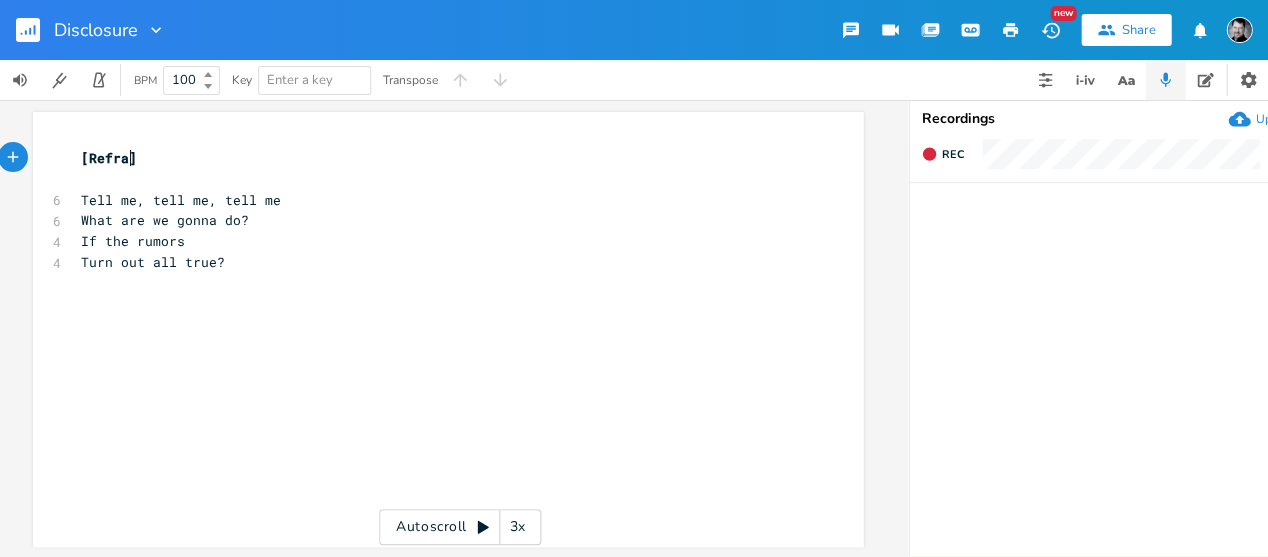 type on "Refrain" 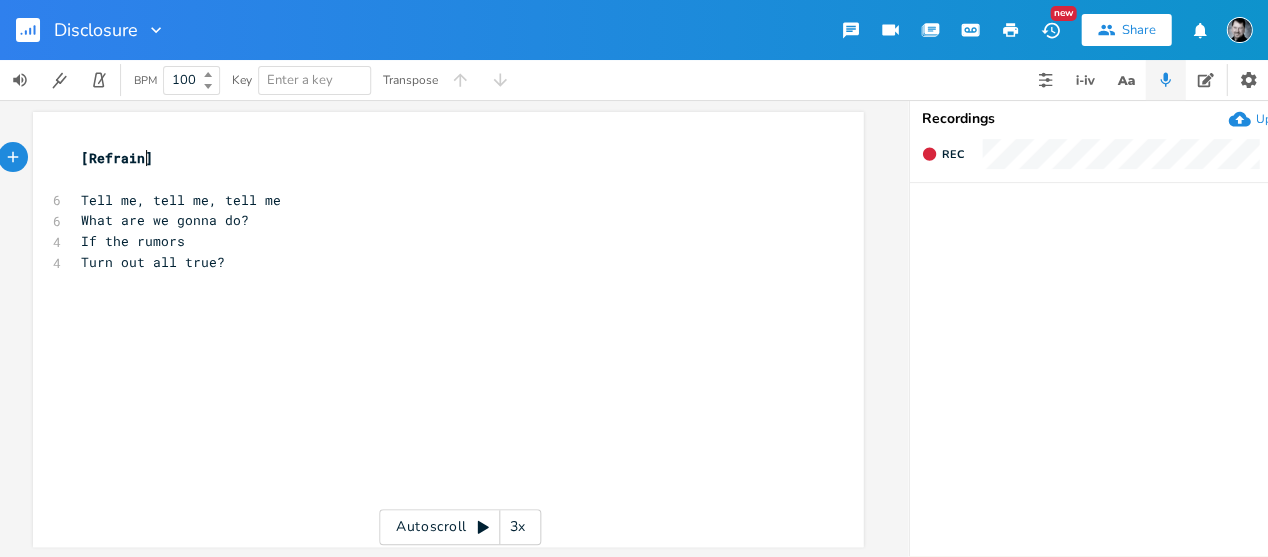 scroll, scrollTop: 0, scrollLeft: 35, axis: horizontal 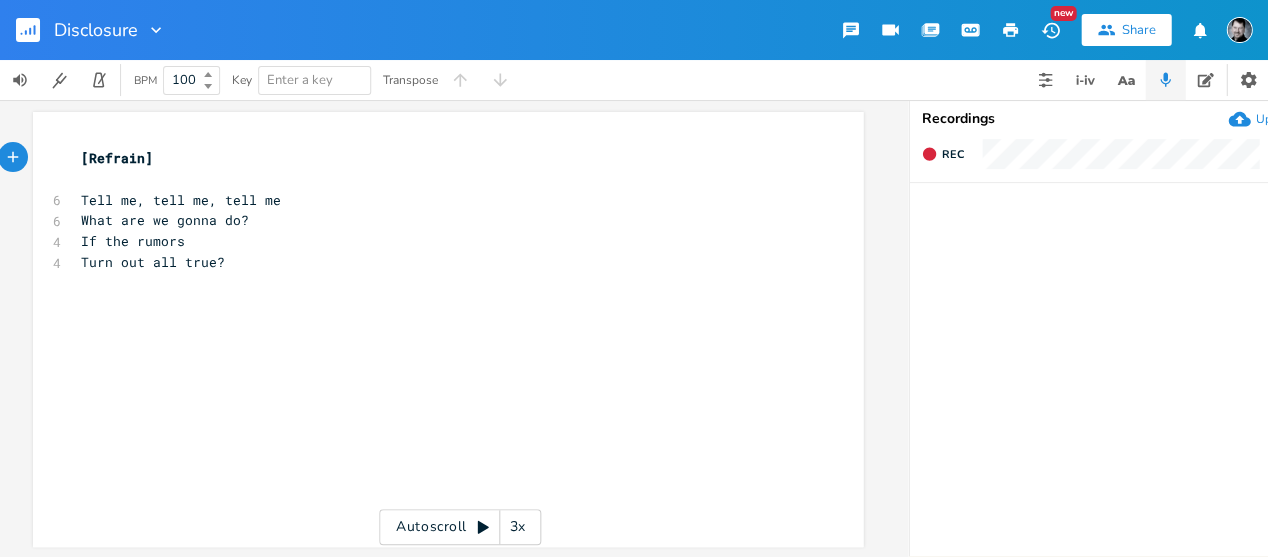 click on "x   [Refrain] ​ 6 Tell me, tell me, tell me 6 What are we gonna do? 4 If the rumors 4 Turn out all true? ​" at bounding box center (463, 348) 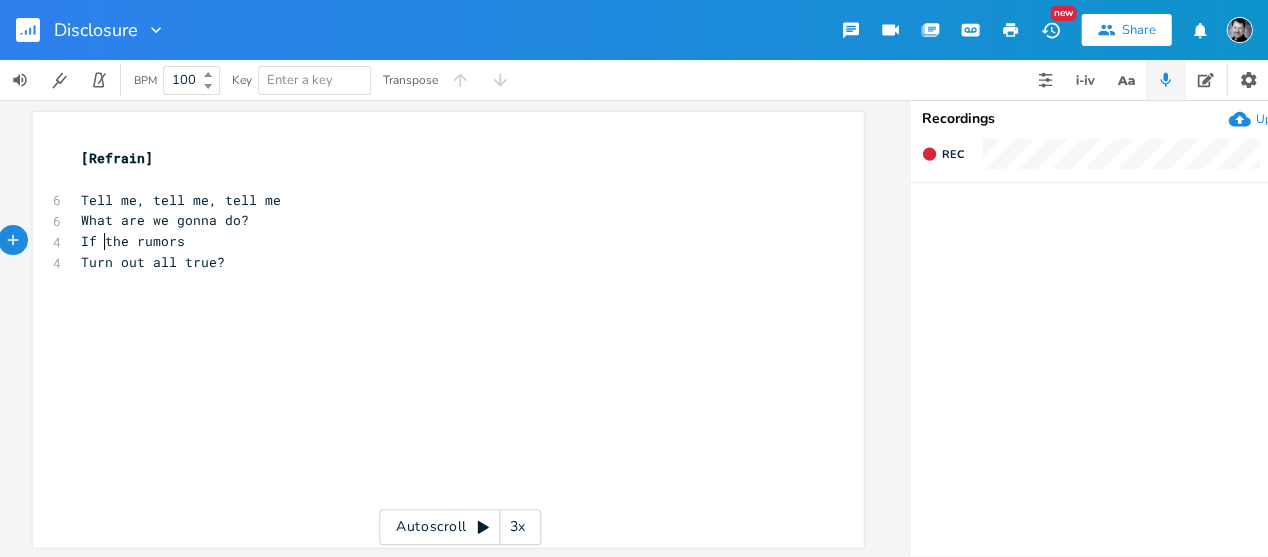 click on "If the rumors" at bounding box center [133, 241] 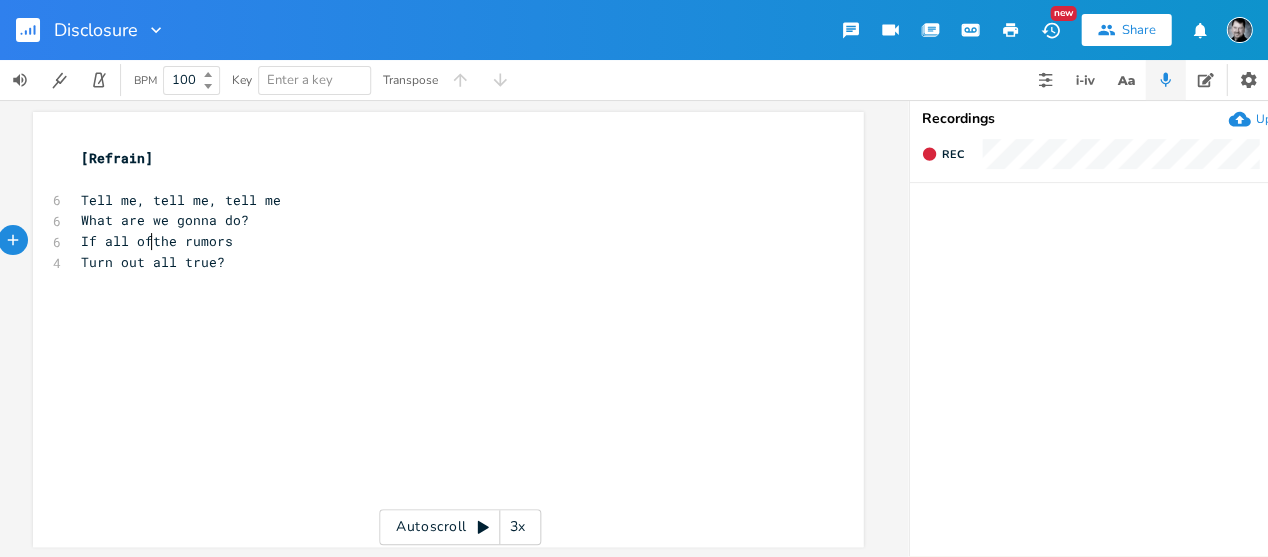 type on "all of" 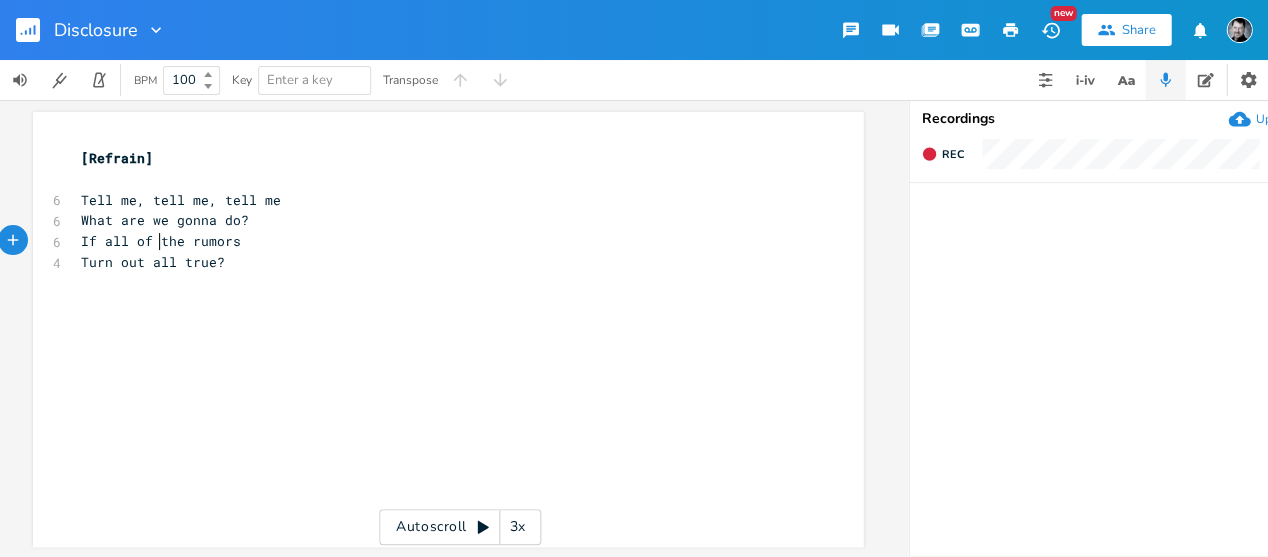click on "If all of the rumors" at bounding box center (161, 241) 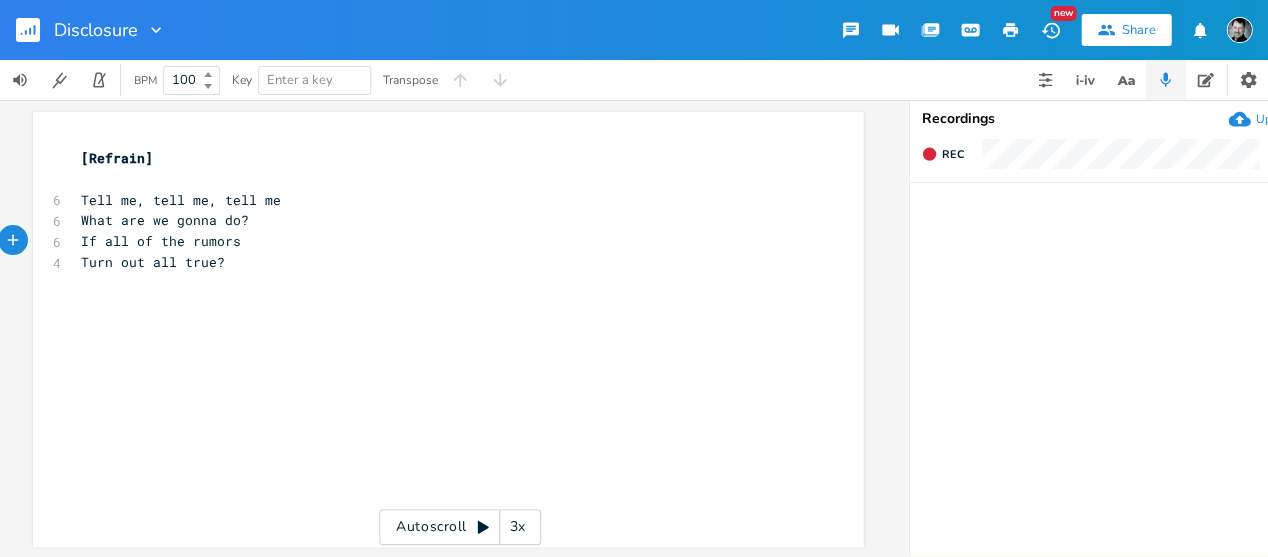 scroll, scrollTop: 0, scrollLeft: 11, axis: horizontal 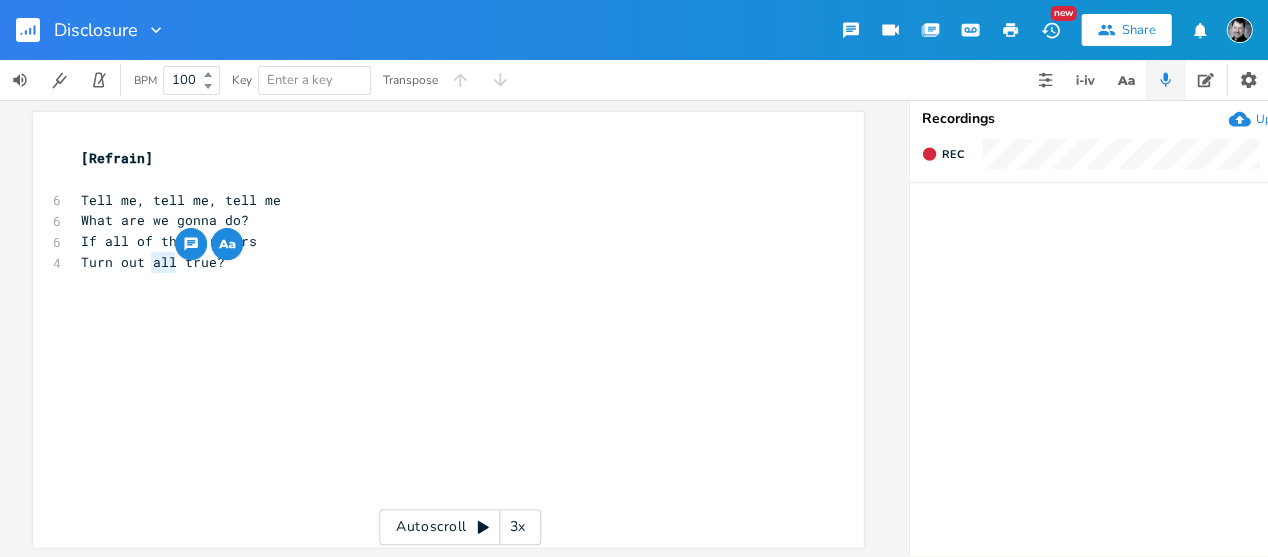 drag, startPoint x: 144, startPoint y: 263, endPoint x: 171, endPoint y: 264, distance: 27.018513 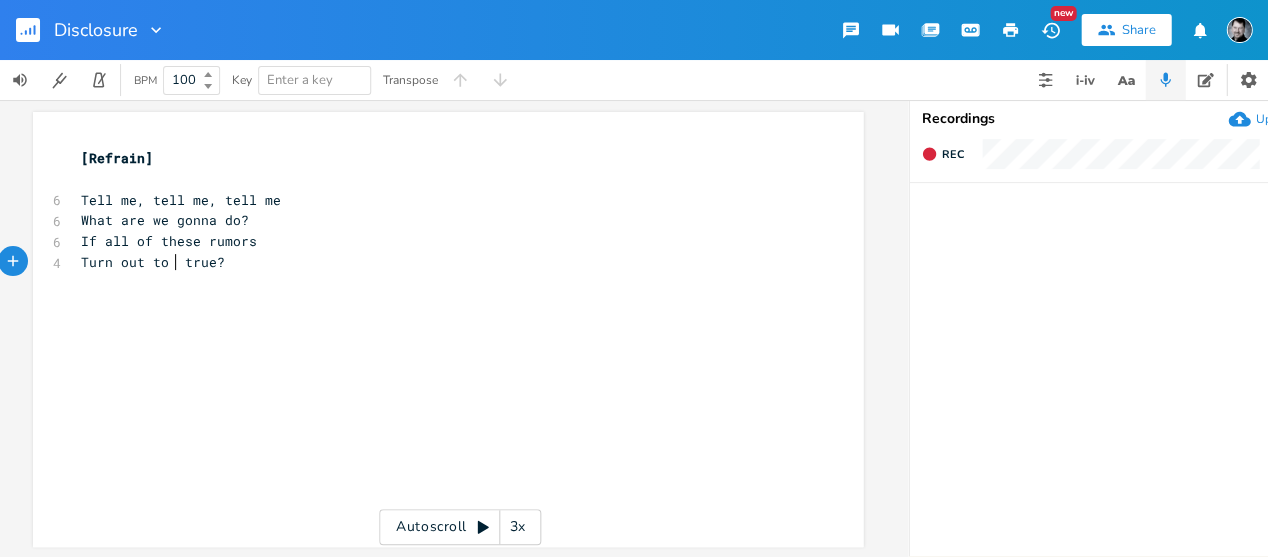 scroll, scrollTop: 0, scrollLeft: 25, axis: horizontal 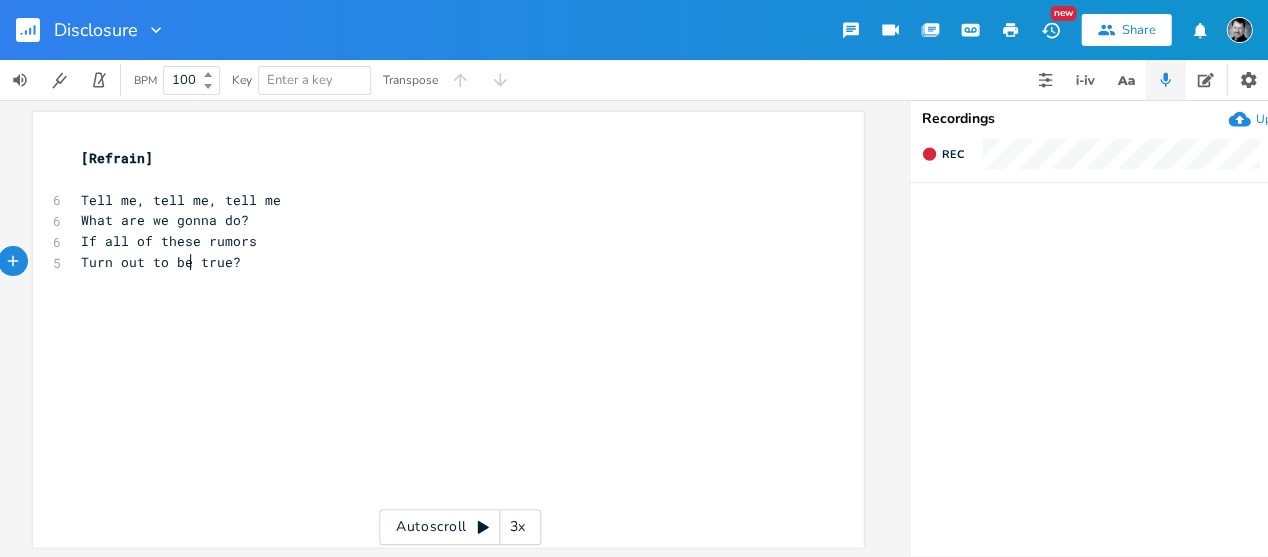 click on "x   [Refrain] ​ 6 Tell me, tell me, tell me 6 What are we gonna do? 6 If all of these rumors 5 Turn out to be true? ​" at bounding box center [463, 348] 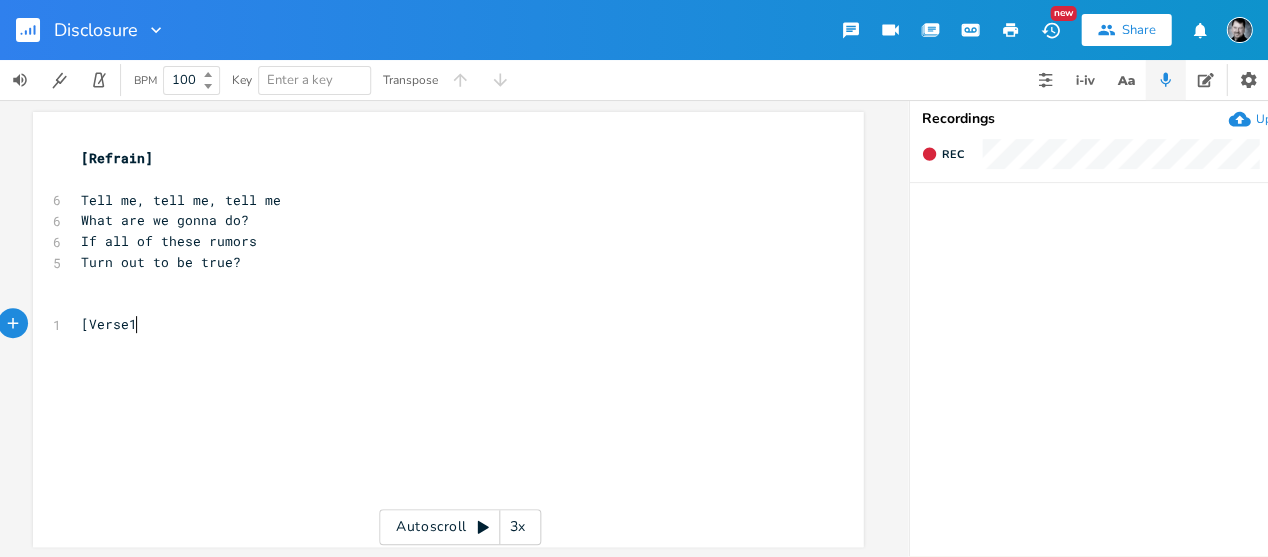 type on "[Verse1]" 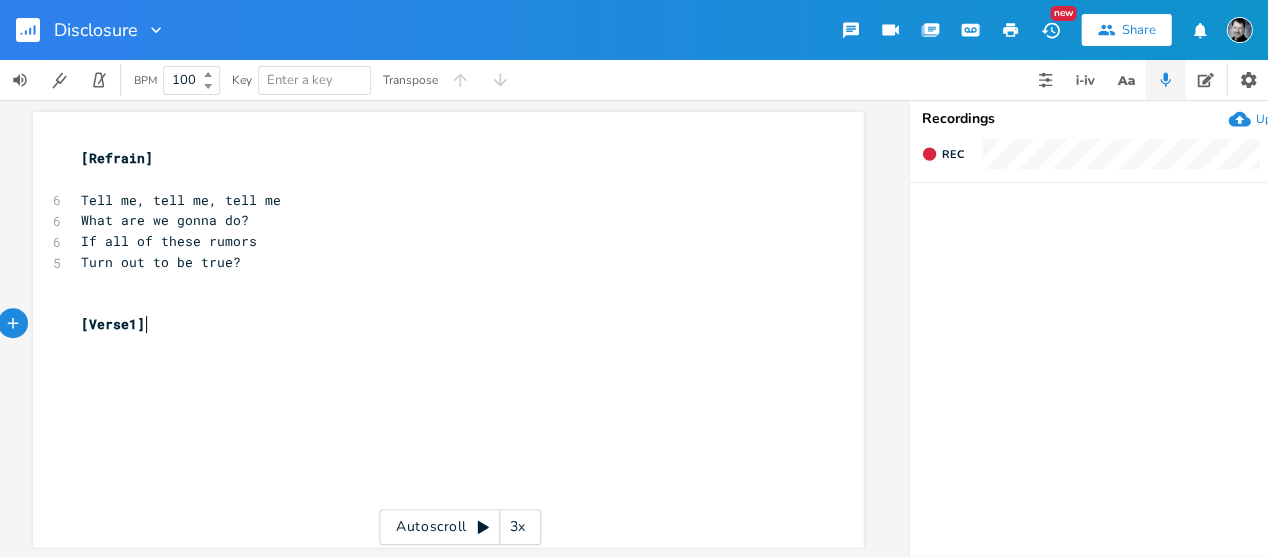 scroll, scrollTop: 0, scrollLeft: 41, axis: horizontal 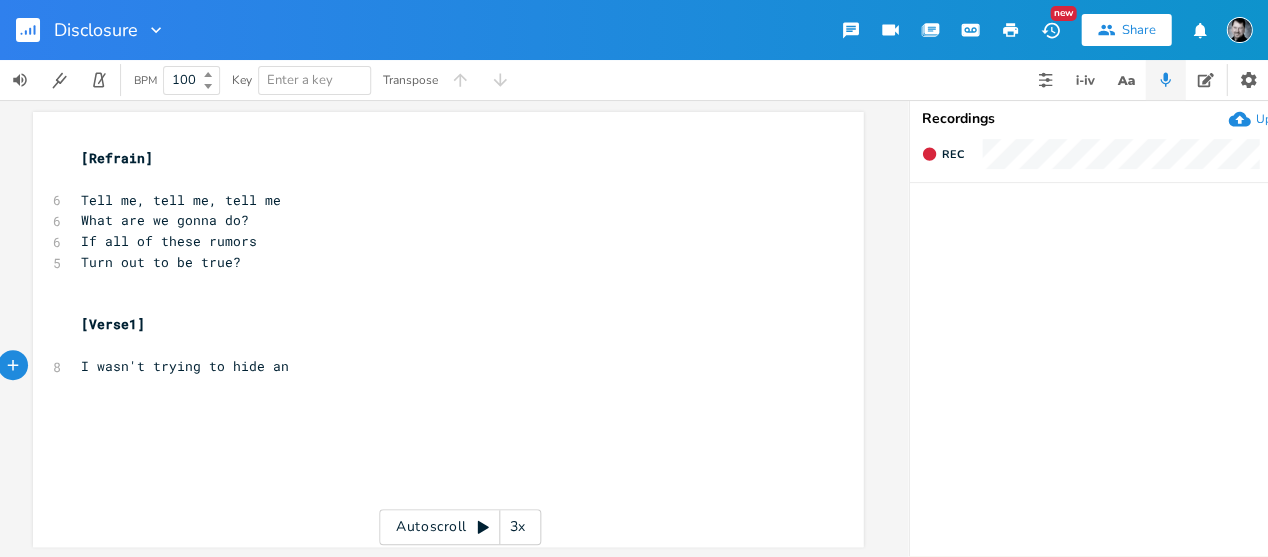 type on "I wasn't trying to hide anm" 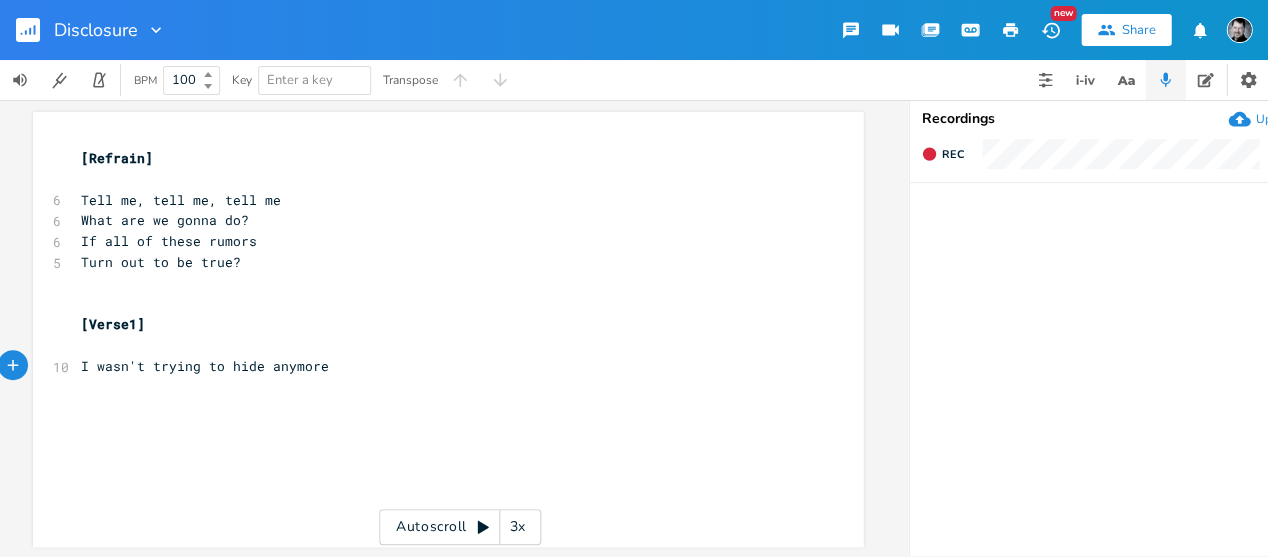 type on "ymore." 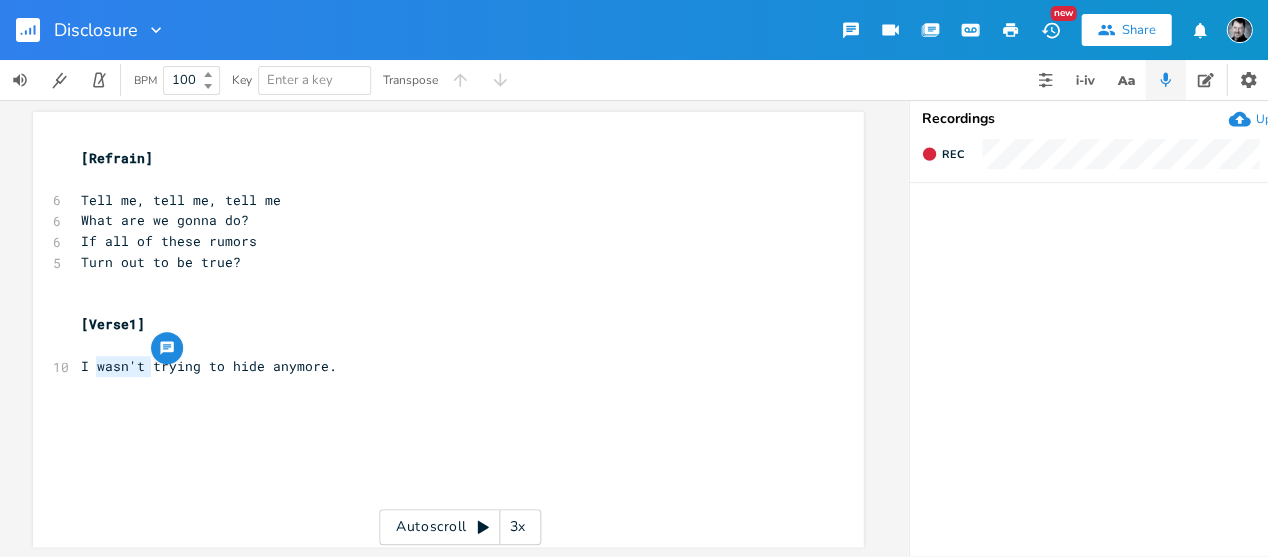 drag, startPoint x: 89, startPoint y: 368, endPoint x: 144, endPoint y: 369, distance: 55.00909 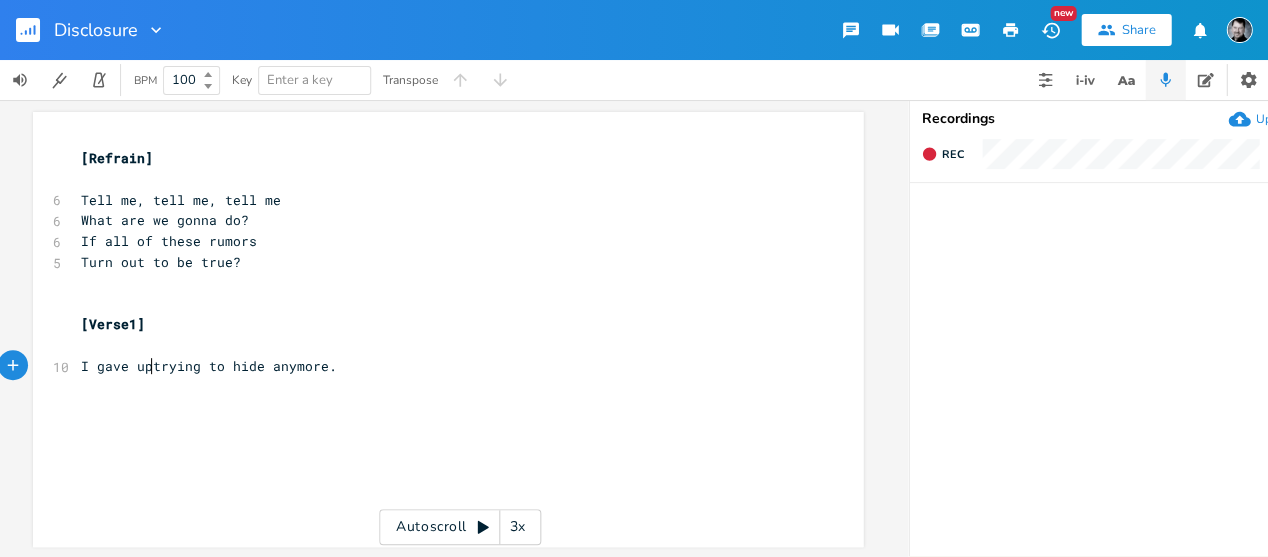 type on "gave up" 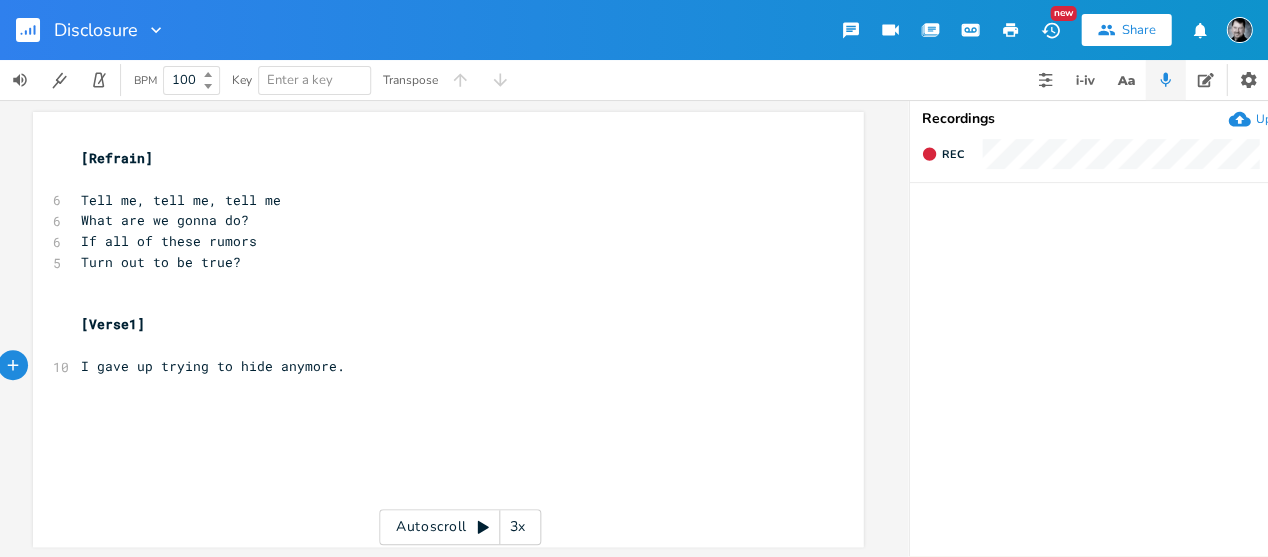 click on "​" at bounding box center (438, 387) 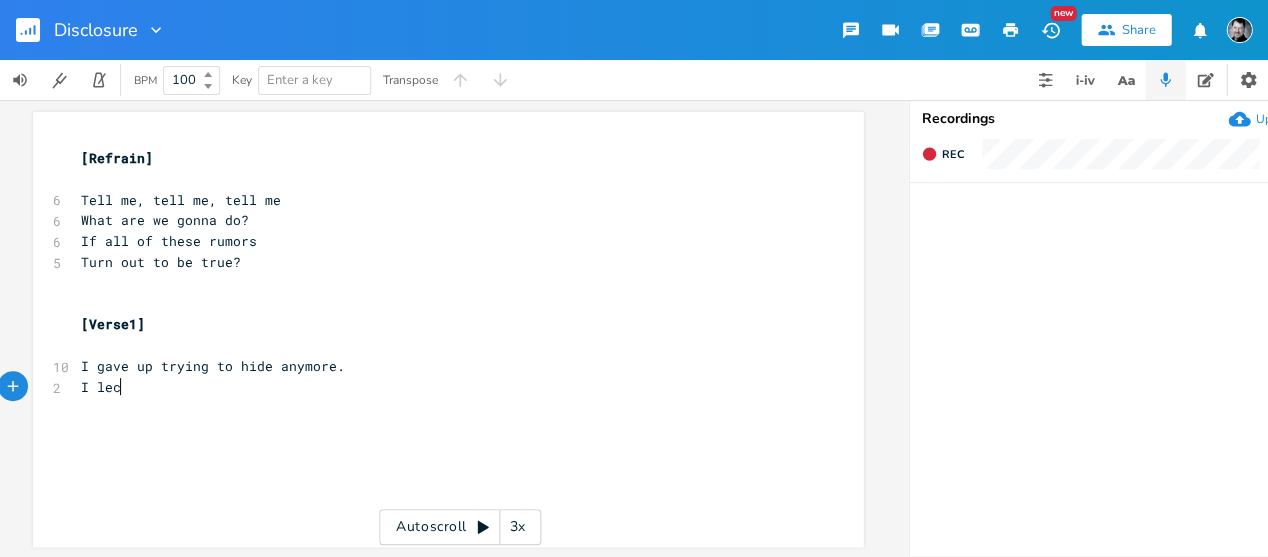type on "I lect" 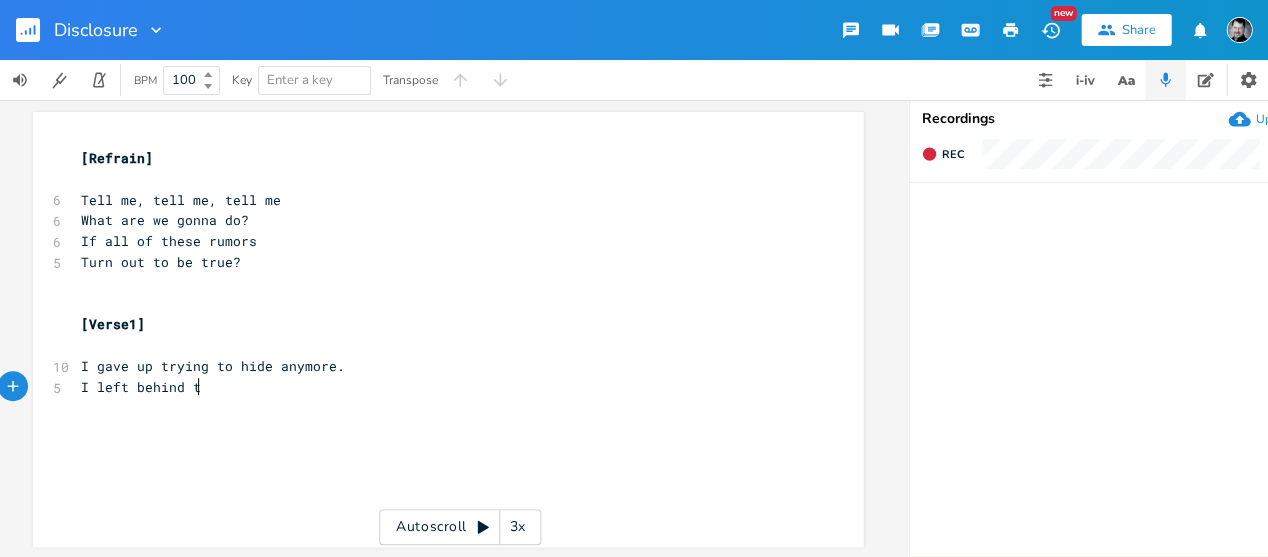 scroll, scrollTop: 0, scrollLeft: 65, axis: horizontal 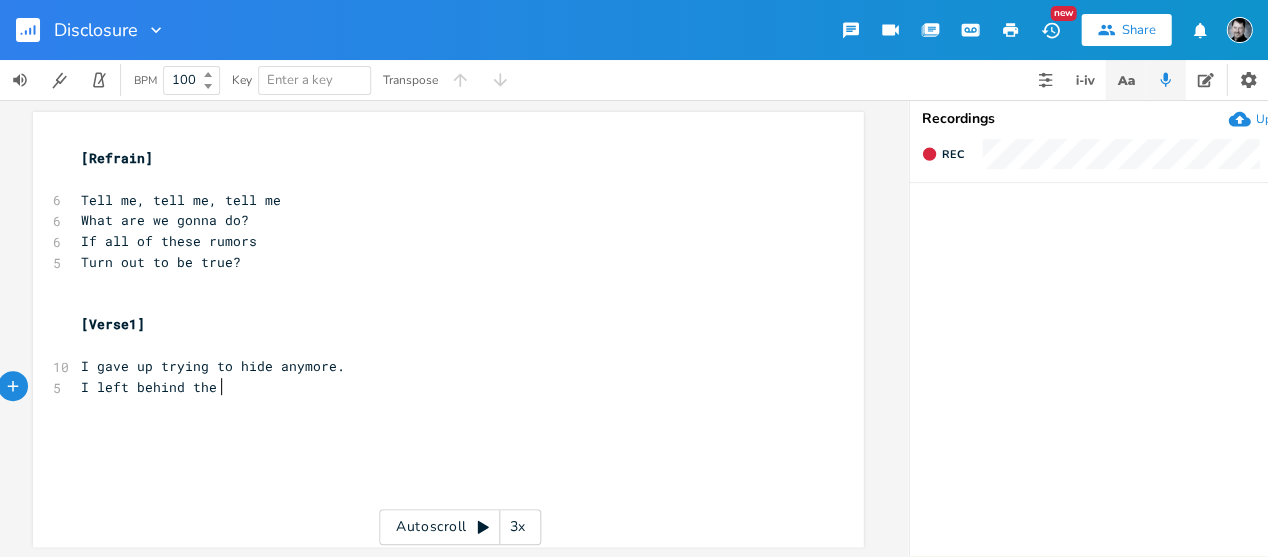 type on "ft behind the" 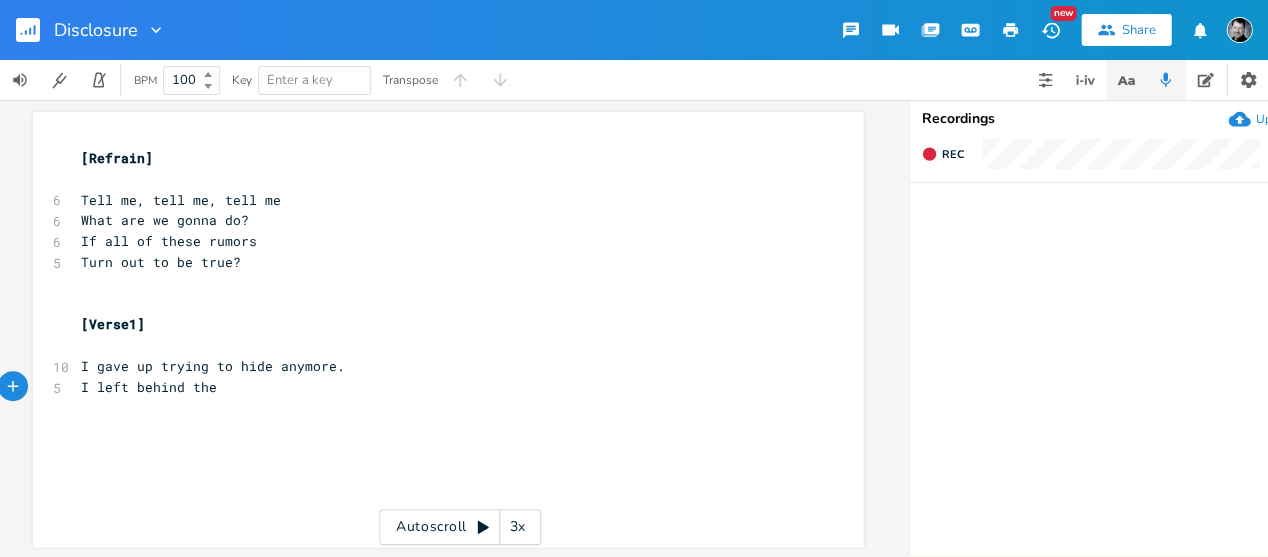 click 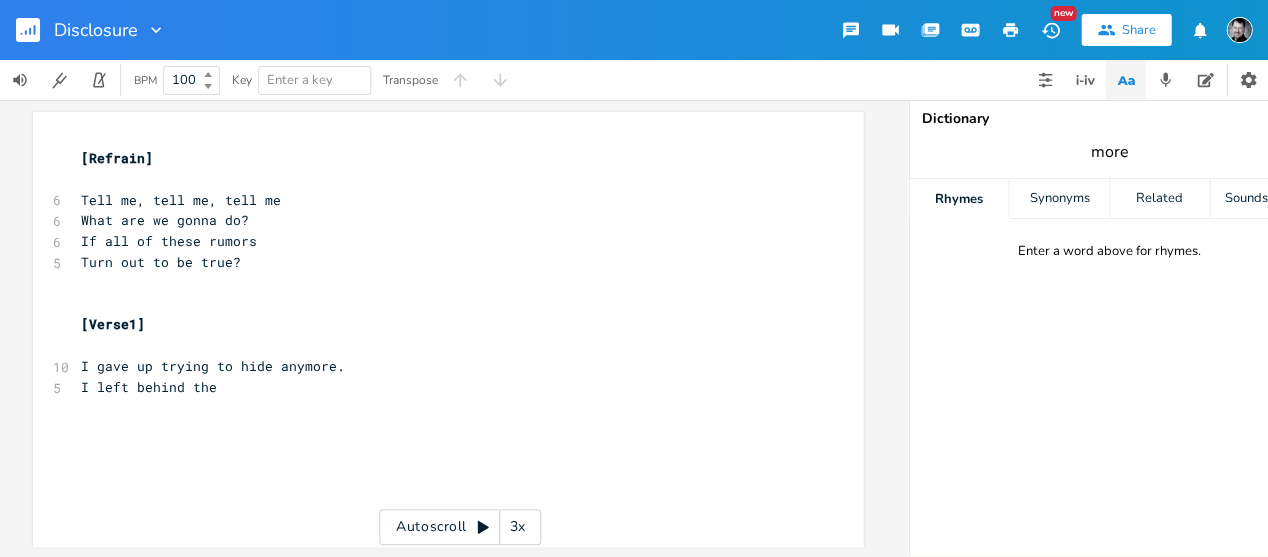 type on "more" 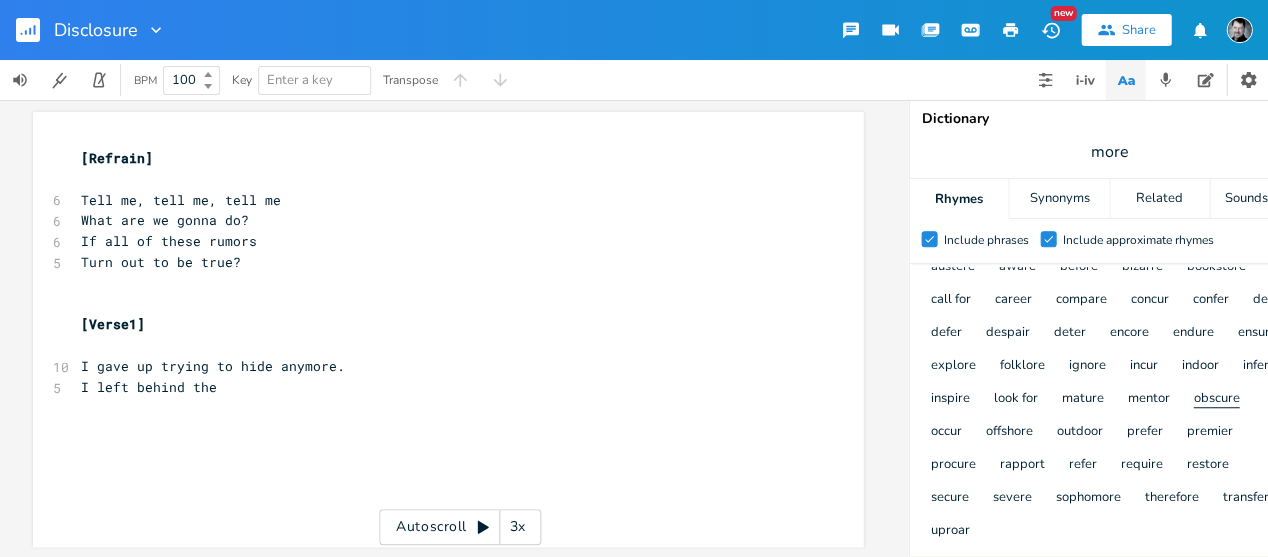 scroll, scrollTop: 607, scrollLeft: 0, axis: vertical 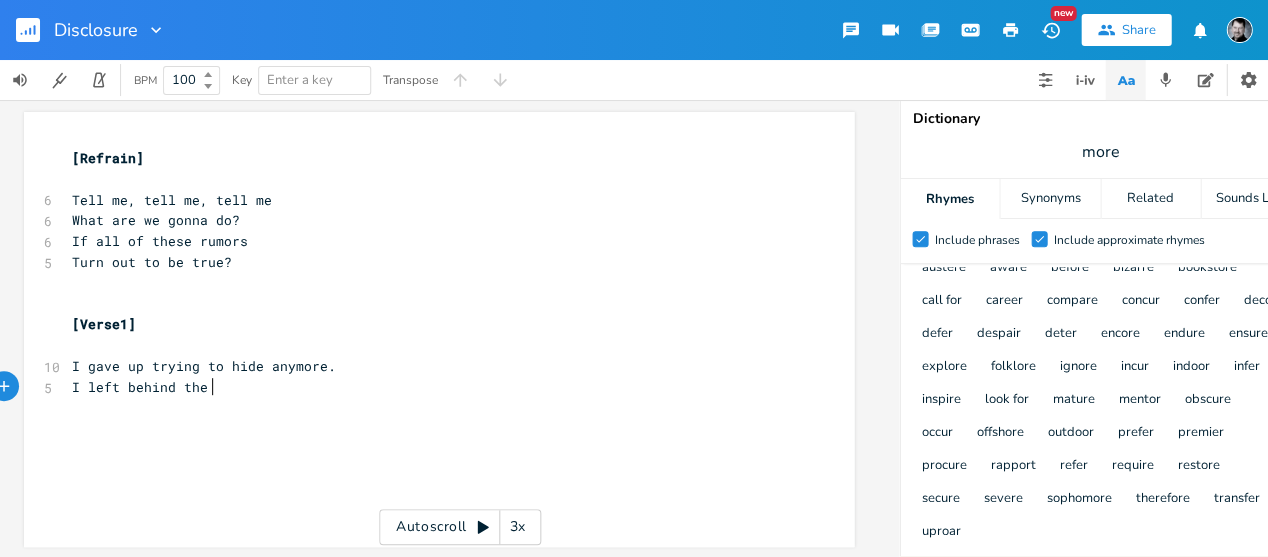 click on "x   [Refrain] ​ 6 Tell me, tell me, tell me 6 What are we gonna do? 6 If all of these rumors 5 Turn out to be true? ​ ​ [Verse1] ​ 10 I gave up trying to hide anymore. 5 I left behind the" at bounding box center [454, 348] 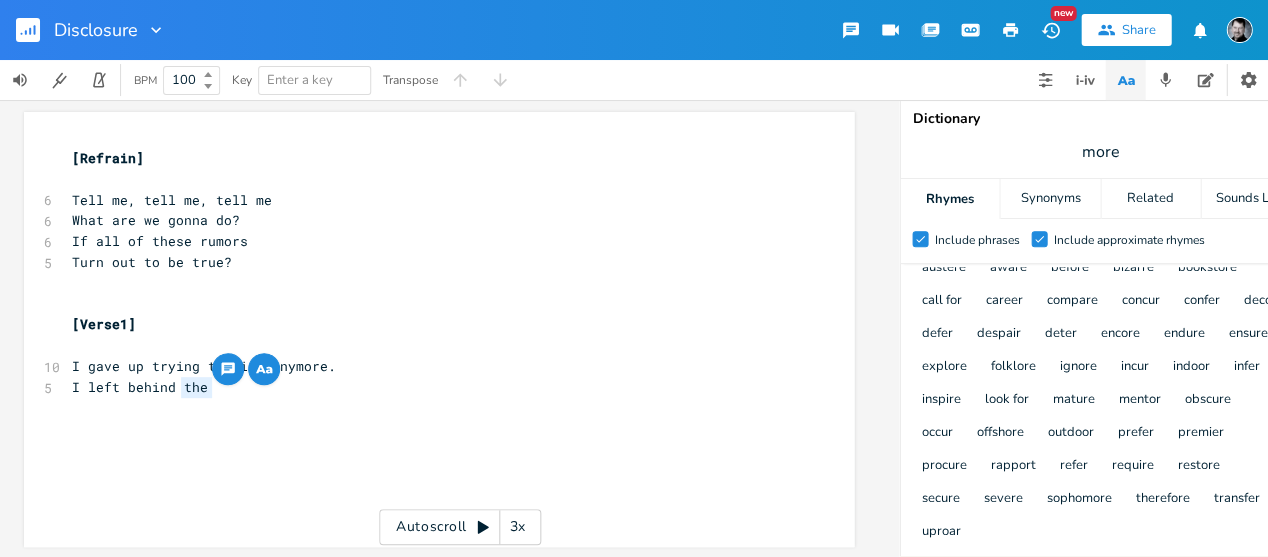 drag, startPoint x: 198, startPoint y: 391, endPoint x: 175, endPoint y: 389, distance: 23.086792 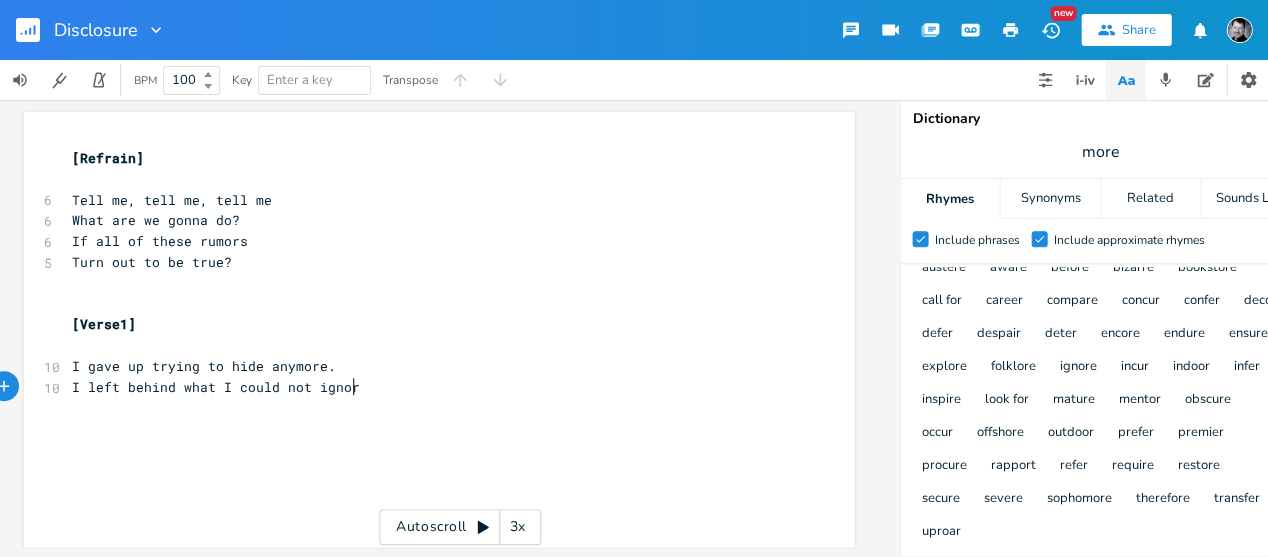 scroll, scrollTop: 0, scrollLeft: 113, axis: horizontal 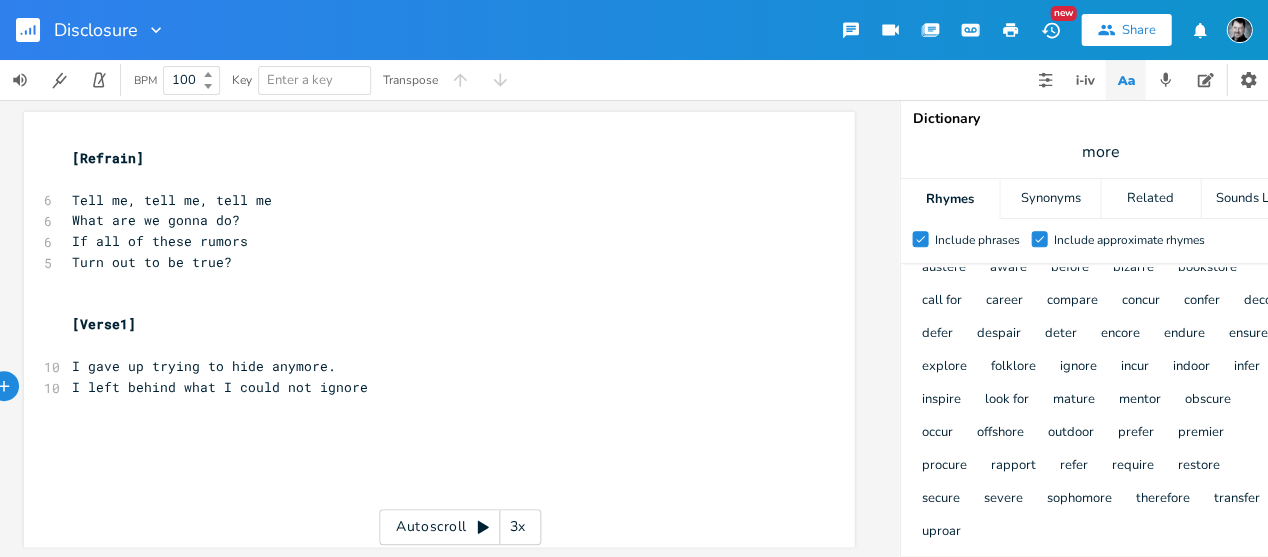 type on "what I could not ignore." 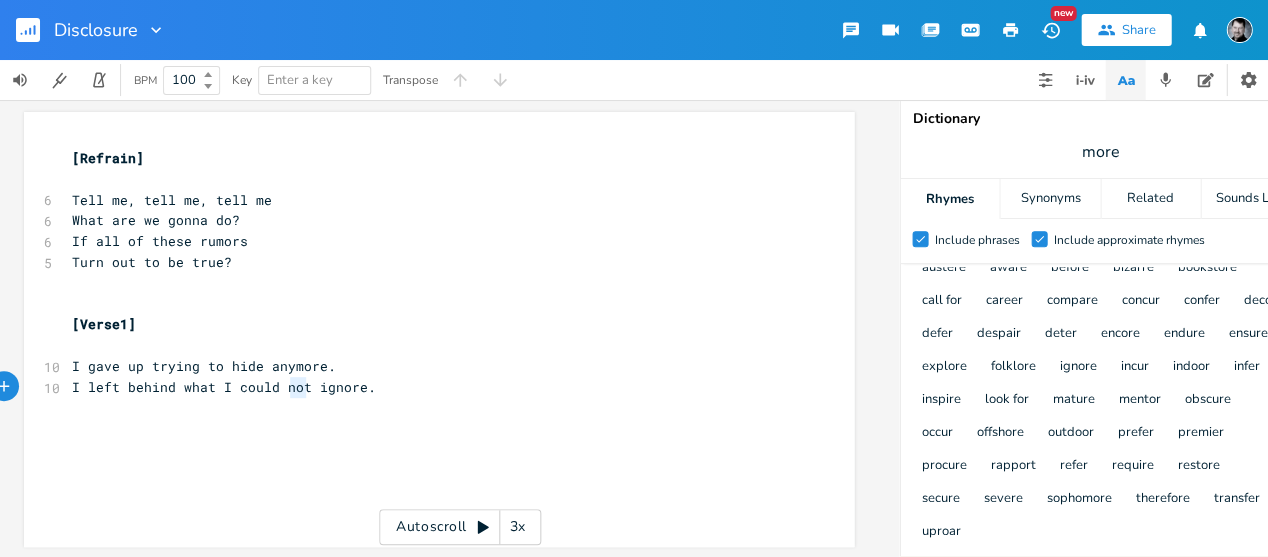 type on "not" 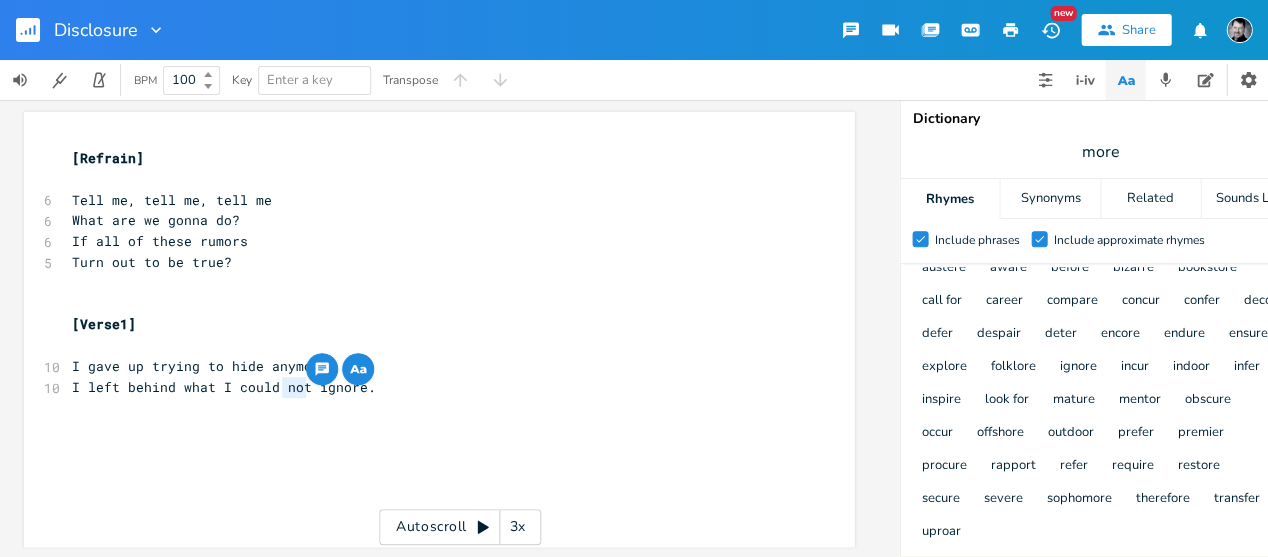 drag, startPoint x: 302, startPoint y: 391, endPoint x: 278, endPoint y: 389, distance: 24.083189 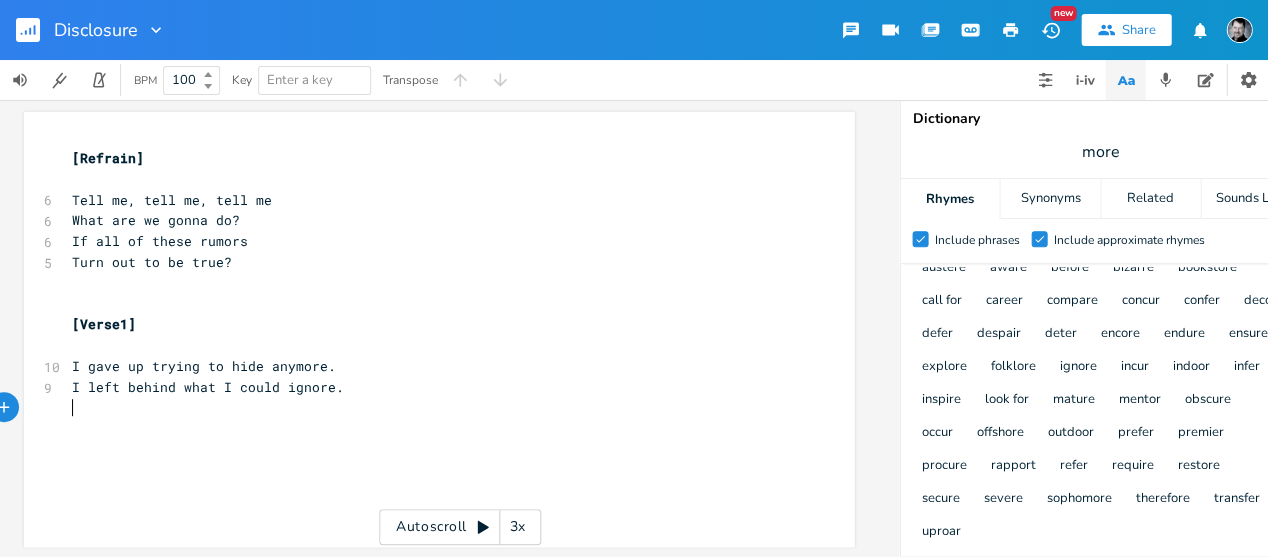 click on "x   [Refrain] ​ 6 Tell me, tell me, tell me 6 What are we gonna do? 6 If all of these rumors 5 Turn out to be true? ​ ​ [Verse1] ​ 10 I gave up trying to hide anymore. 9 I left behind what I could ignore. ​" at bounding box center [429, 283] 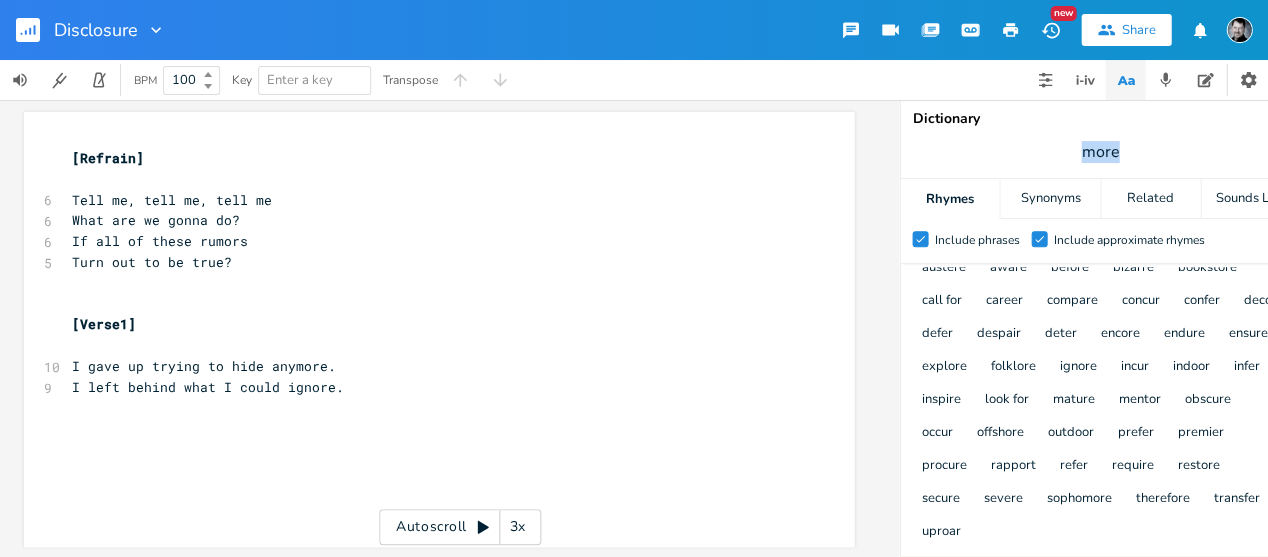 drag, startPoint x: 1101, startPoint y: 148, endPoint x: 1056, endPoint y: 148, distance: 45 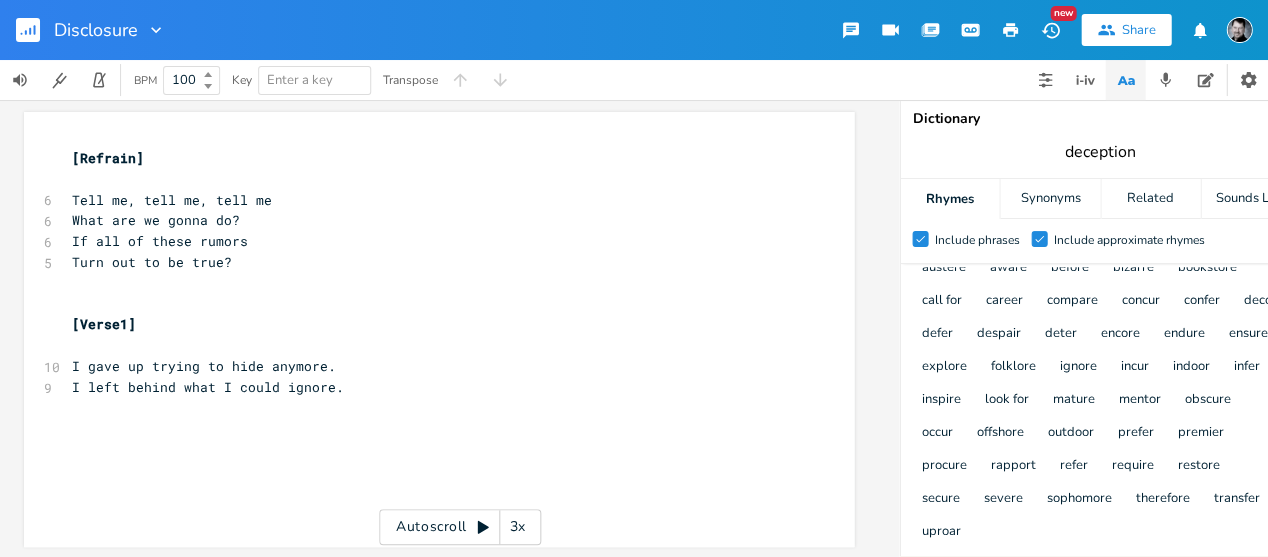 type on "deception" 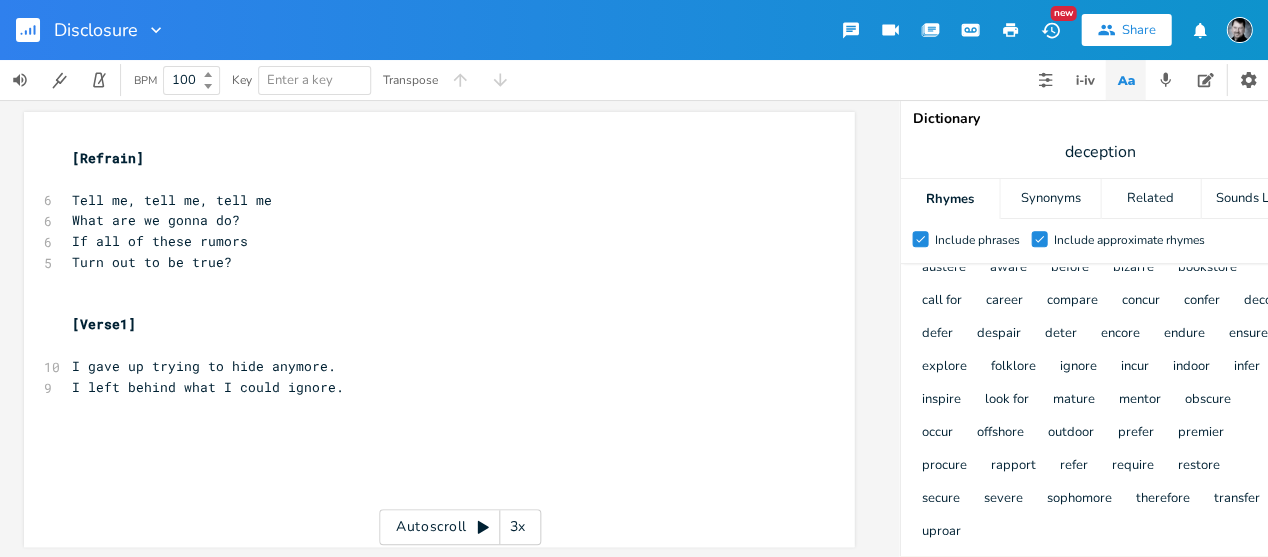 scroll, scrollTop: 598, scrollLeft: 0, axis: vertical 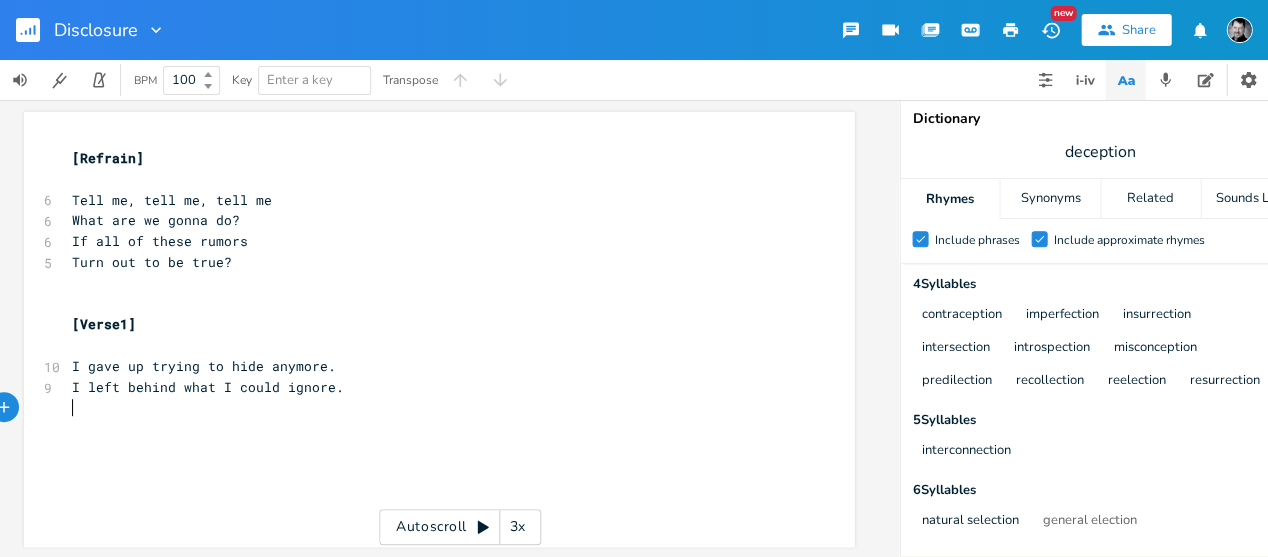 click on "​" at bounding box center [429, 408] 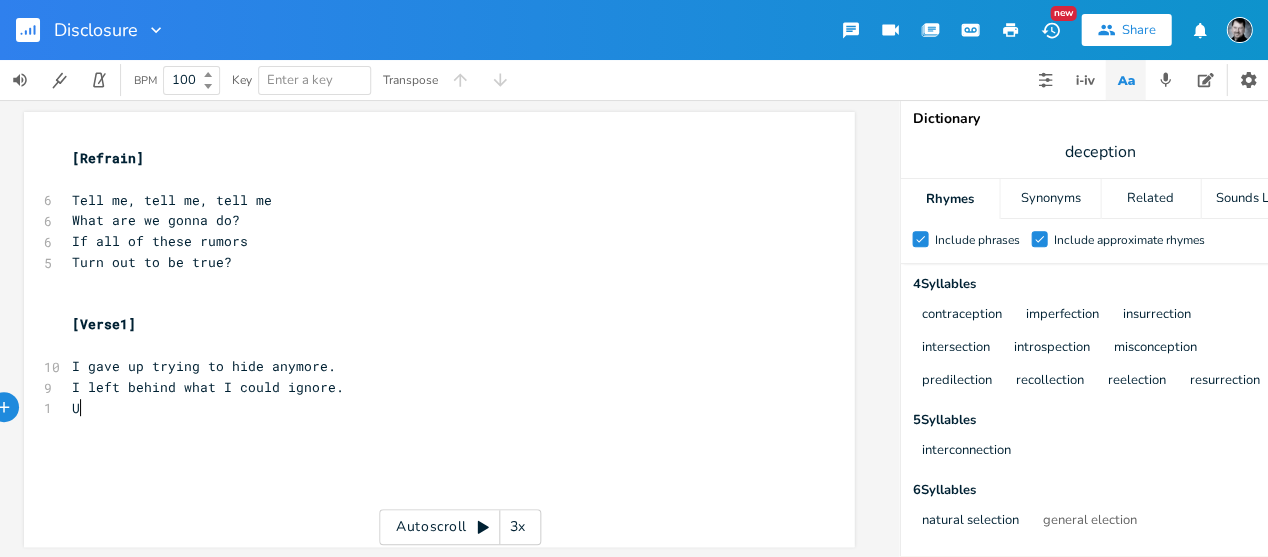 scroll, scrollTop: 0, scrollLeft: 14, axis: horizontal 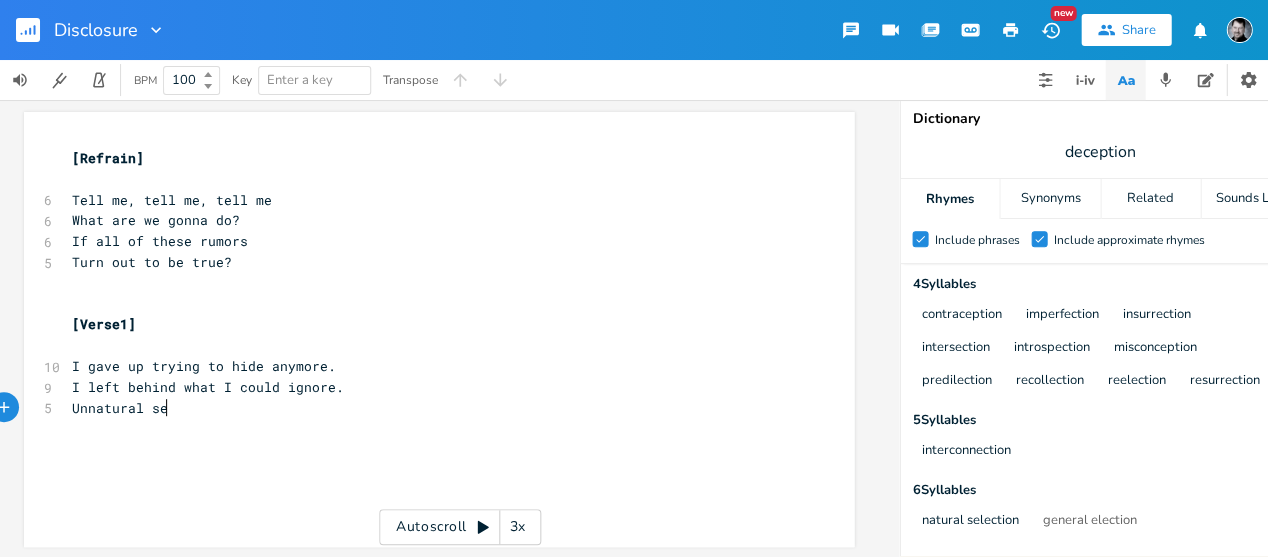 type on "Unnatural sec" 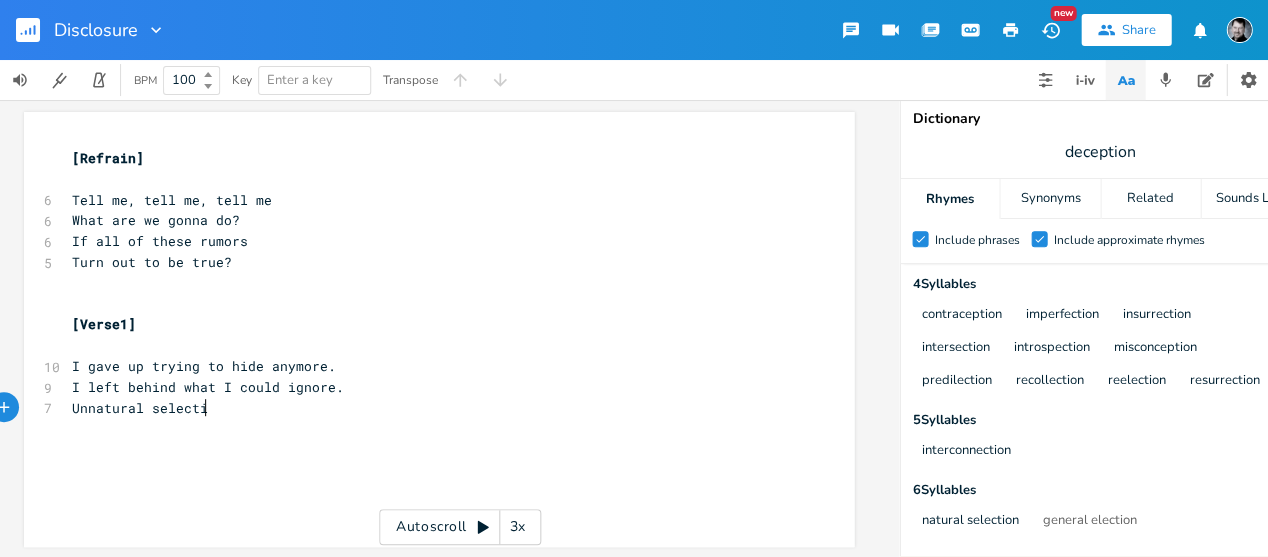 type on "lection" 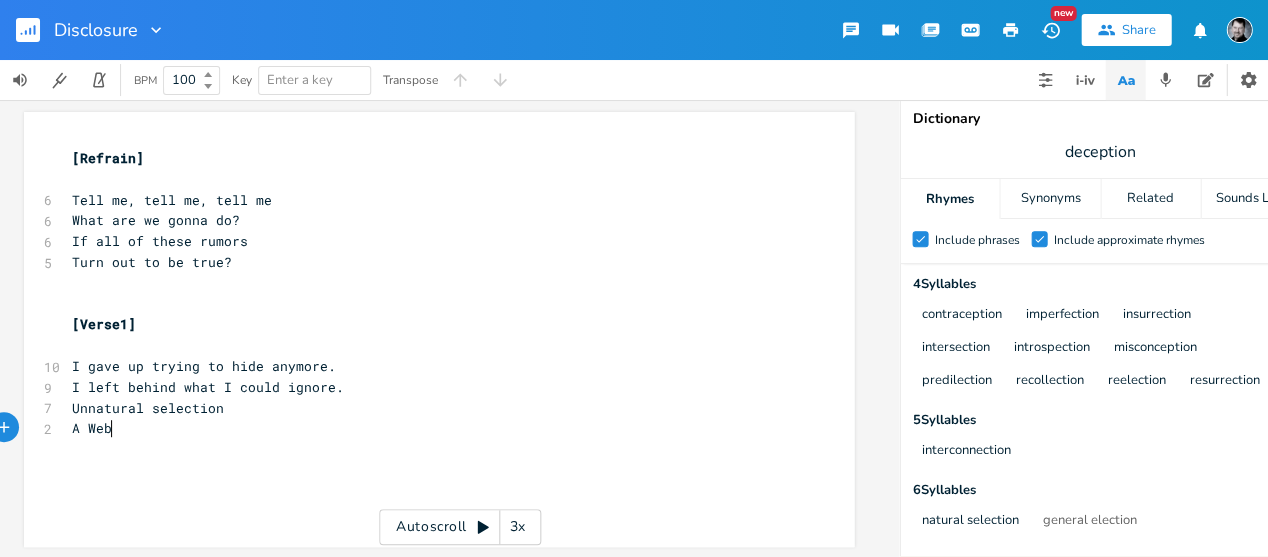 scroll, scrollTop: 0, scrollLeft: 44, axis: horizontal 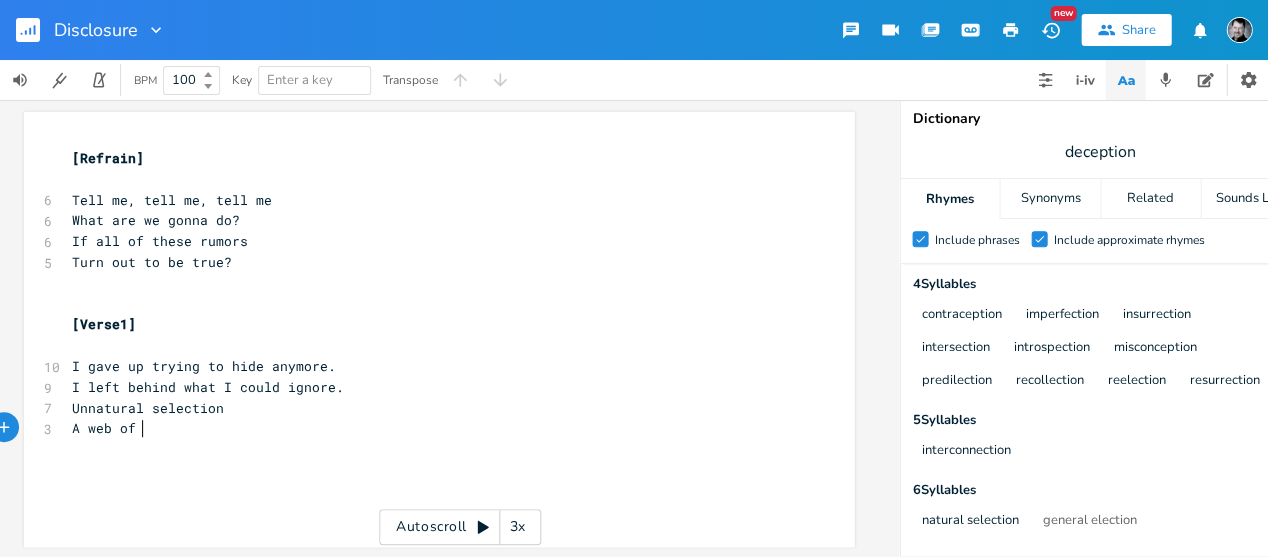type on "web of s" 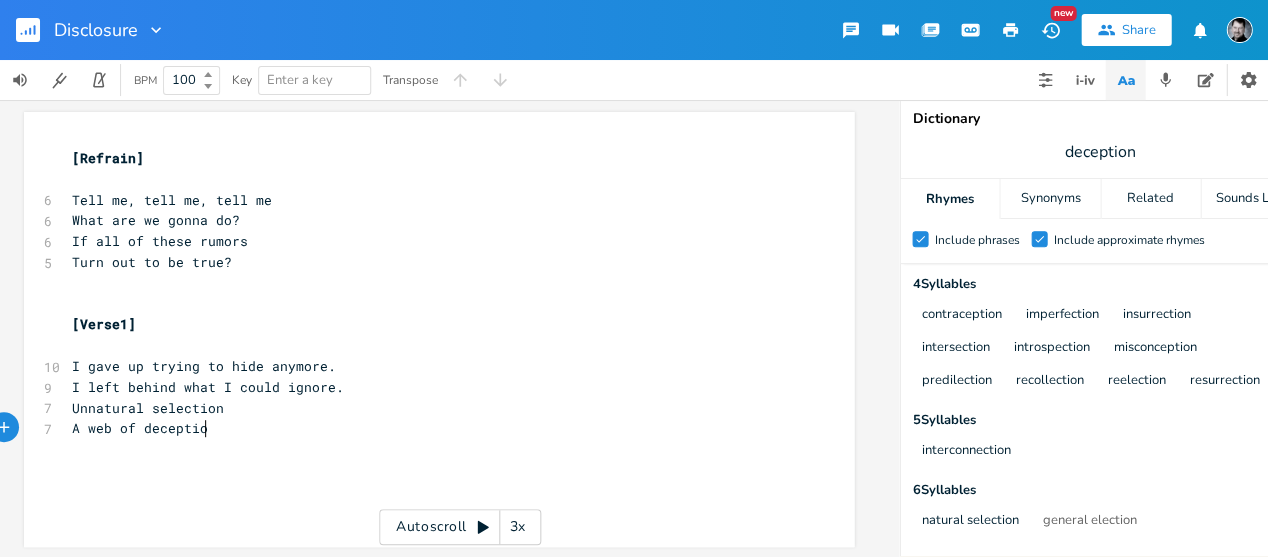 scroll, scrollTop: 0, scrollLeft: 48, axis: horizontal 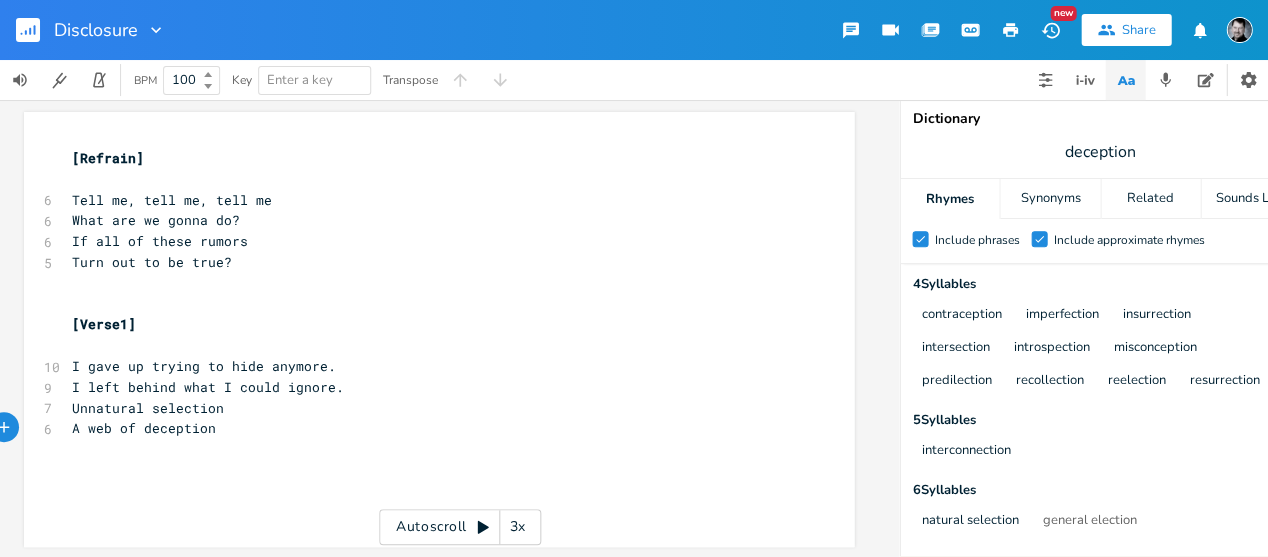 type 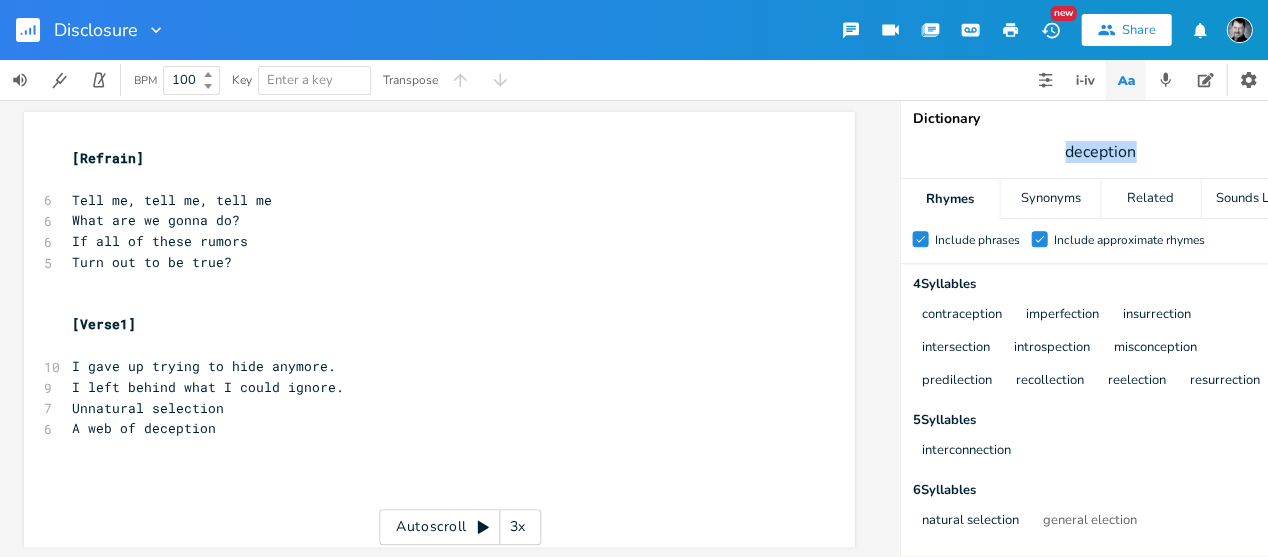 drag, startPoint x: 1154, startPoint y: 151, endPoint x: 1063, endPoint y: 144, distance: 91.26884 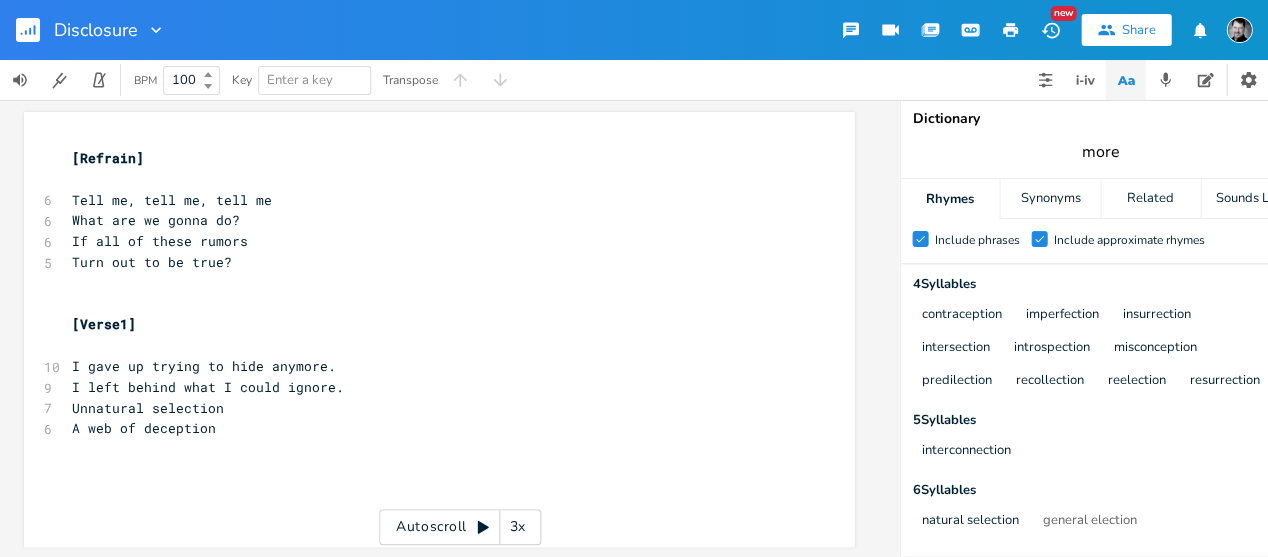 type on "more" 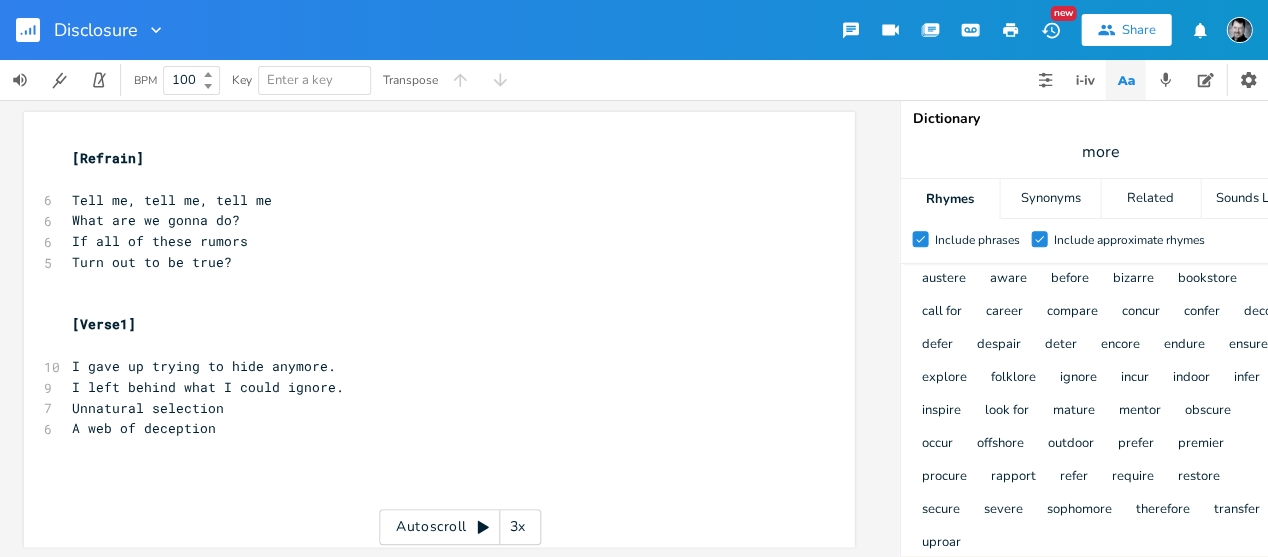 scroll, scrollTop: 0, scrollLeft: 0, axis: both 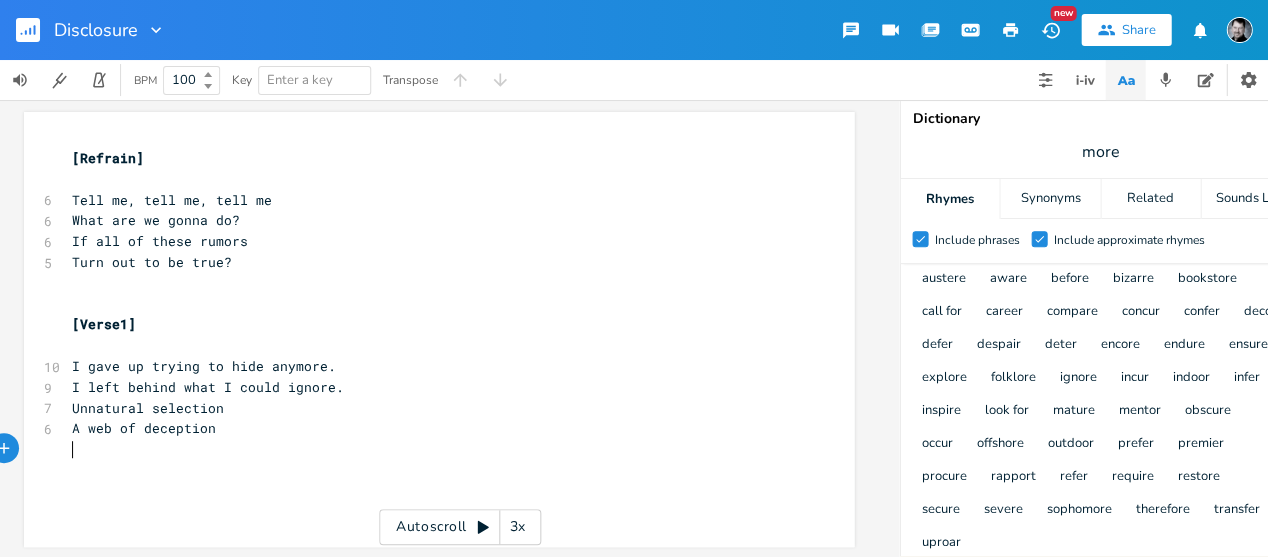 click on "​" at bounding box center (429, 449) 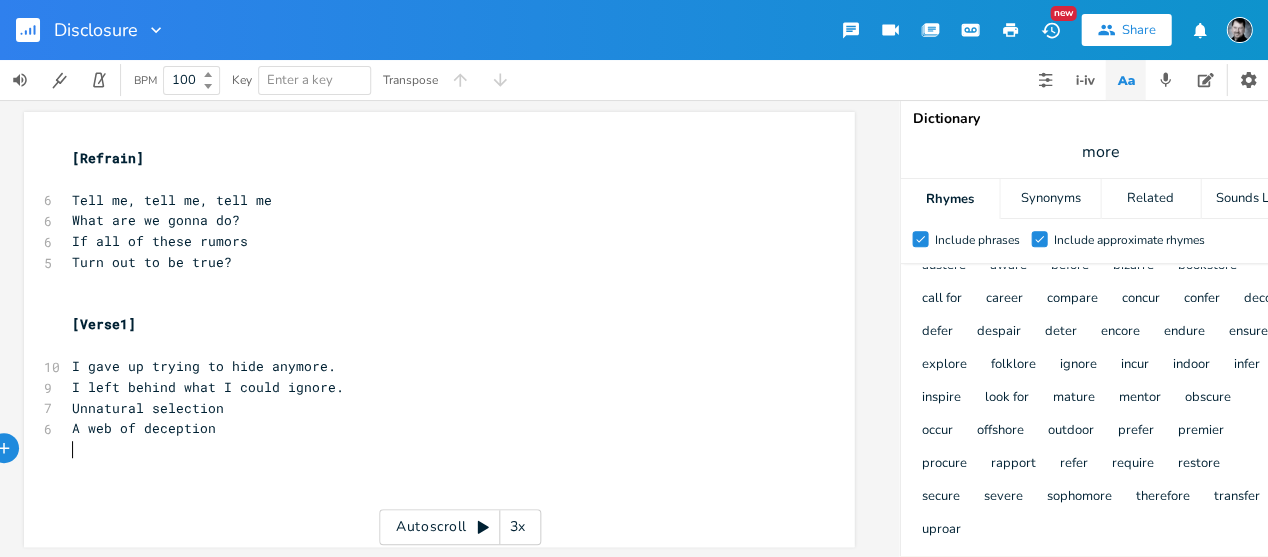 scroll, scrollTop: 617, scrollLeft: 0, axis: vertical 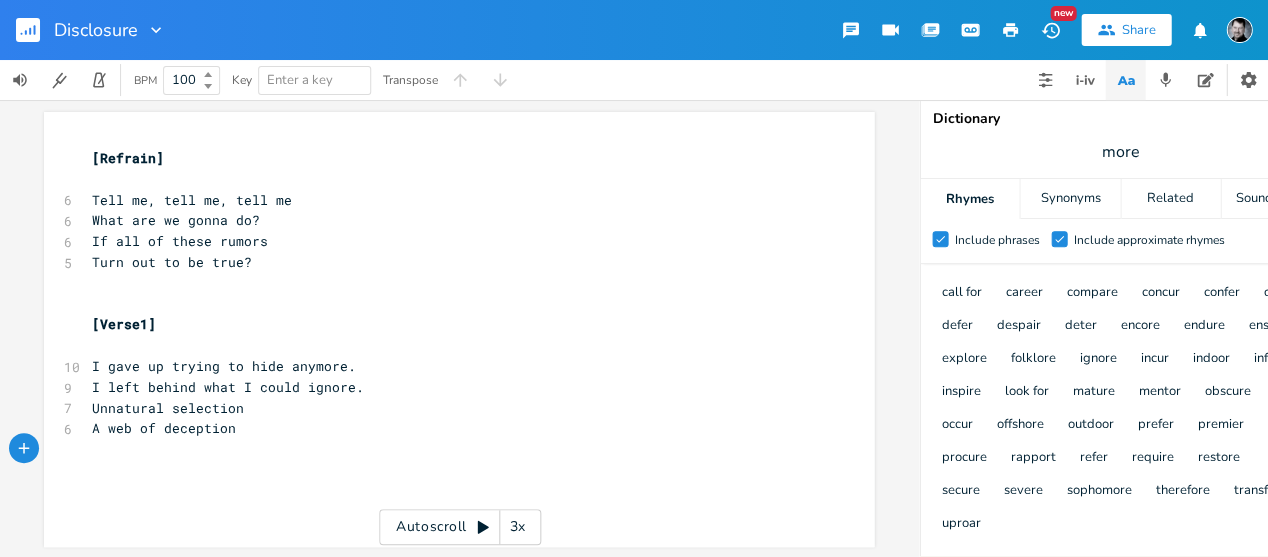 click on "​" at bounding box center (449, 345) 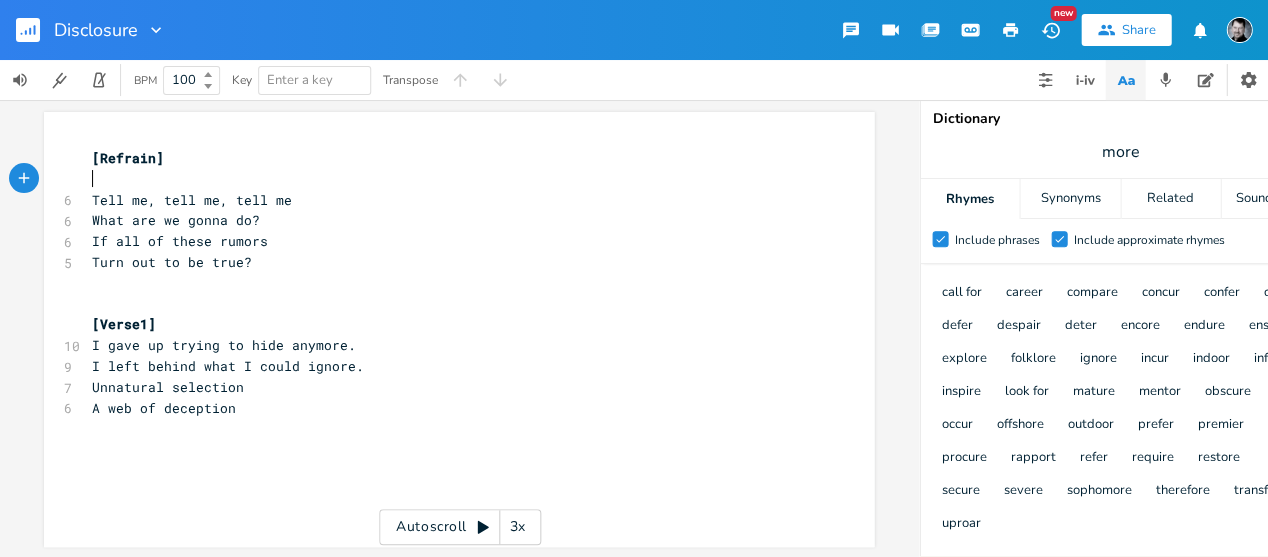 click on "​" at bounding box center (449, 179) 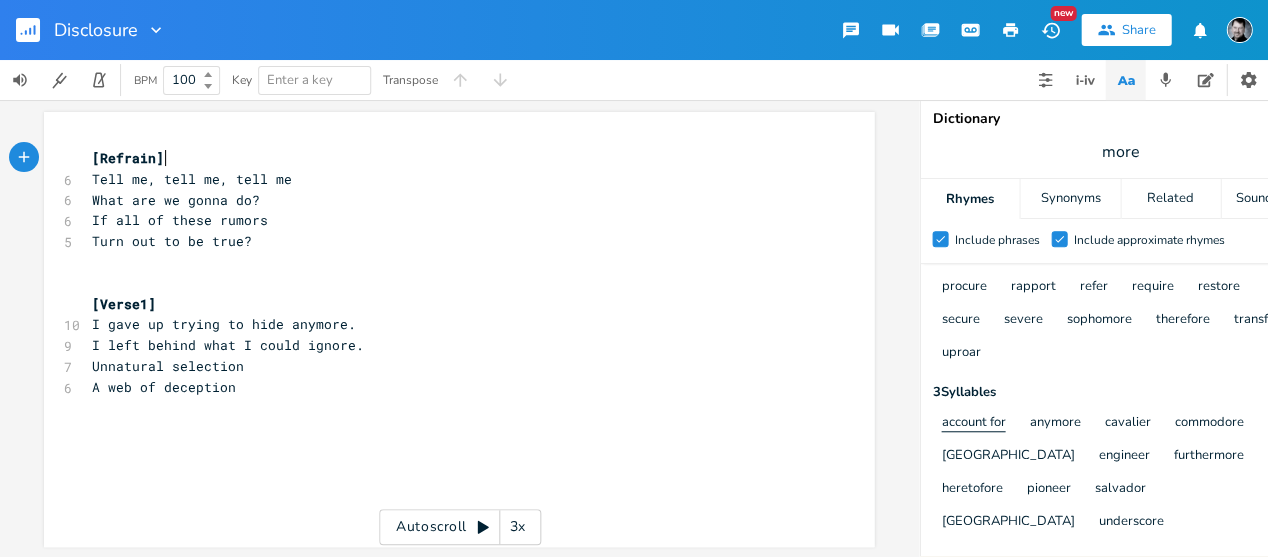 scroll, scrollTop: 788, scrollLeft: 0, axis: vertical 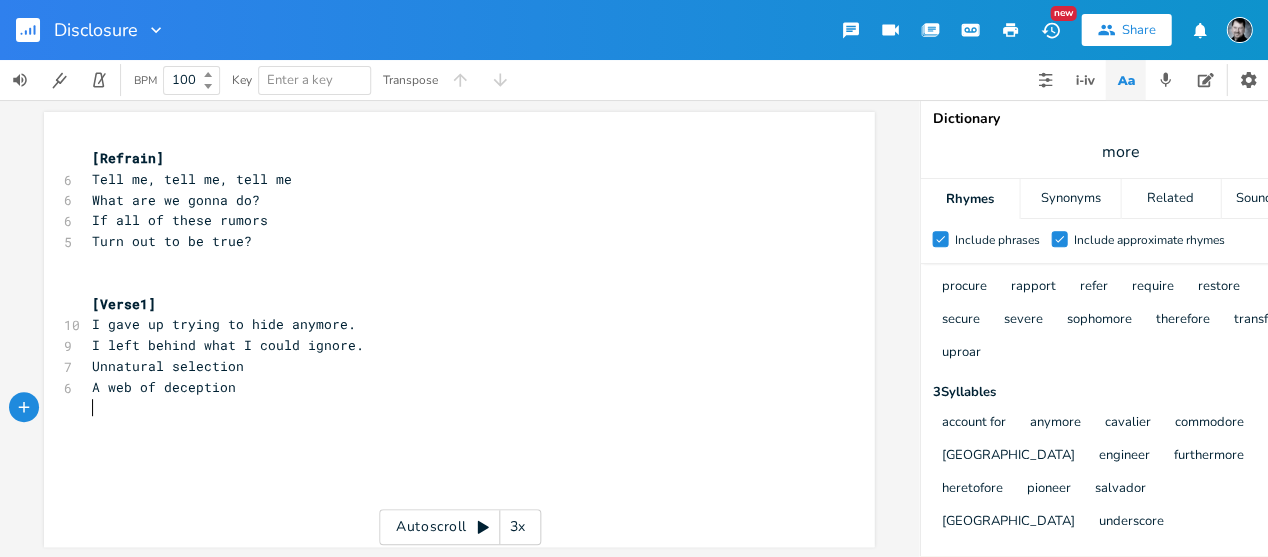 click on "​" at bounding box center [449, 408] 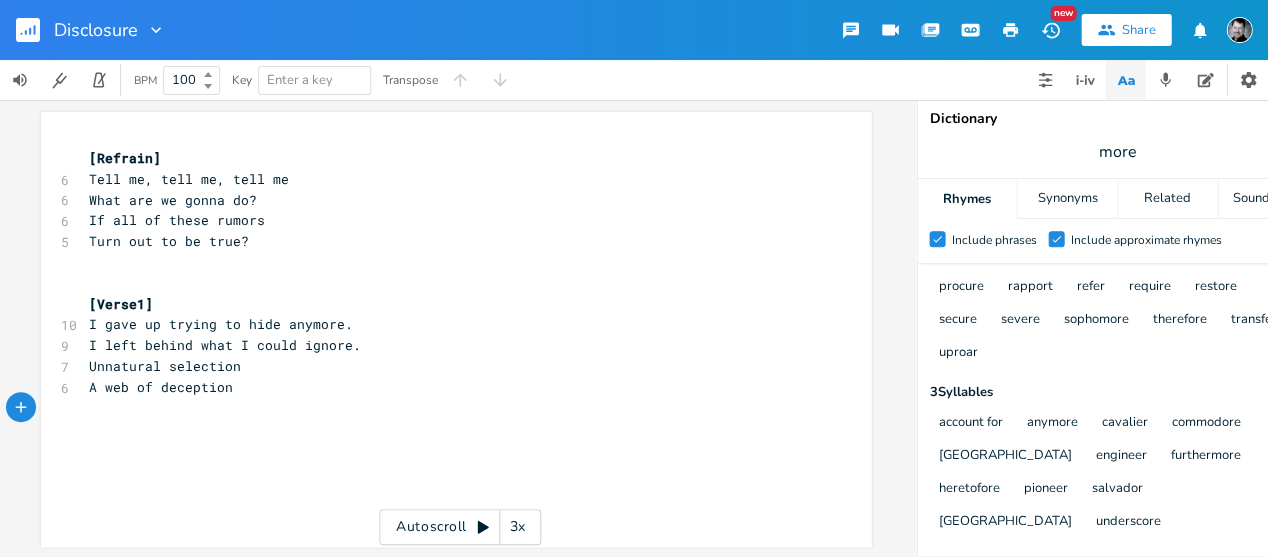 scroll, scrollTop: 0, scrollLeft: 18, axis: horizontal 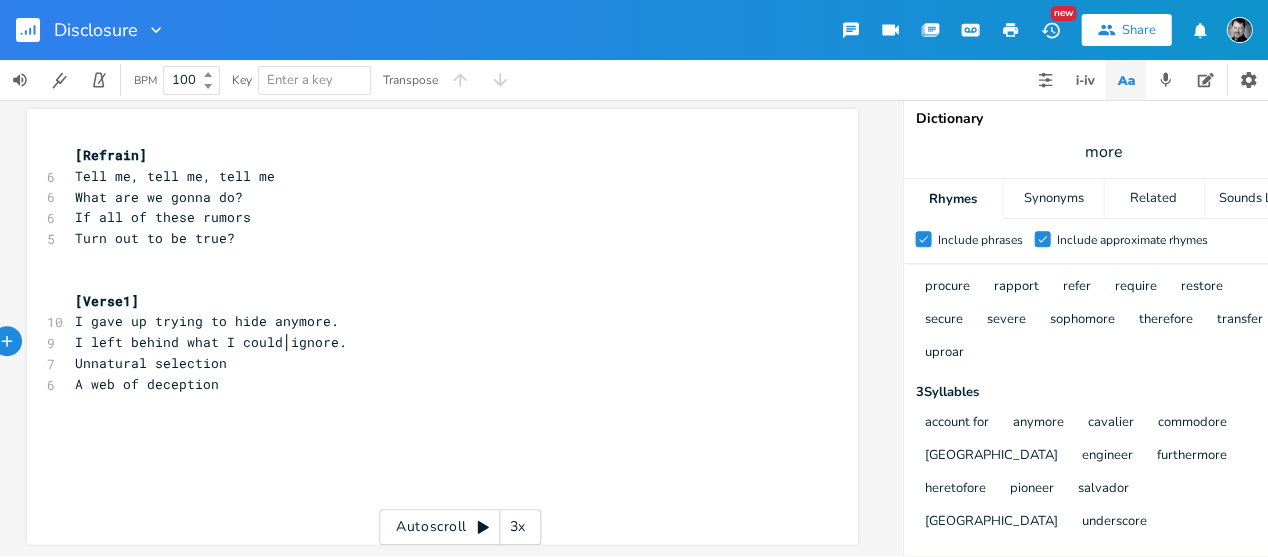 click on "I left behind what I could ignore." at bounding box center (211, 342) 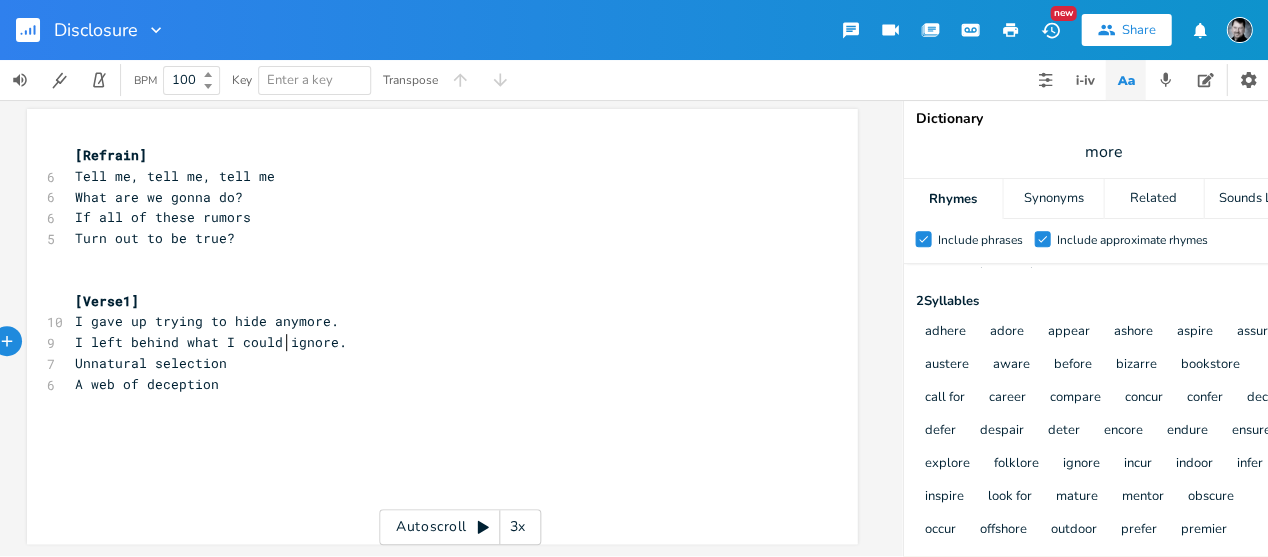 scroll, scrollTop: 508, scrollLeft: 0, axis: vertical 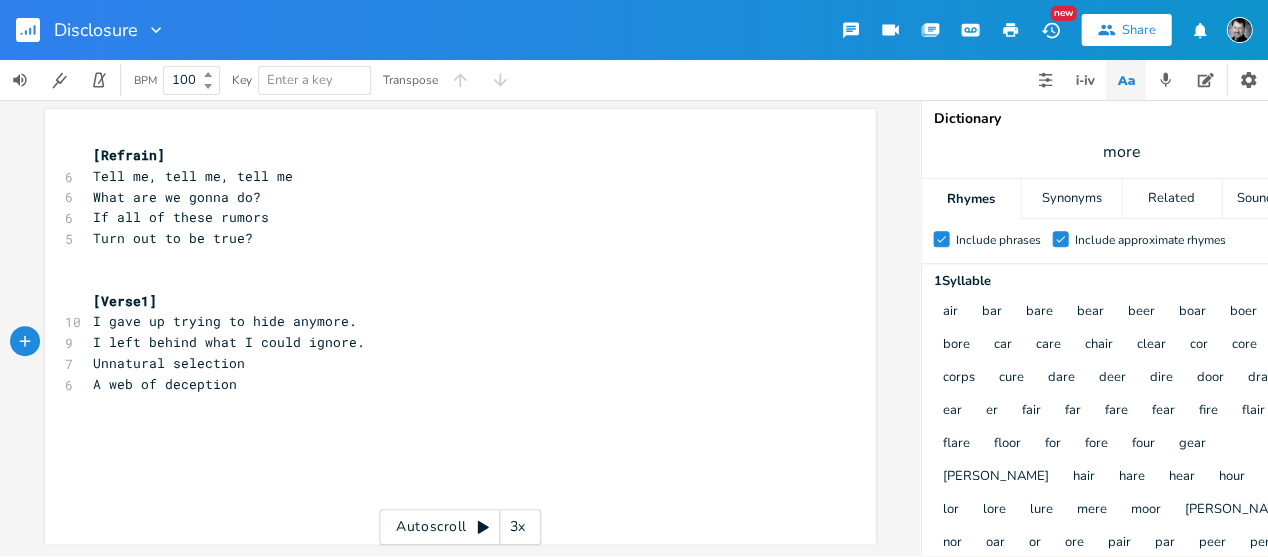 click on "​" at bounding box center (450, 405) 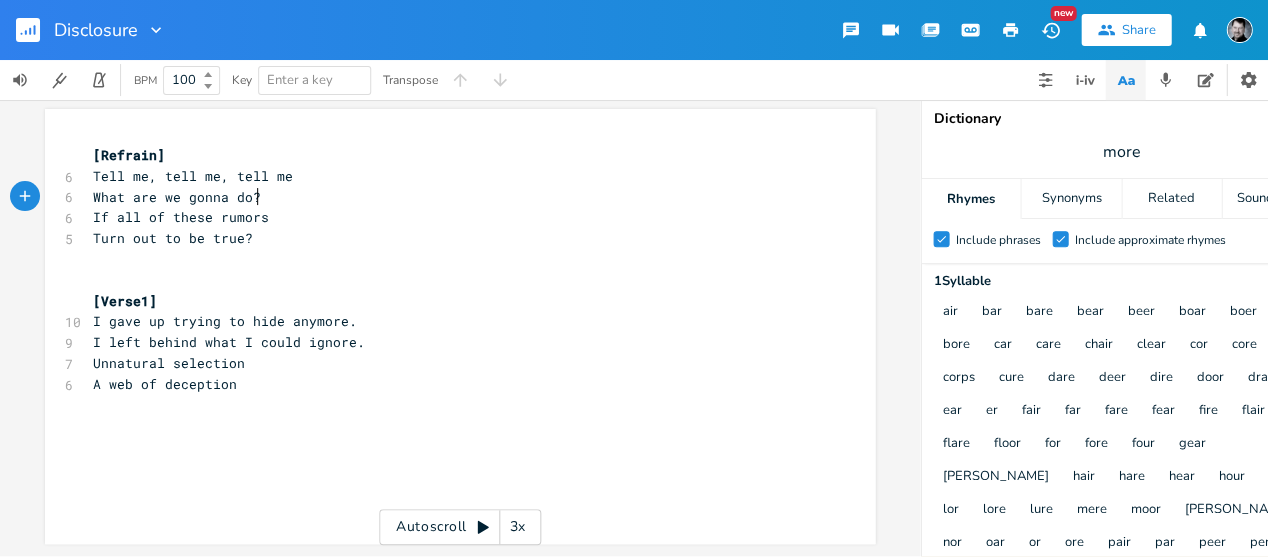 click on "What are we gonna do?" at bounding box center [450, 197] 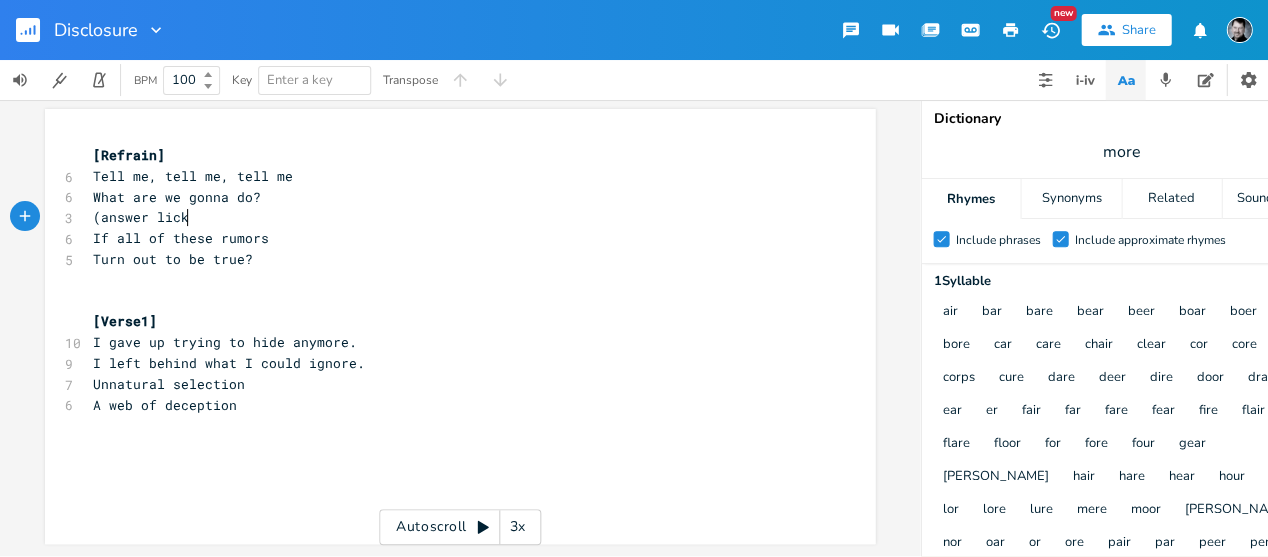 scroll, scrollTop: 0, scrollLeft: 59, axis: horizontal 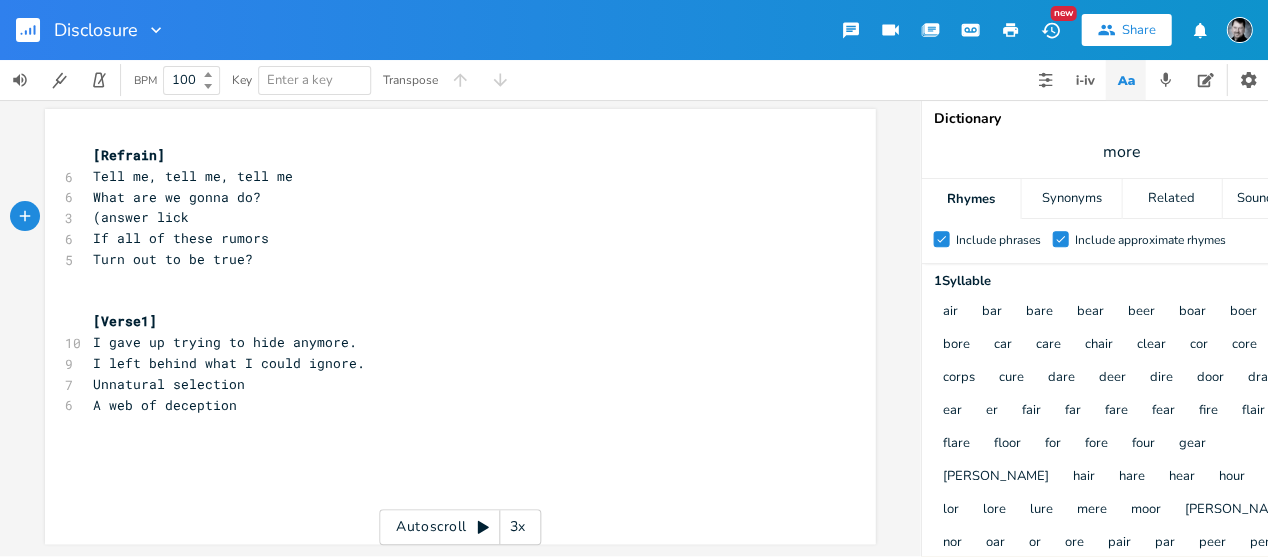 type on "(answer lick)" 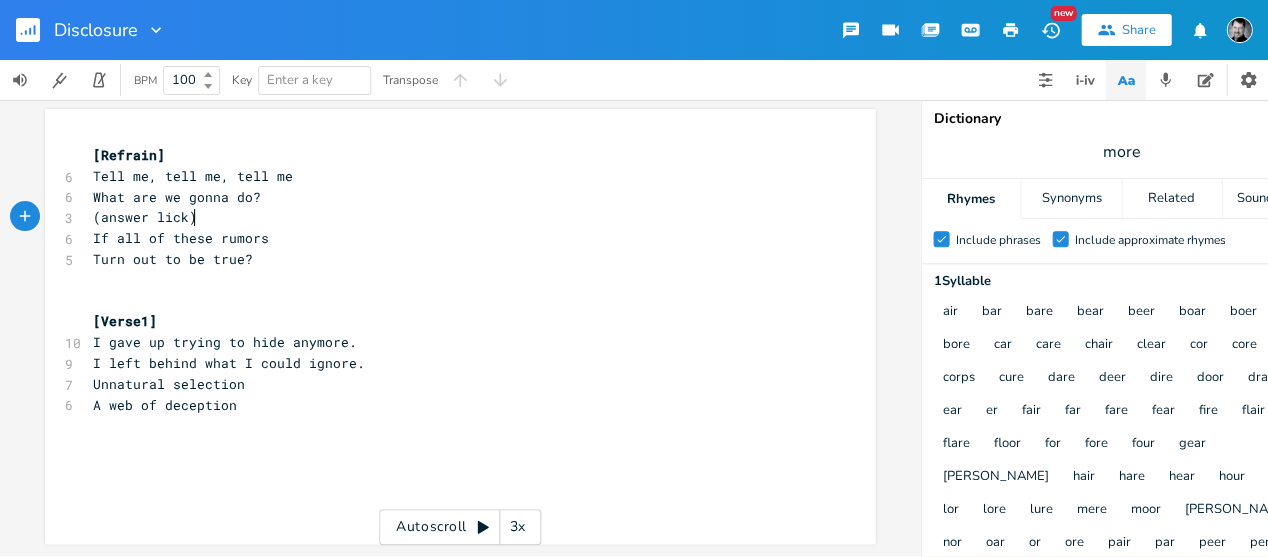 click on "Turn out to be true?" at bounding box center [450, 259] 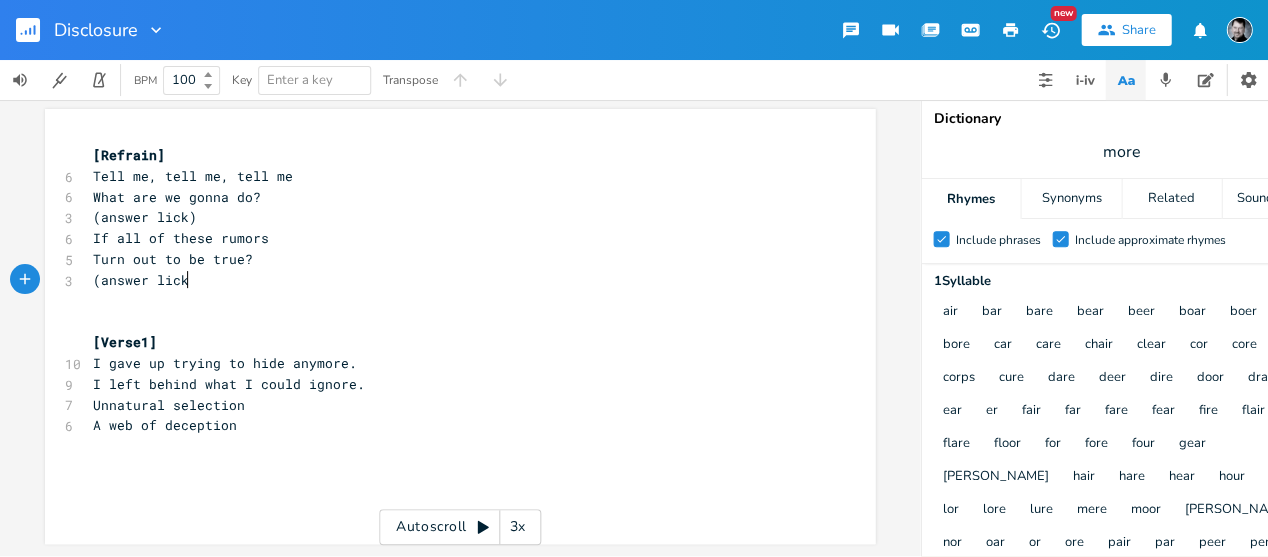 type on "(answer lick)" 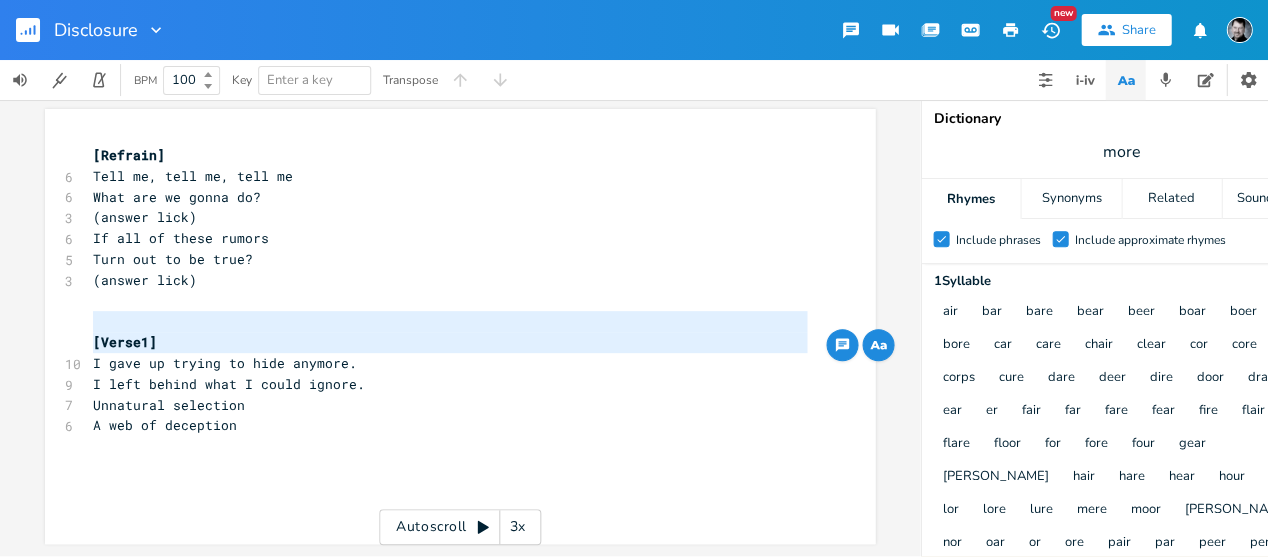 type on "[Verse1]" 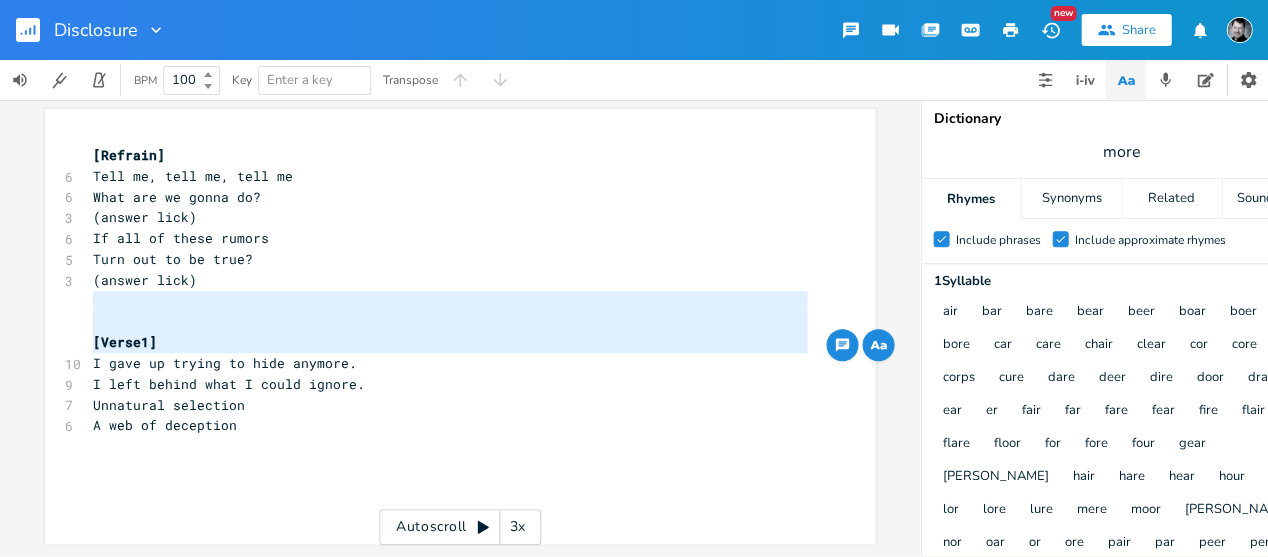 type 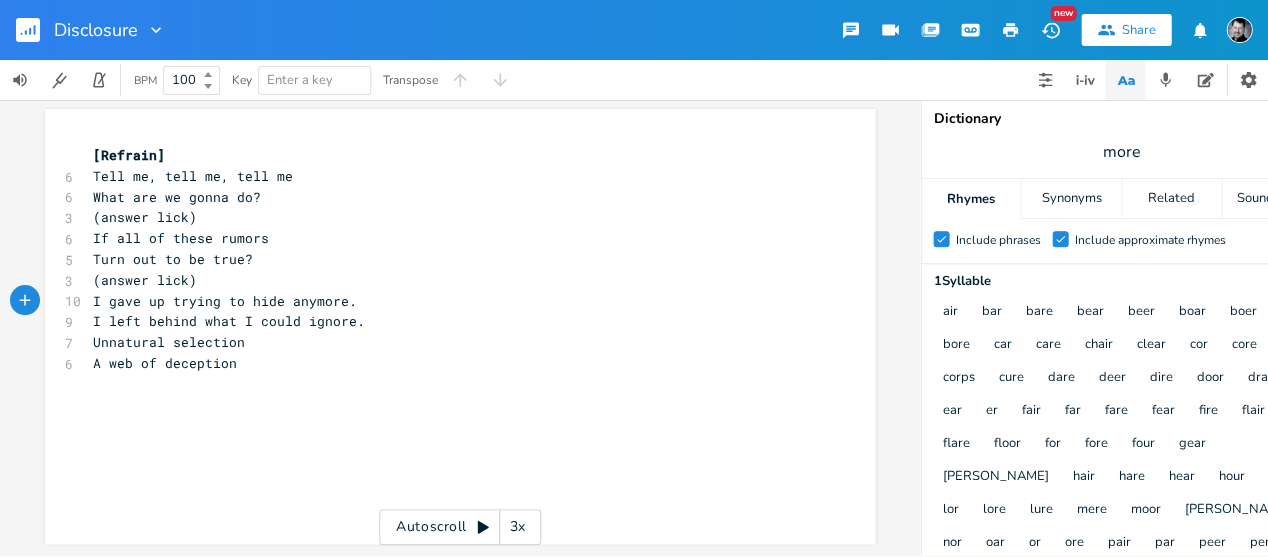 click on "I left behind what I could ignore." at bounding box center (450, 321) 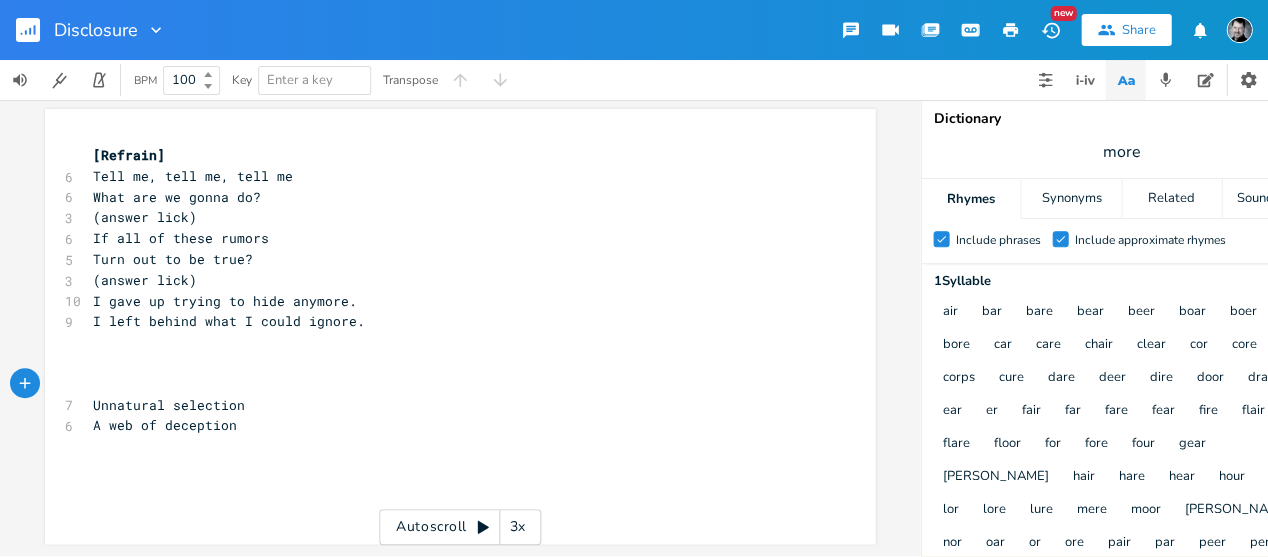 click on "​" at bounding box center [450, 342] 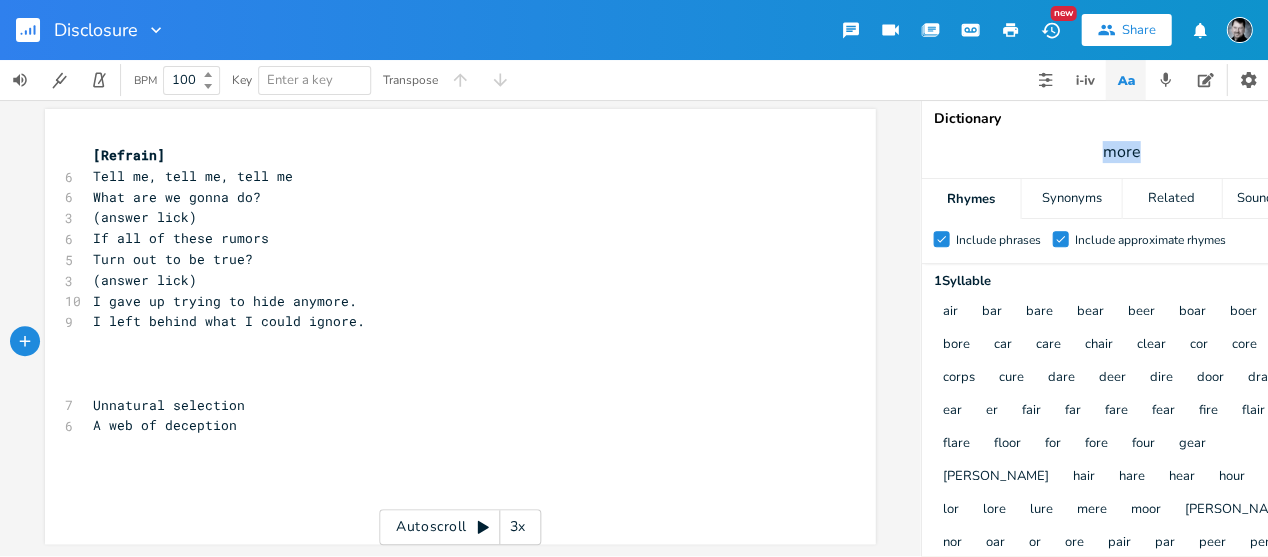 drag, startPoint x: 1148, startPoint y: 159, endPoint x: 1098, endPoint y: 153, distance: 50.358715 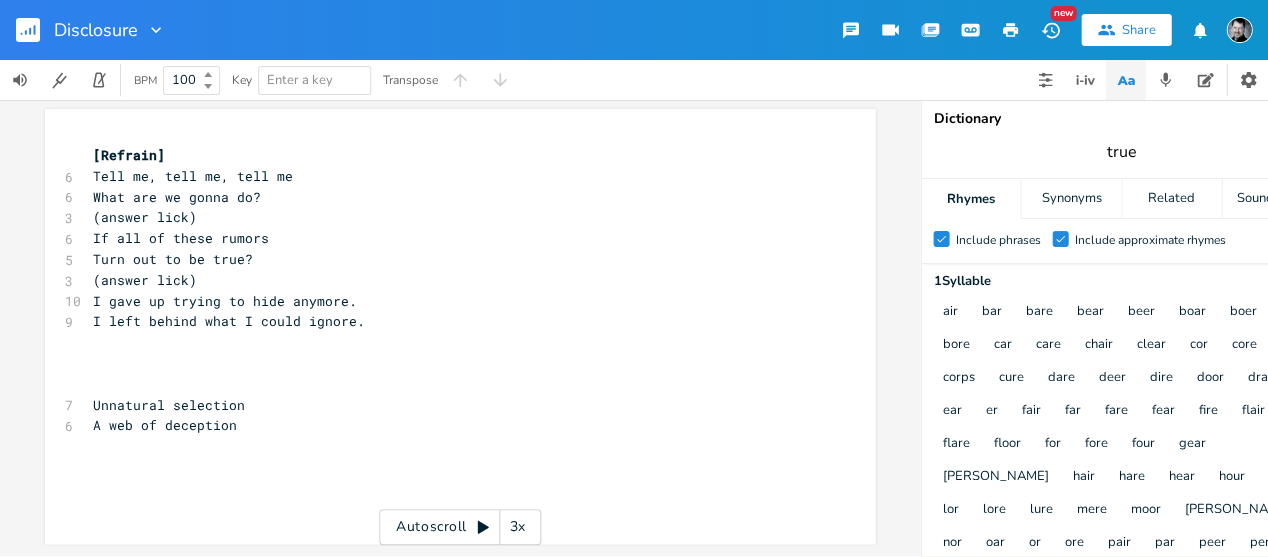 type on "true" 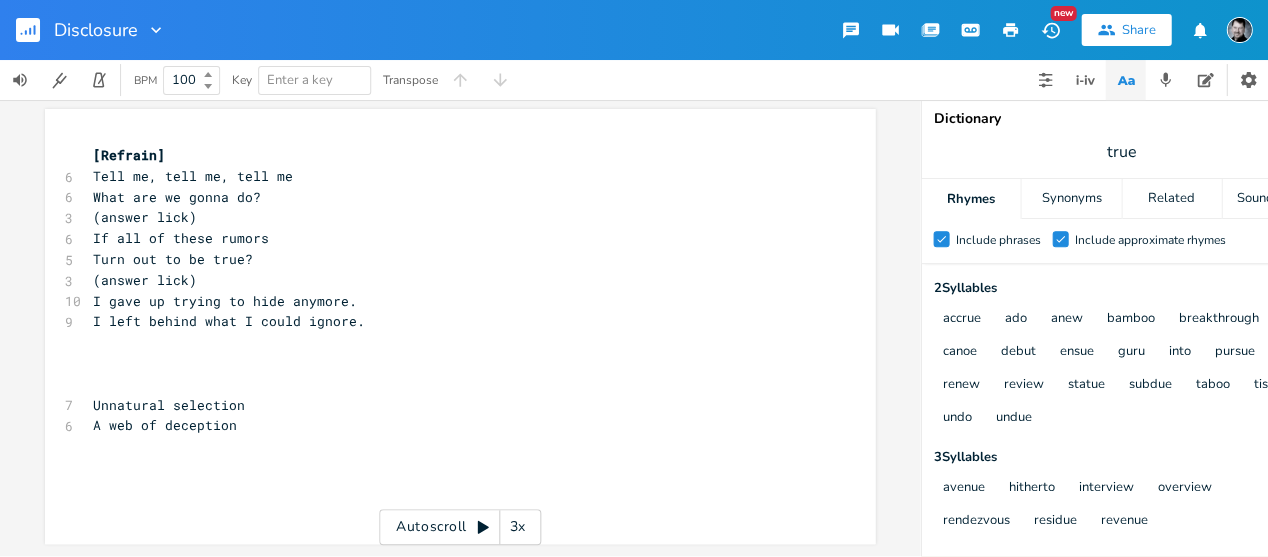 scroll, scrollTop: 232, scrollLeft: 0, axis: vertical 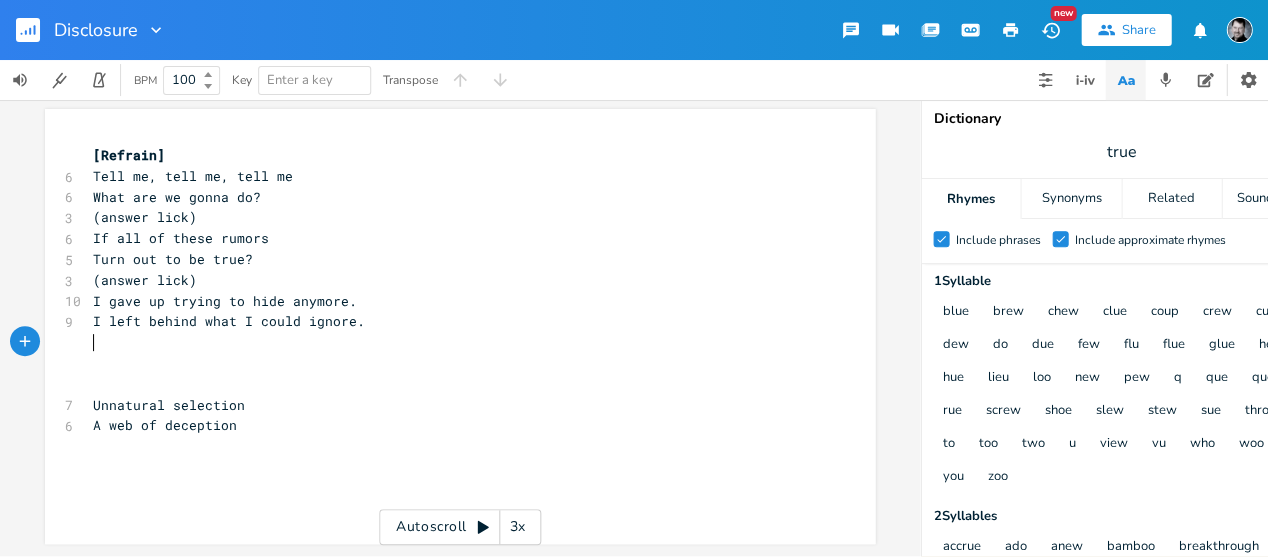 click on "​" at bounding box center [93, 342] 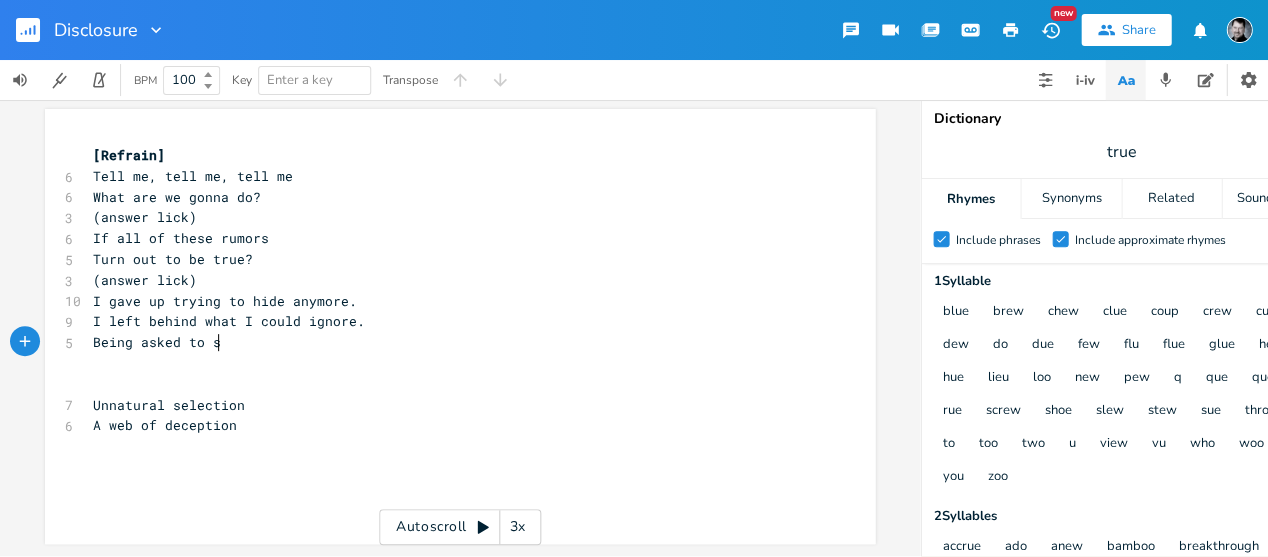 type on "Being asked to sa" 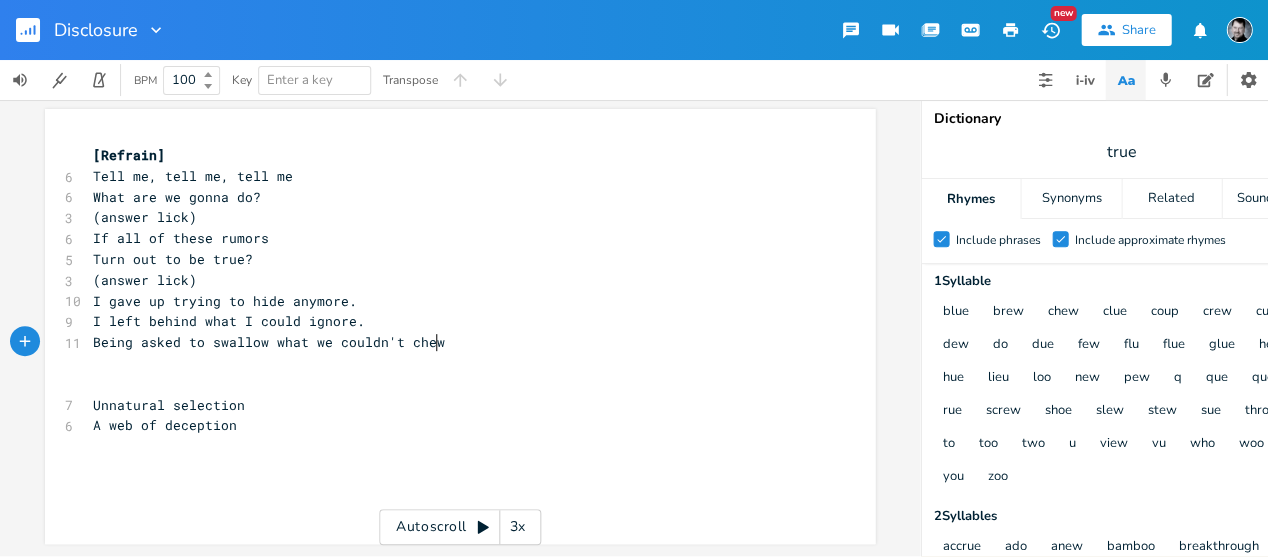 type on "wallow what we couldn't chew?" 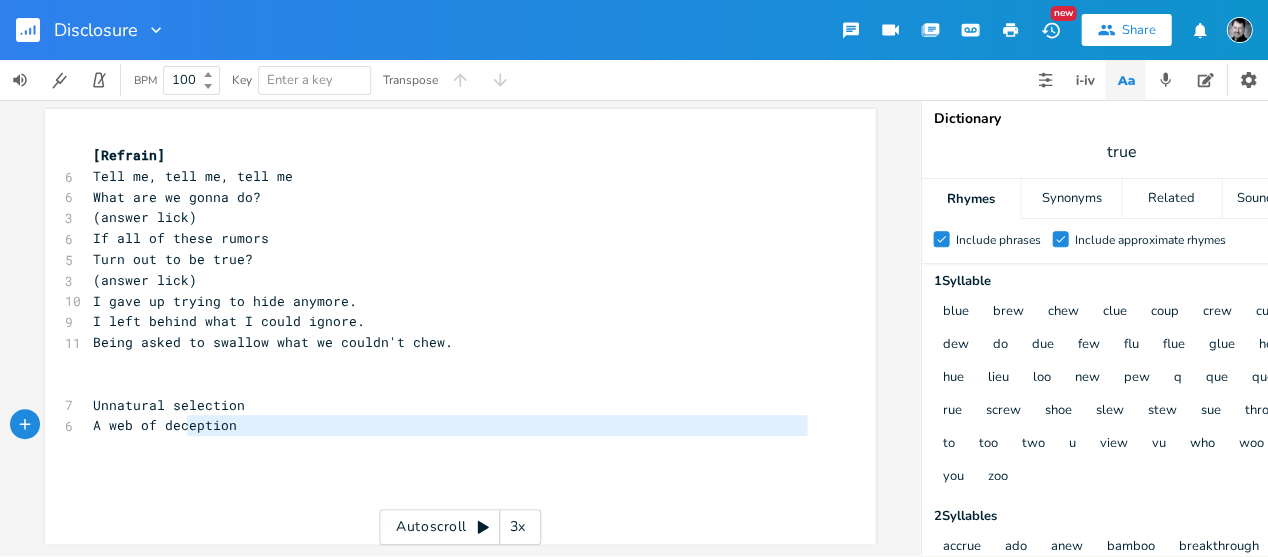 type on "Unnatural selection
A web of deception" 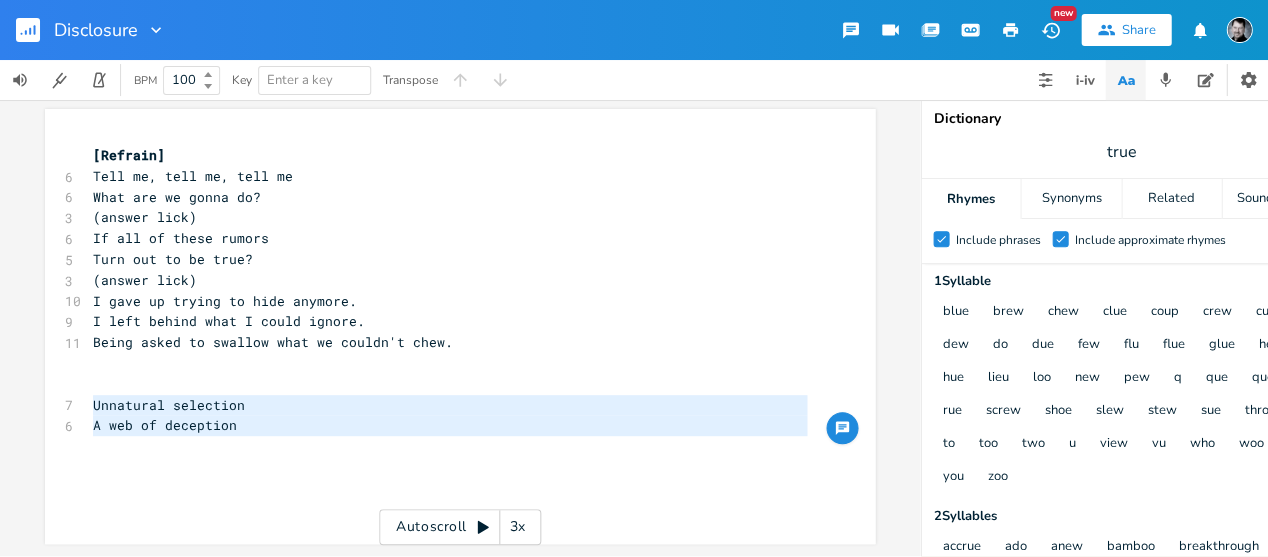 drag, startPoint x: 260, startPoint y: 425, endPoint x: 47, endPoint y: 389, distance: 216.02083 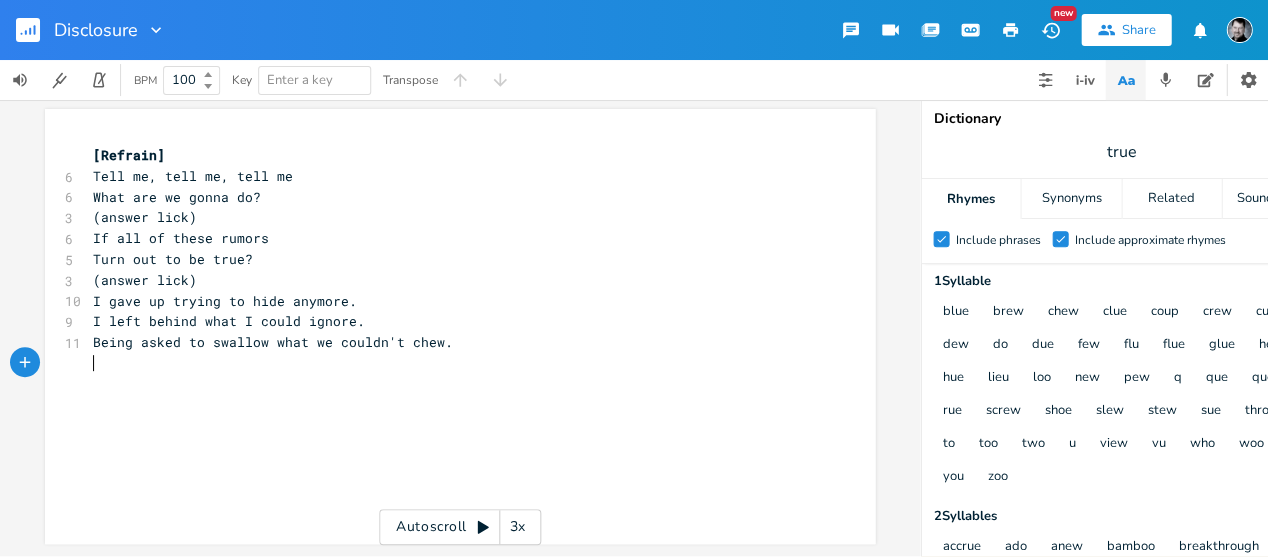 click on "Being asked to swallow what we couldn't chew." at bounding box center [450, 342] 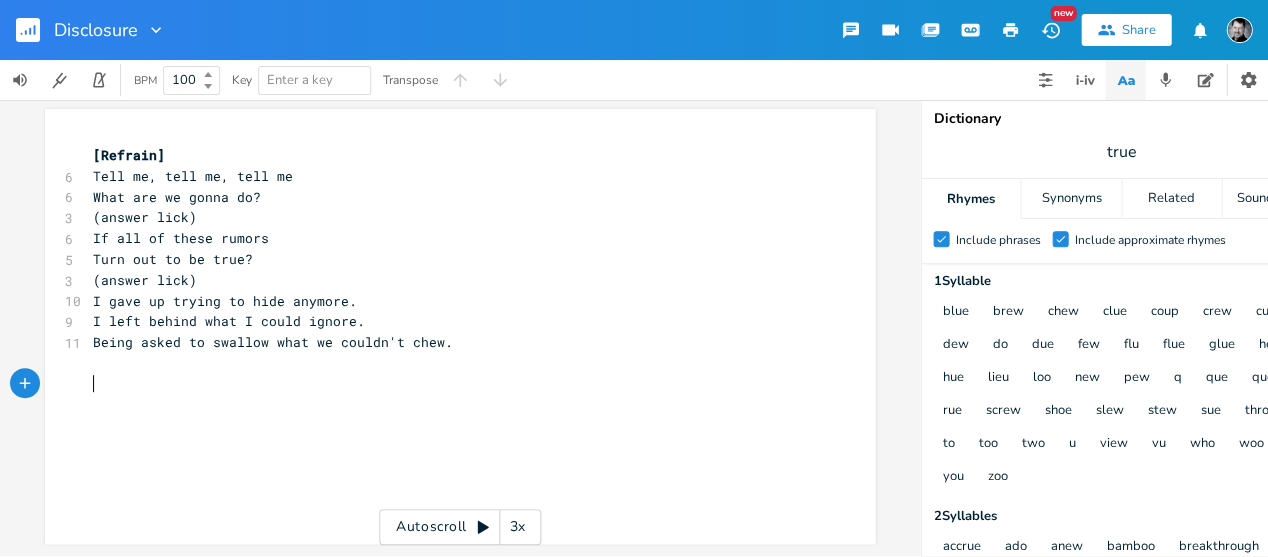 click on "​" at bounding box center (450, 363) 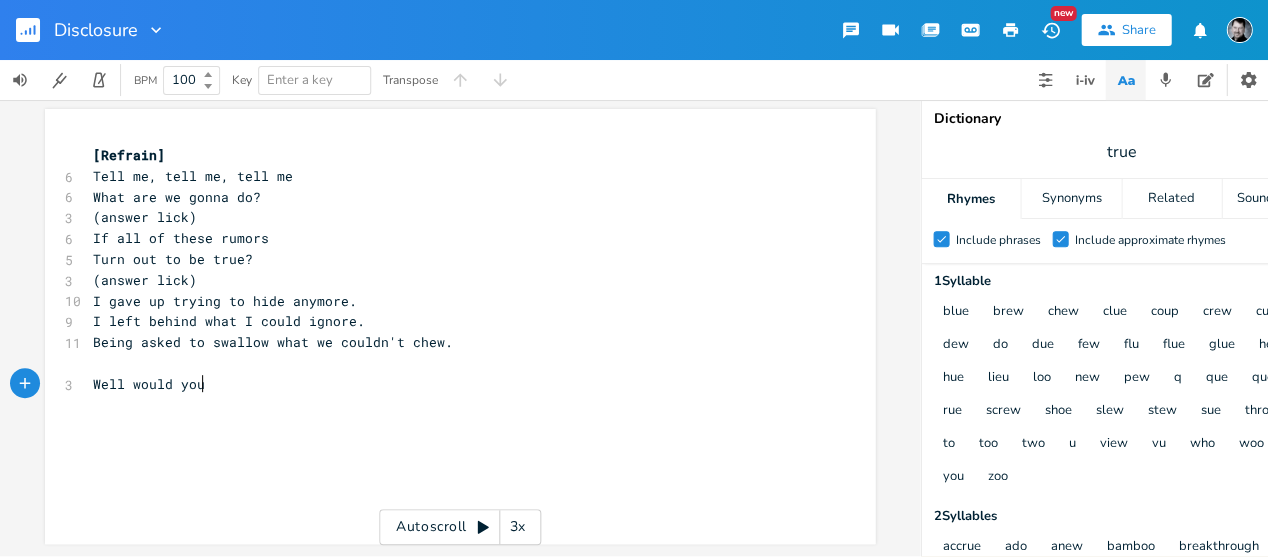 type on "Well would you?" 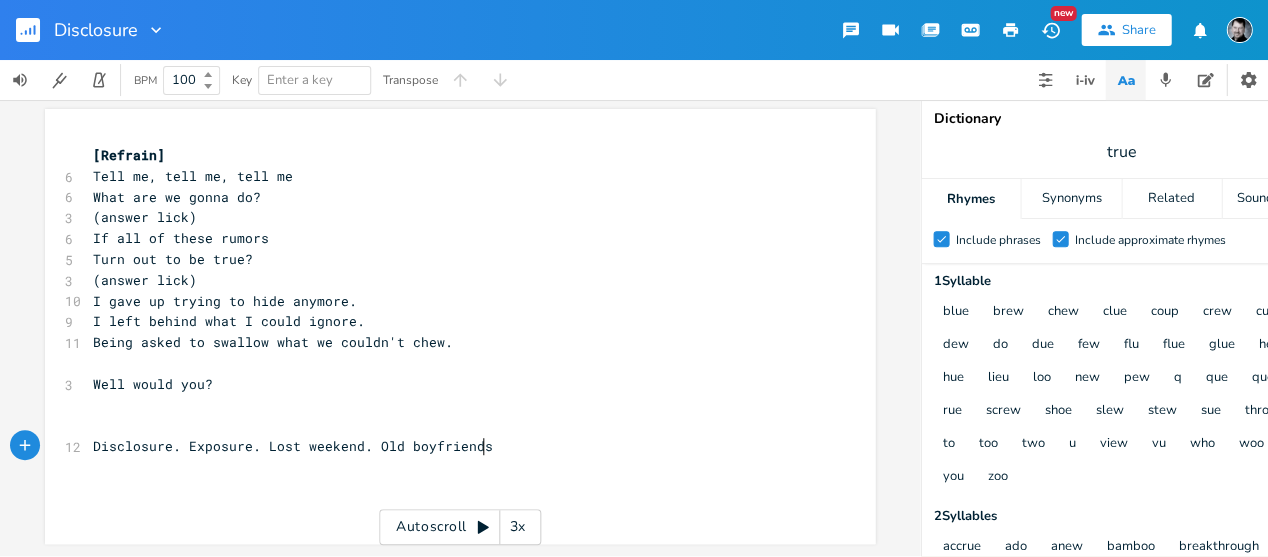 scroll, scrollTop: 0, scrollLeft: 255, axis: horizontal 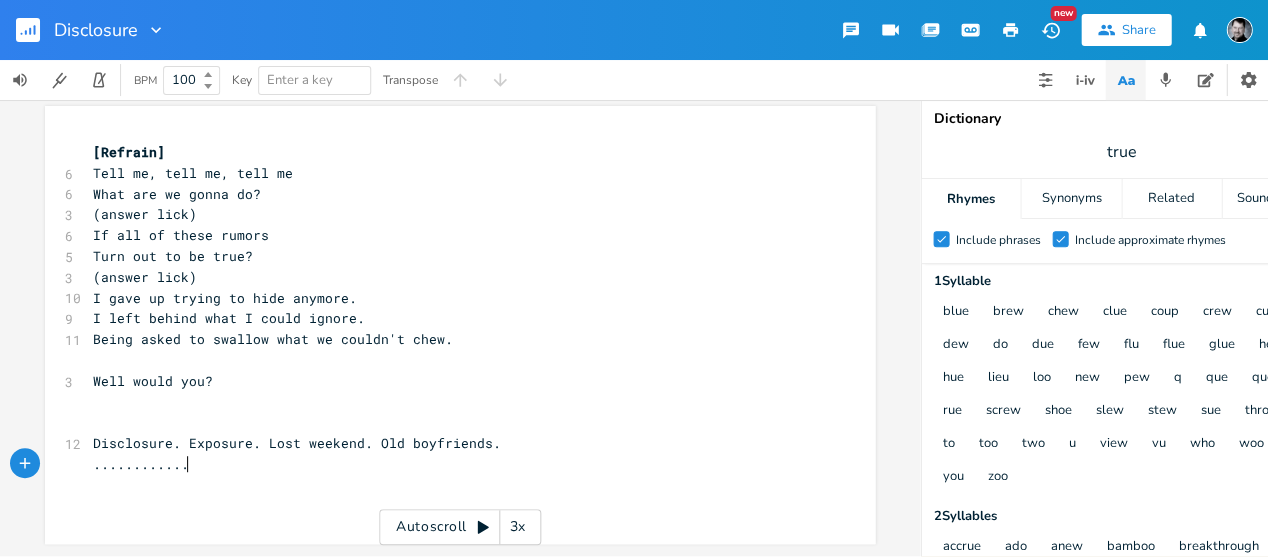 type on "............." 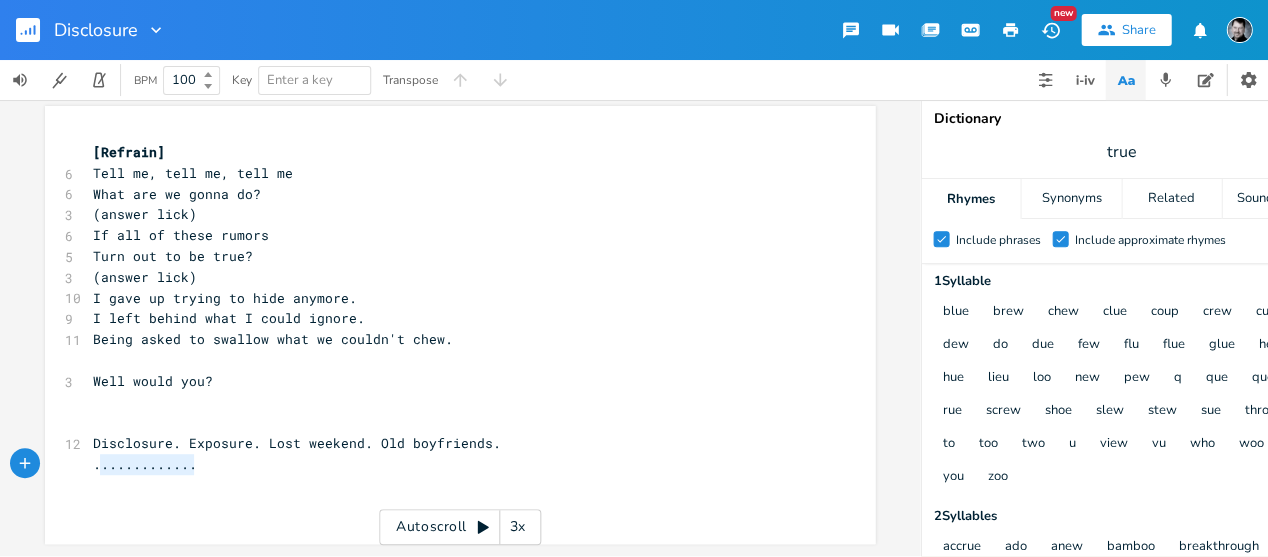 type on "............." 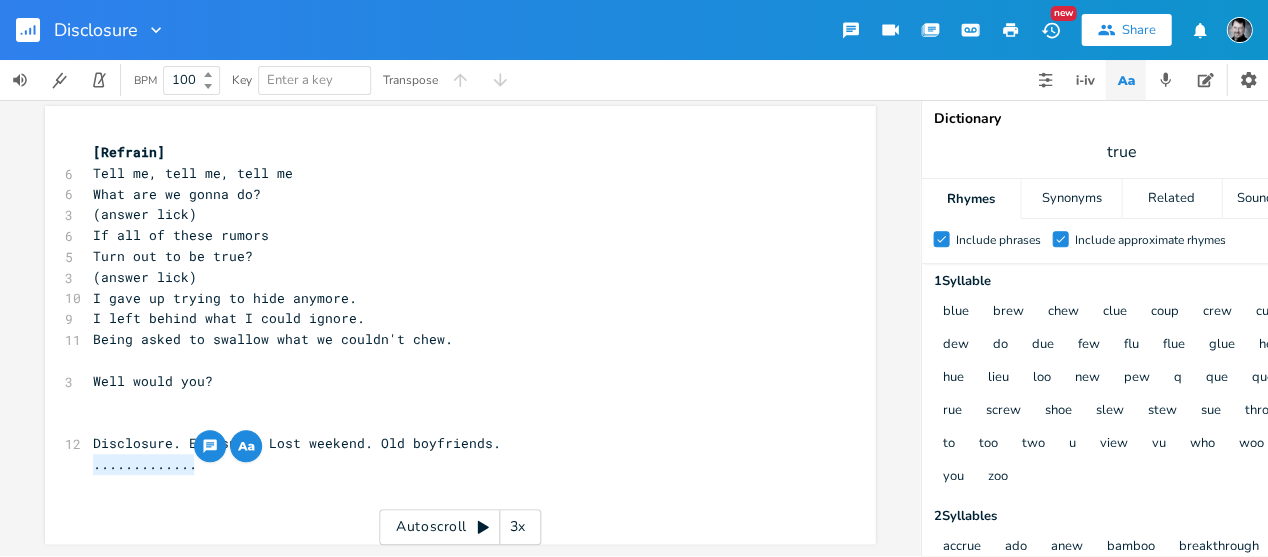 drag, startPoint x: 172, startPoint y: 458, endPoint x: 63, endPoint y: 452, distance: 109.165016 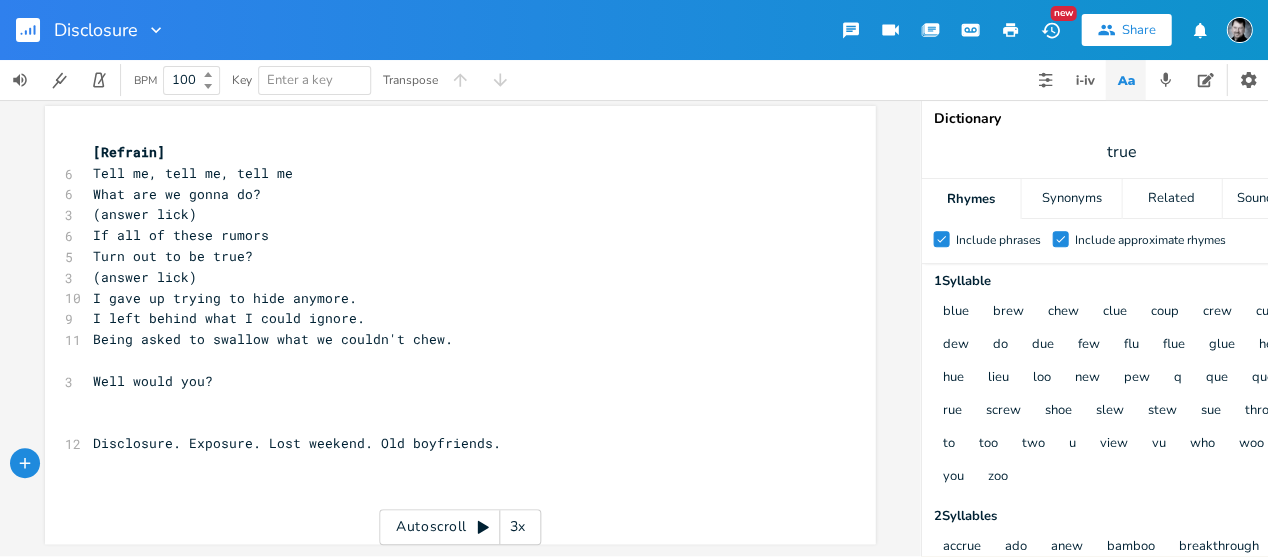 scroll, scrollTop: 20, scrollLeft: 0, axis: vertical 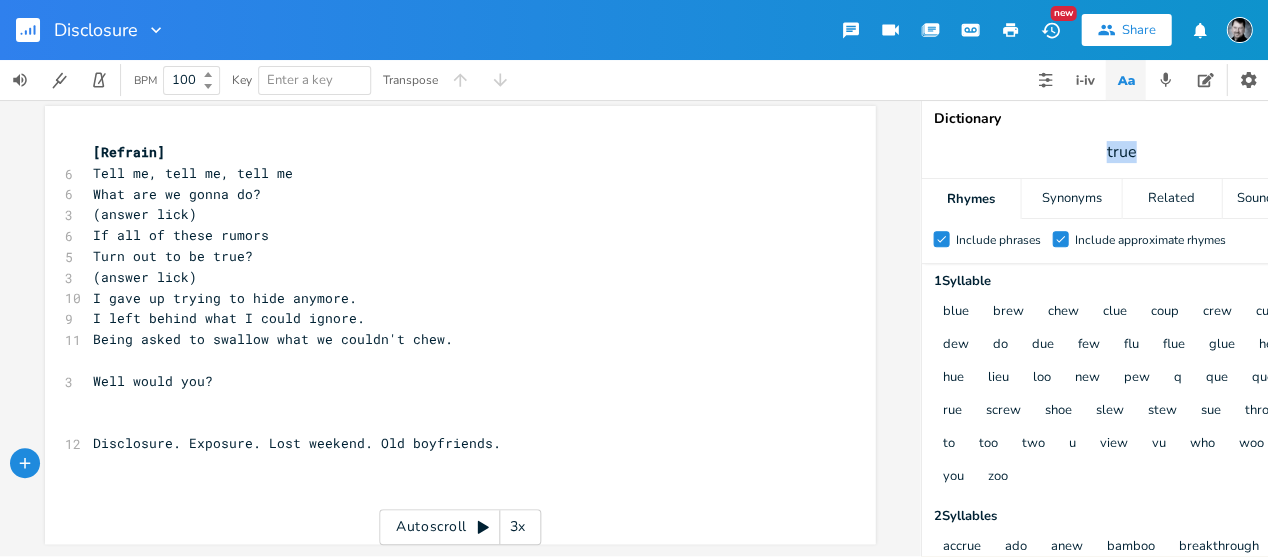 drag, startPoint x: 1104, startPoint y: 152, endPoint x: 1073, endPoint y: 151, distance: 31.016125 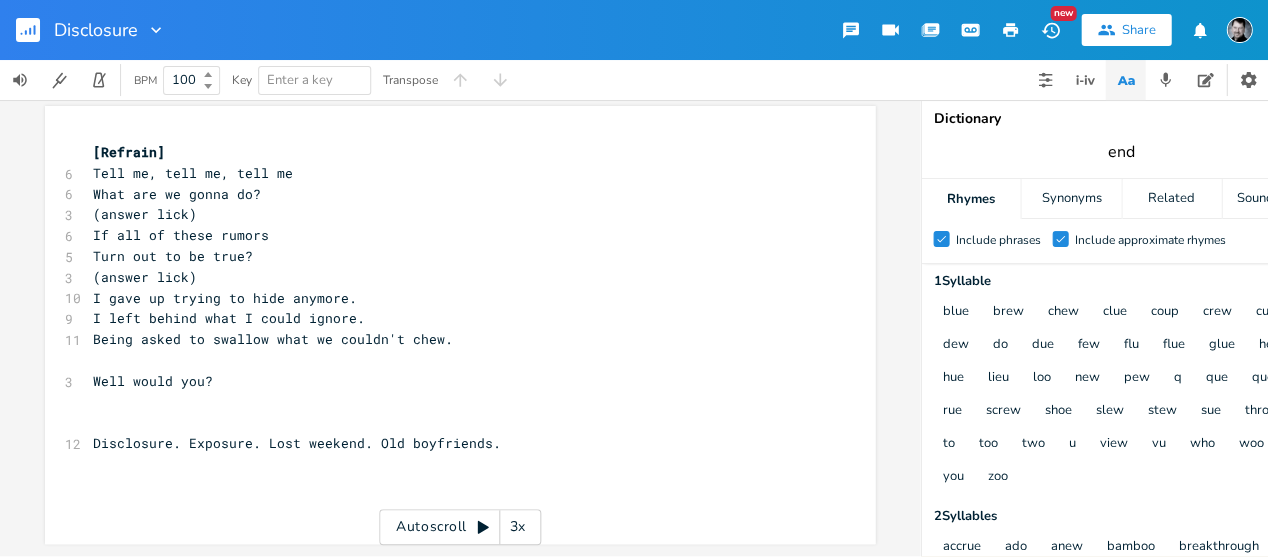 type on "end" 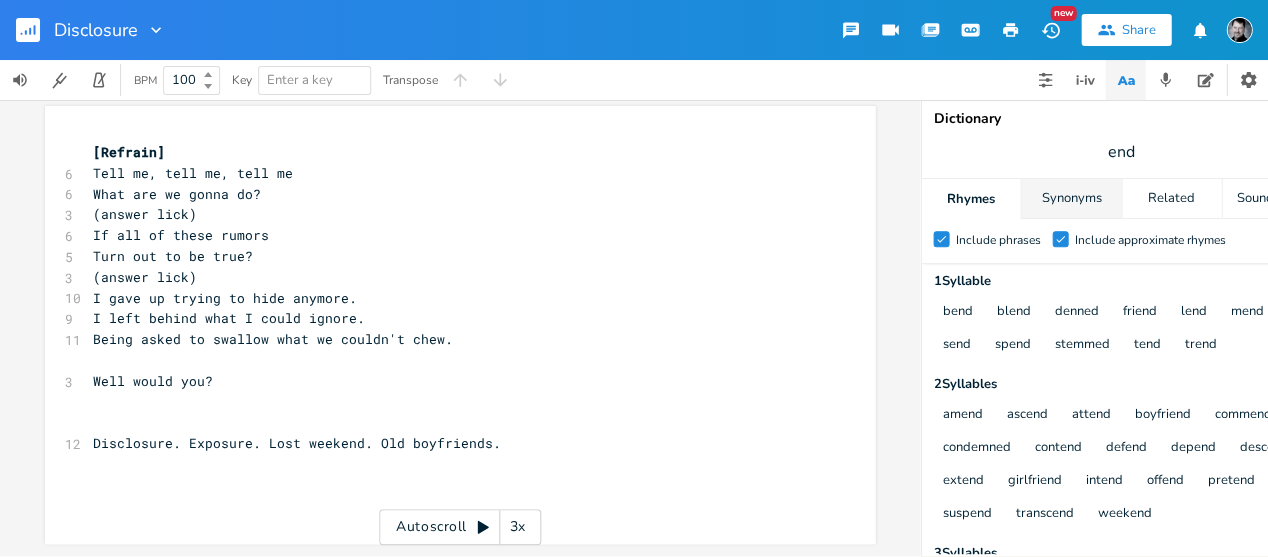 scroll, scrollTop: 0, scrollLeft: 0, axis: both 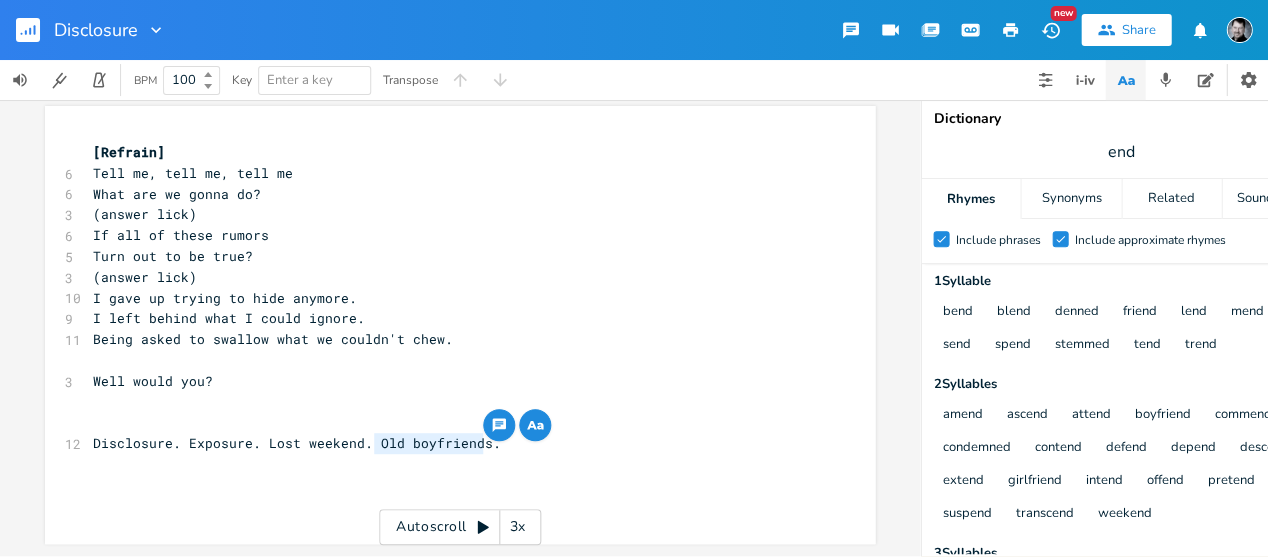 drag, startPoint x: 368, startPoint y: 430, endPoint x: 477, endPoint y: 431, distance: 109.004585 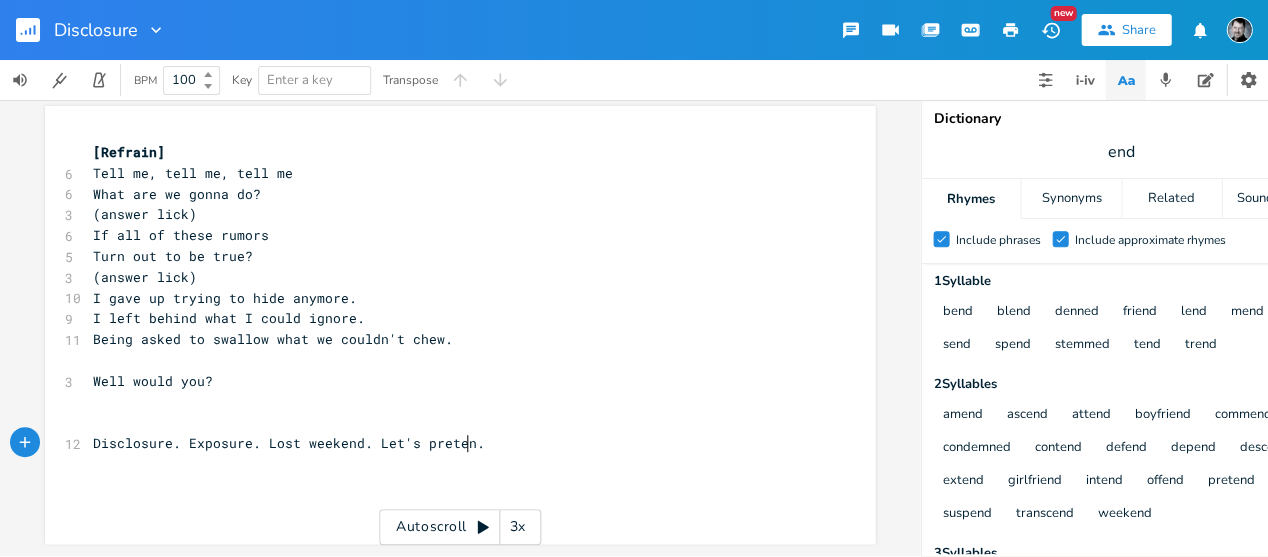 type on "Let's pretend" 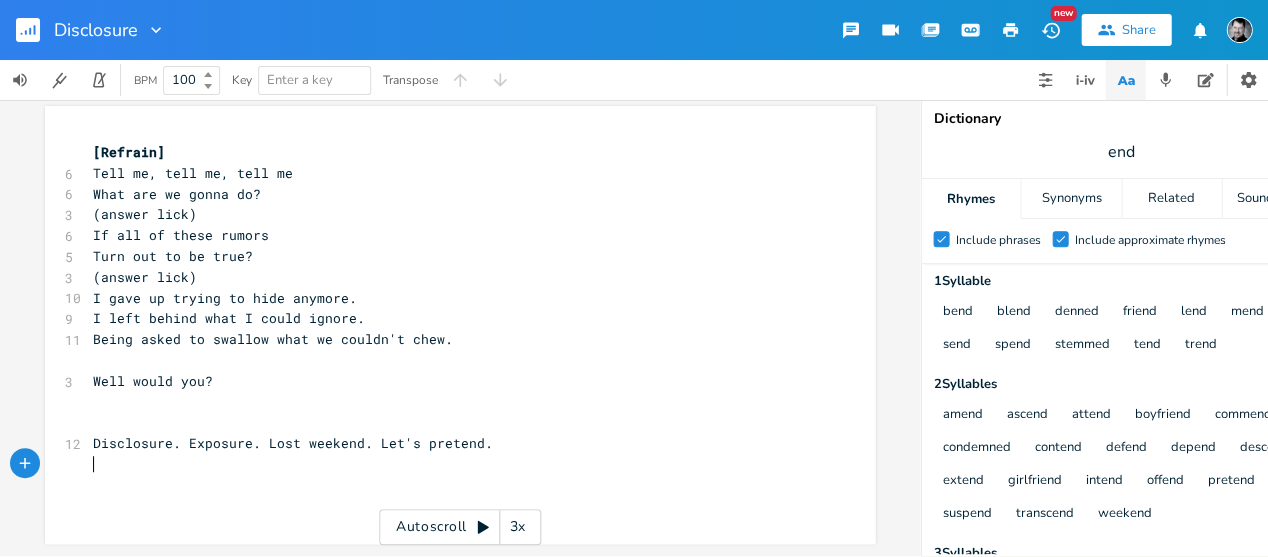 click on "​" at bounding box center (450, 464) 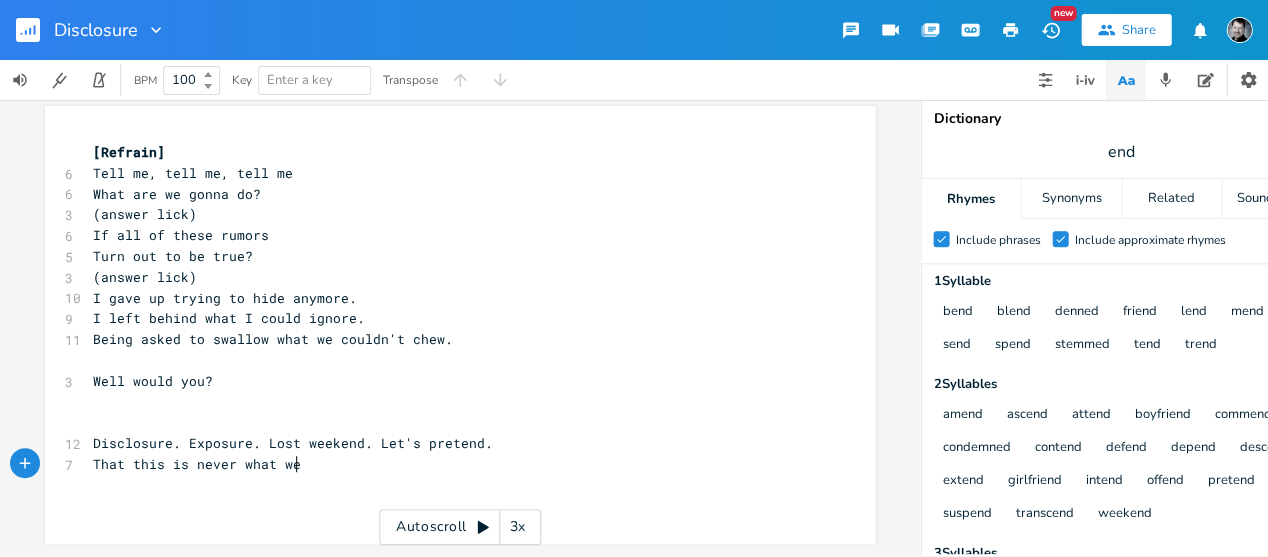 scroll, scrollTop: 0, scrollLeft: 134, axis: horizontal 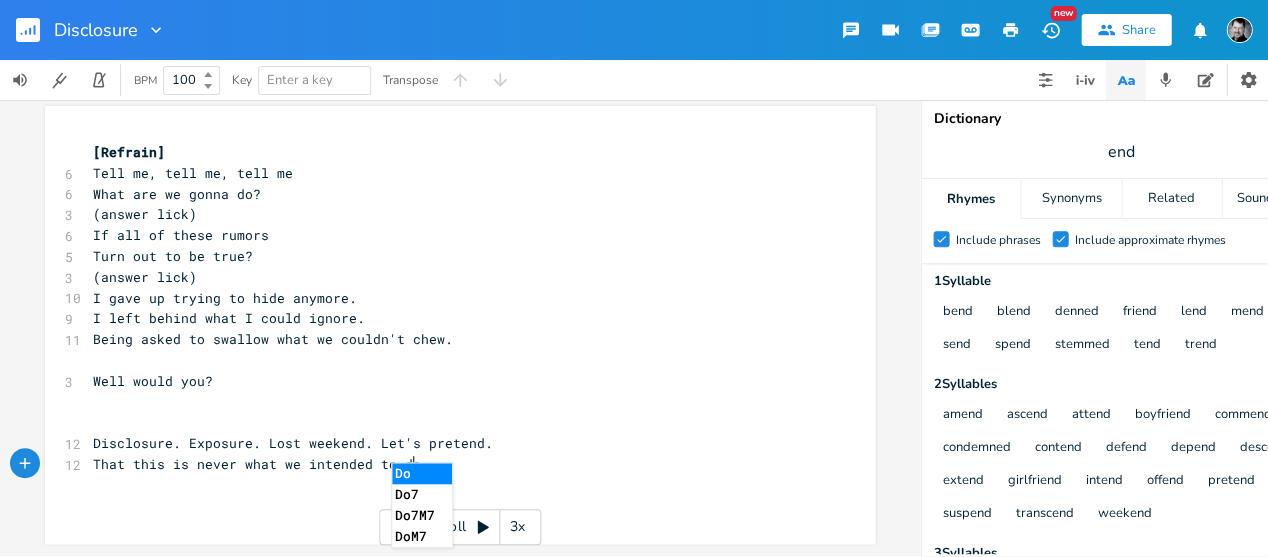 type on "That this is never what we intended to do." 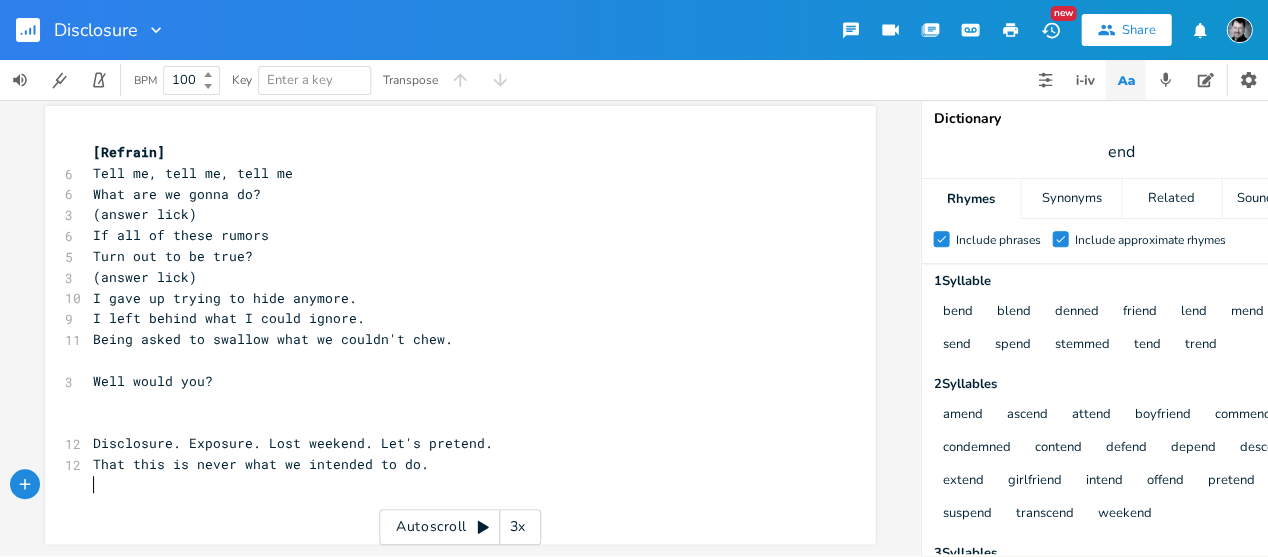 click on "​" at bounding box center [450, 485] 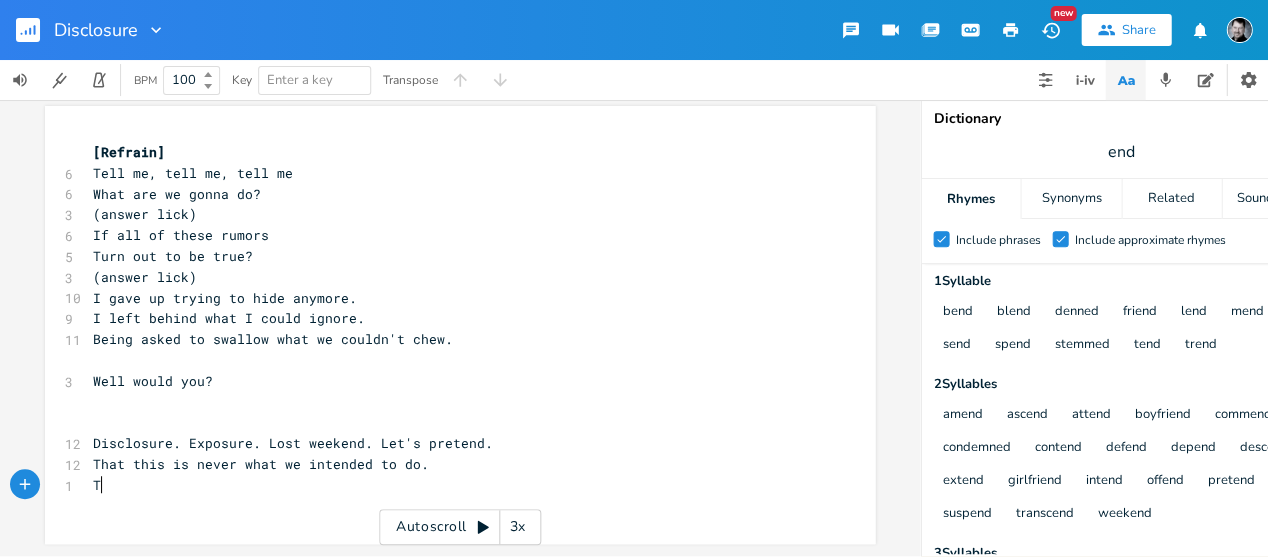 type on "Tra" 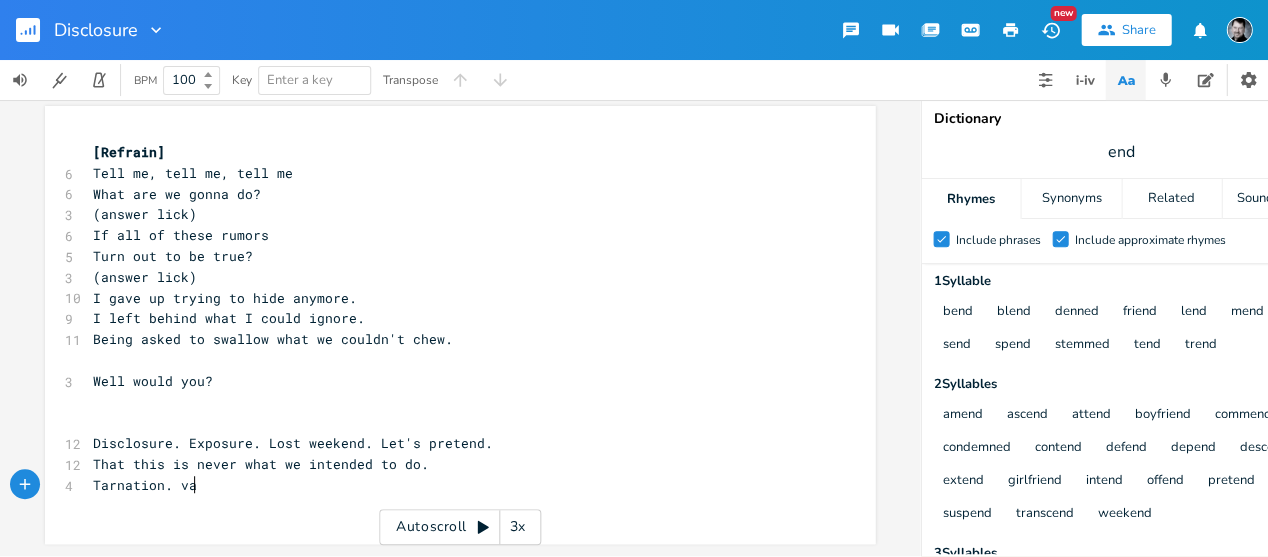 scroll, scrollTop: 0, scrollLeft: 62, axis: horizontal 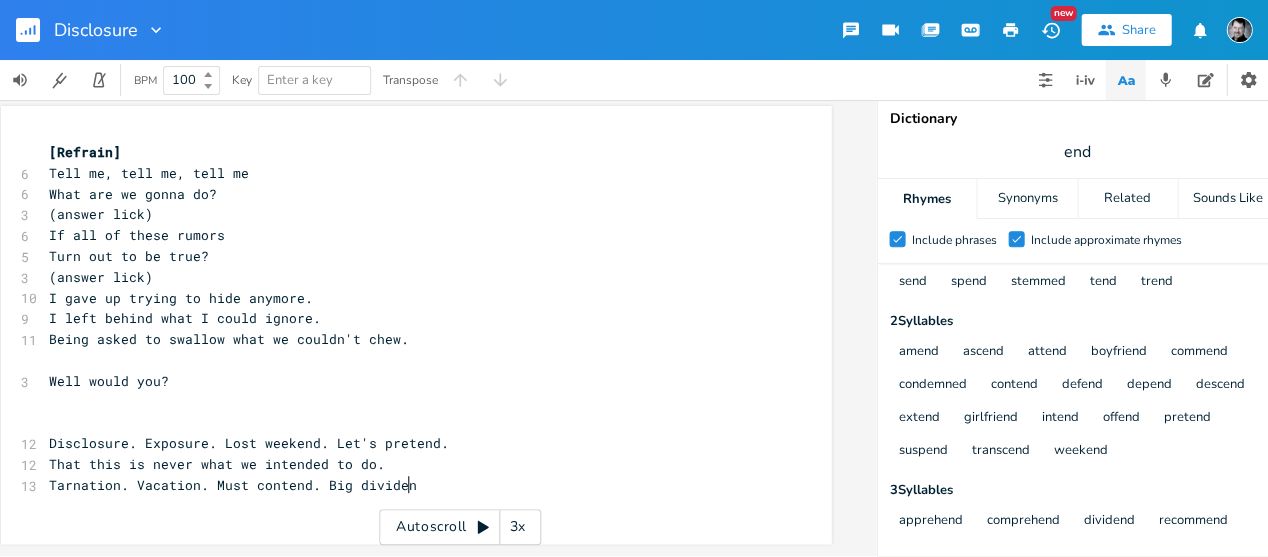 type on "Vacation. Must contend. Big divident" 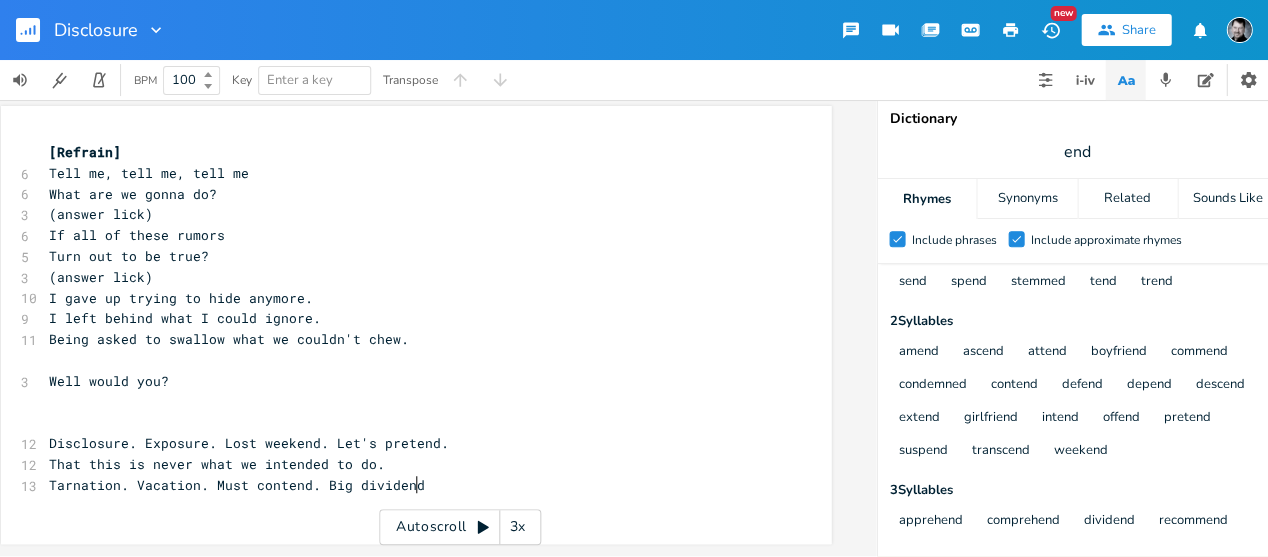 type on "d." 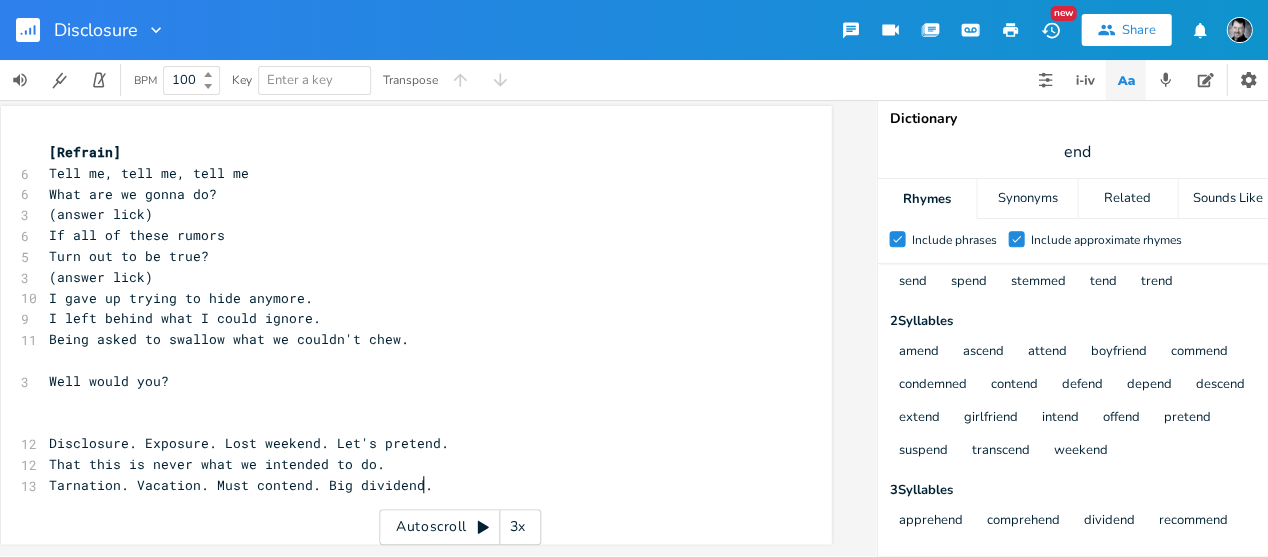type 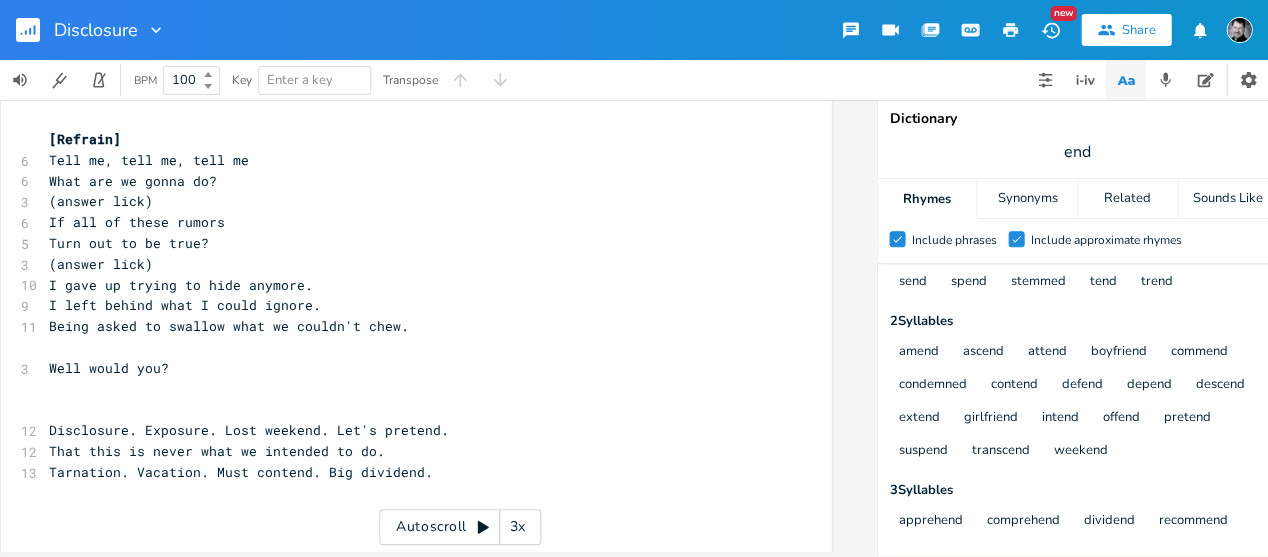 drag, startPoint x: 1062, startPoint y: 142, endPoint x: 1042, endPoint y: 142, distance: 20 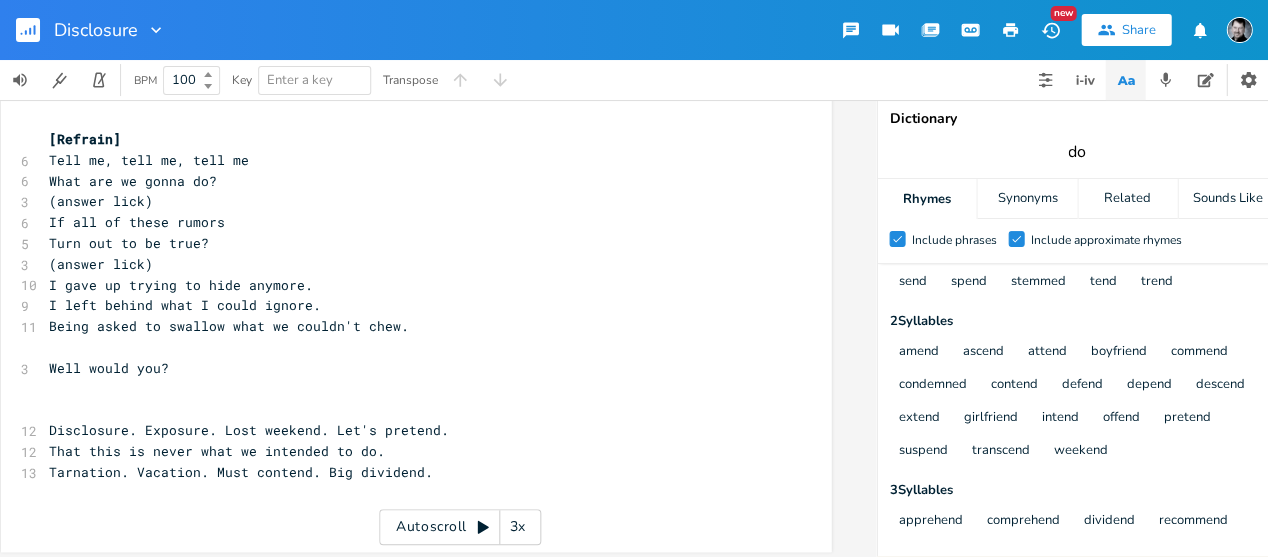 type on "do" 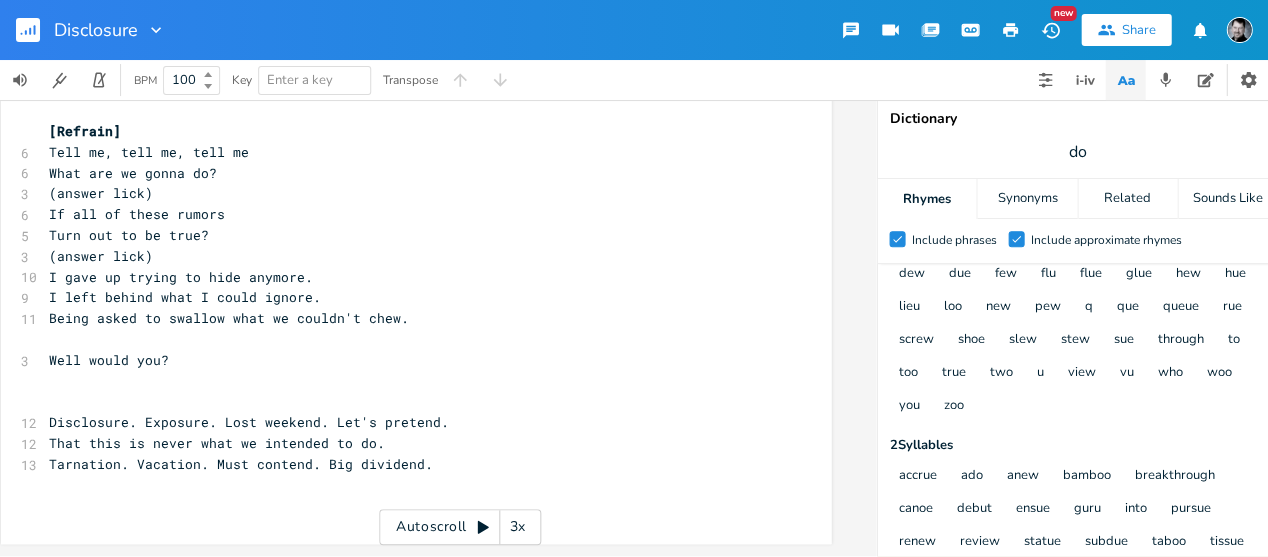 scroll, scrollTop: 40, scrollLeft: 0, axis: vertical 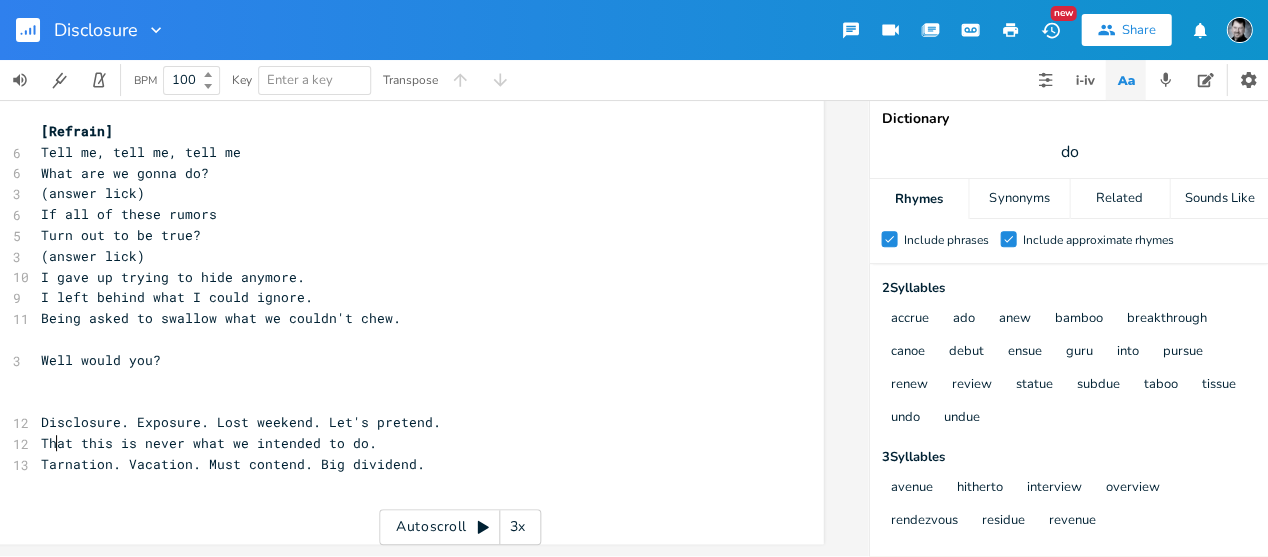 type on "at th" 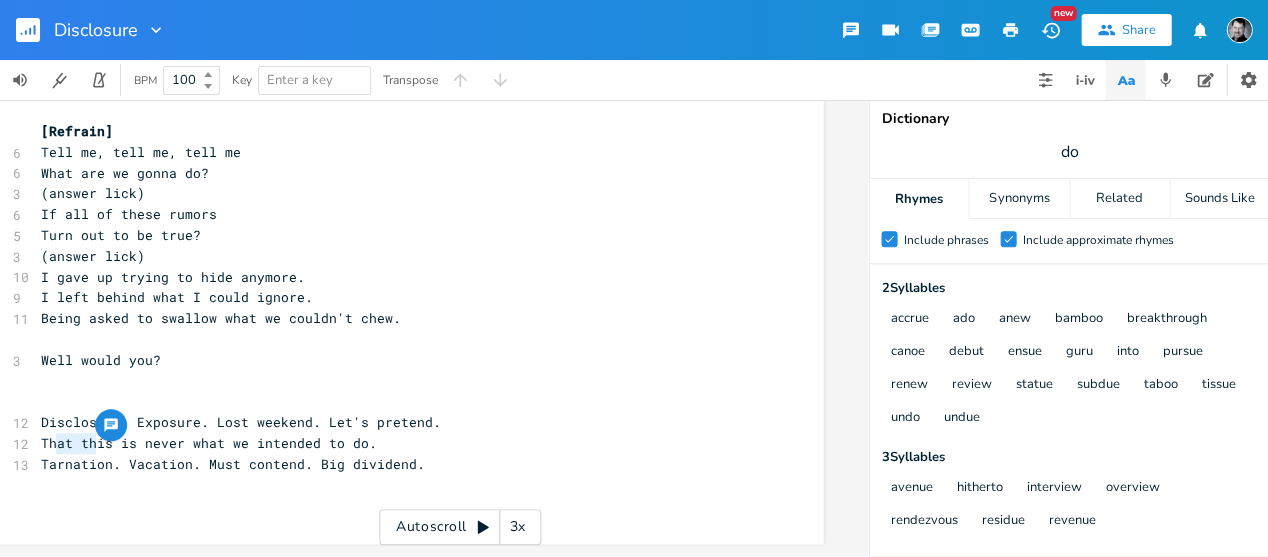 drag, startPoint x: 52, startPoint y: 429, endPoint x: 89, endPoint y: 430, distance: 37.01351 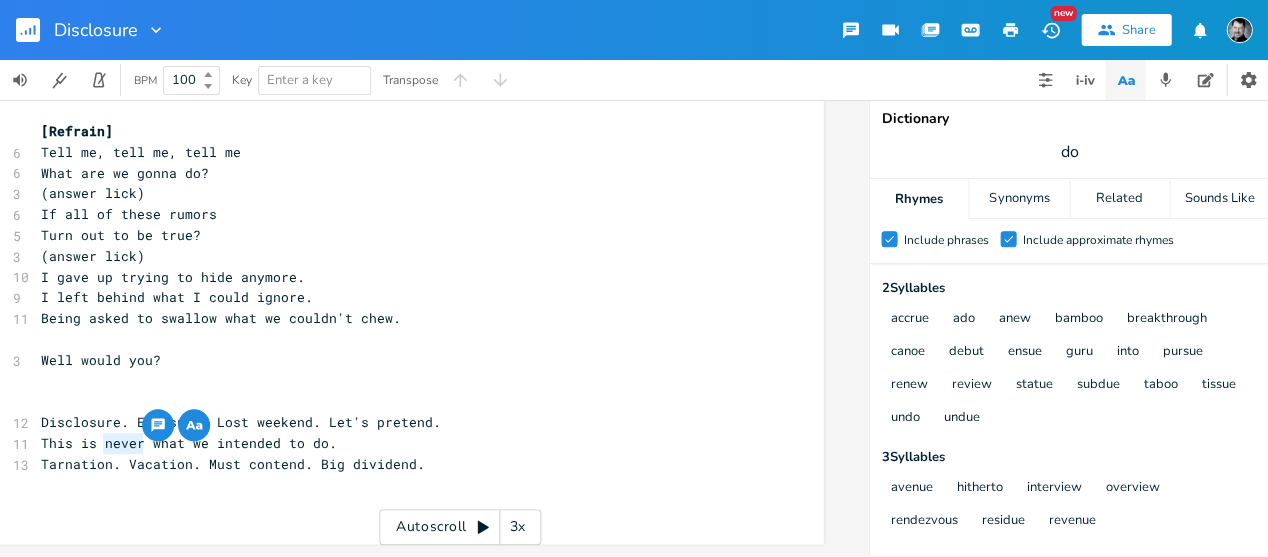 drag, startPoint x: 96, startPoint y: 432, endPoint x: 133, endPoint y: 432, distance: 37 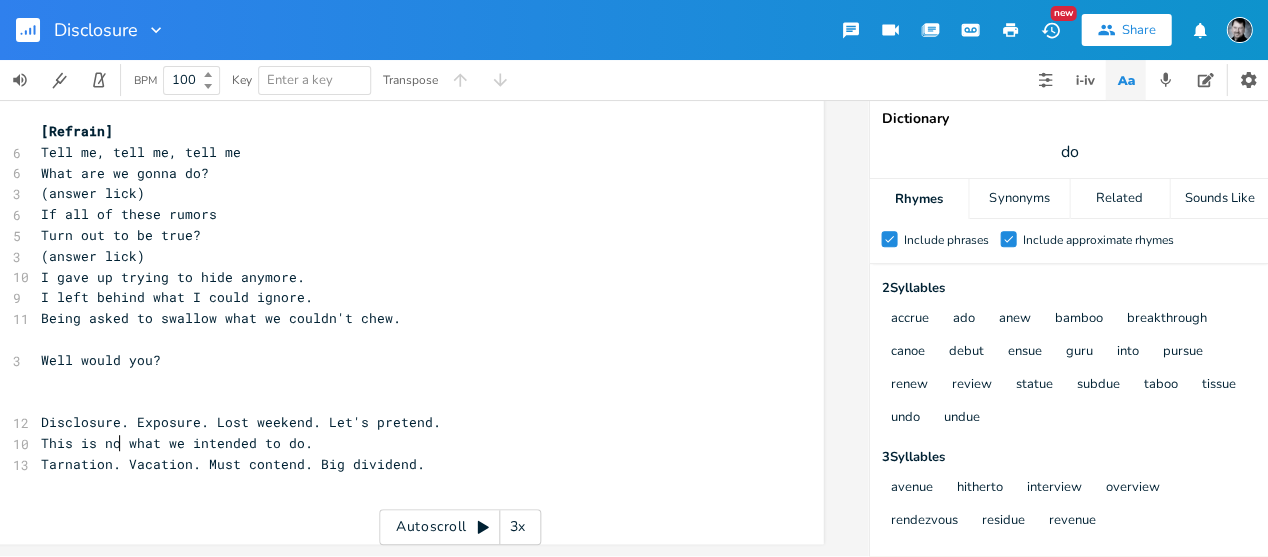 type on "not" 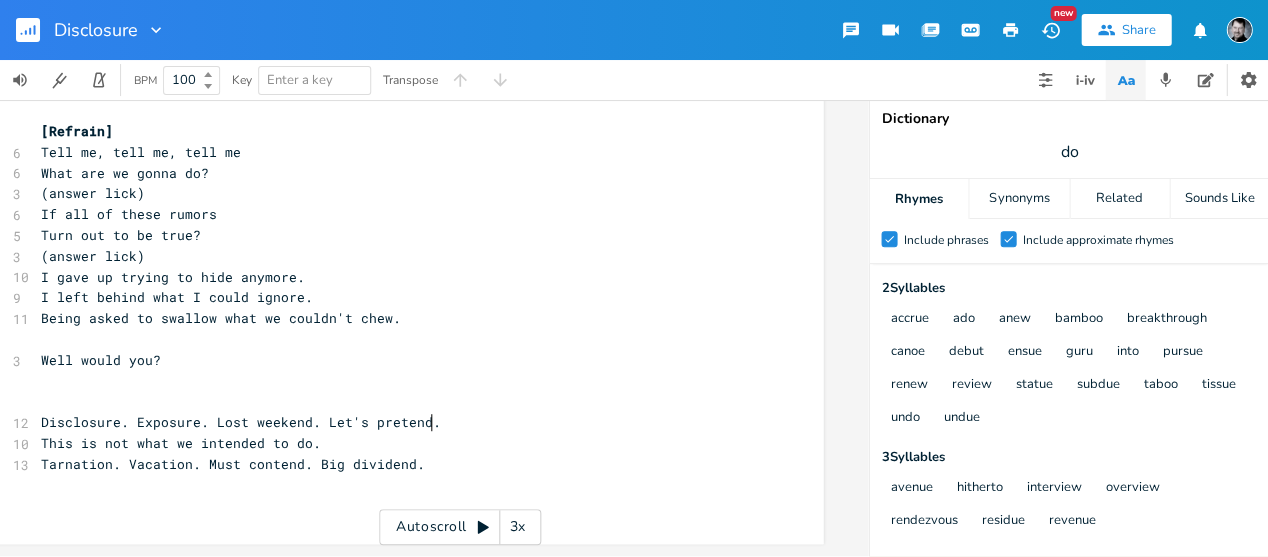 click on "Disclosure. Exposure. Lost weekend. Let's pretend." at bounding box center (398, 422) 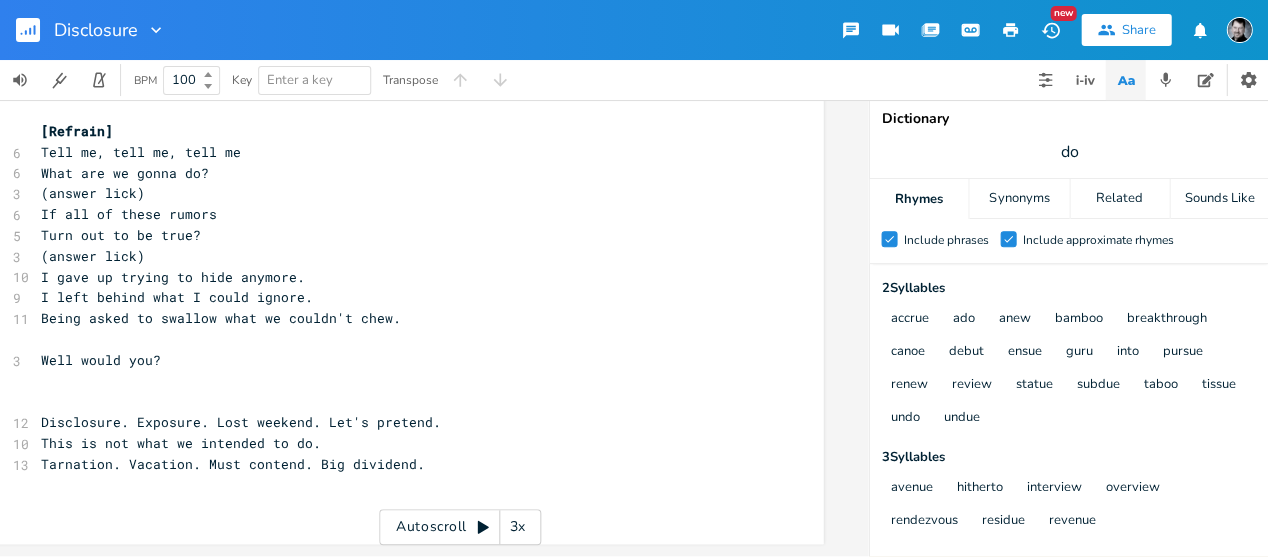 scroll, scrollTop: 232, scrollLeft: 0, axis: vertical 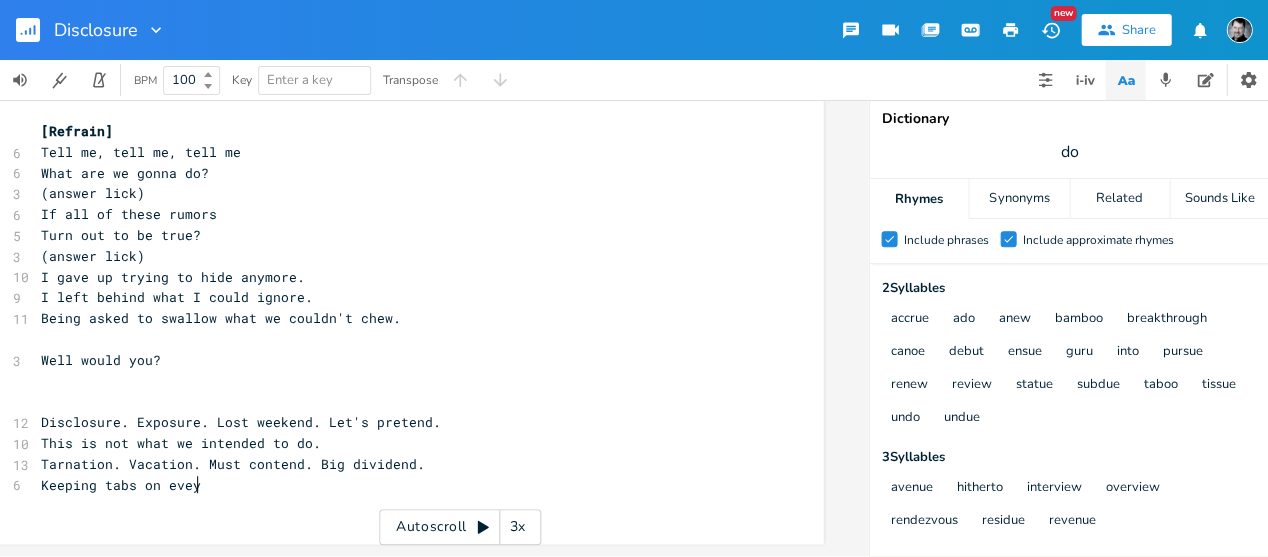 type on "Keeping tabs on evey" 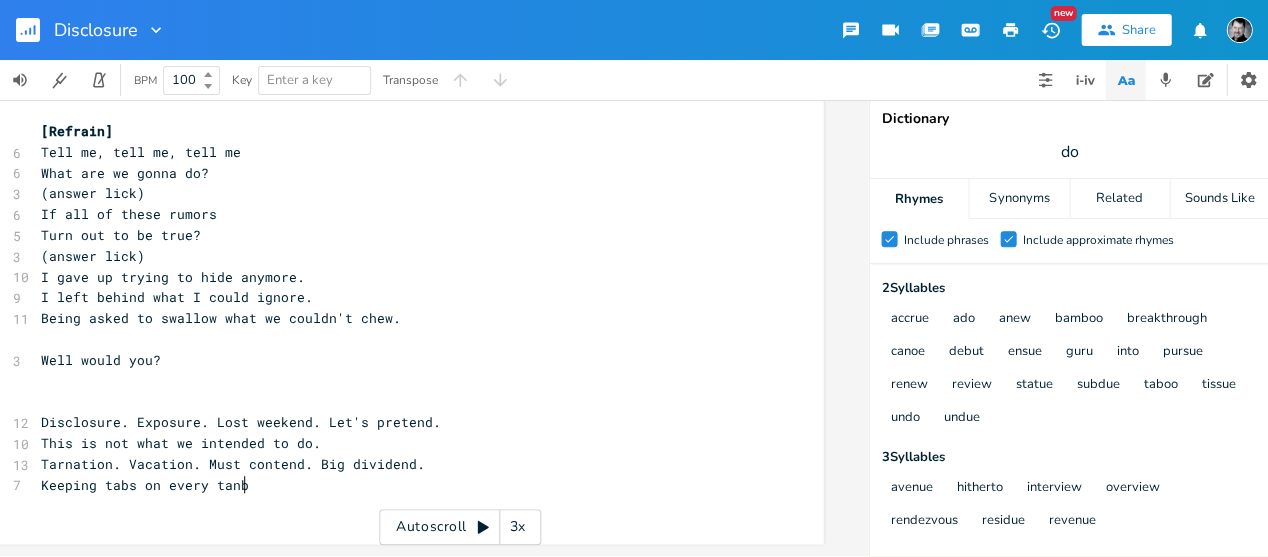 type on "[PERSON_NAME]" 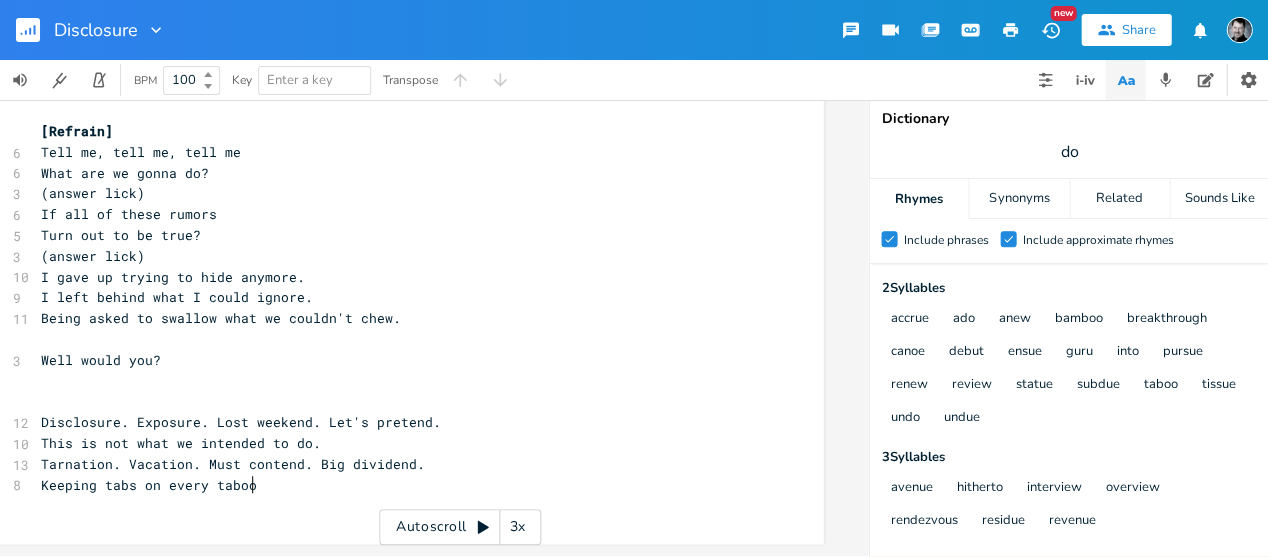 scroll, scrollTop: 0, scrollLeft: 20, axis: horizontal 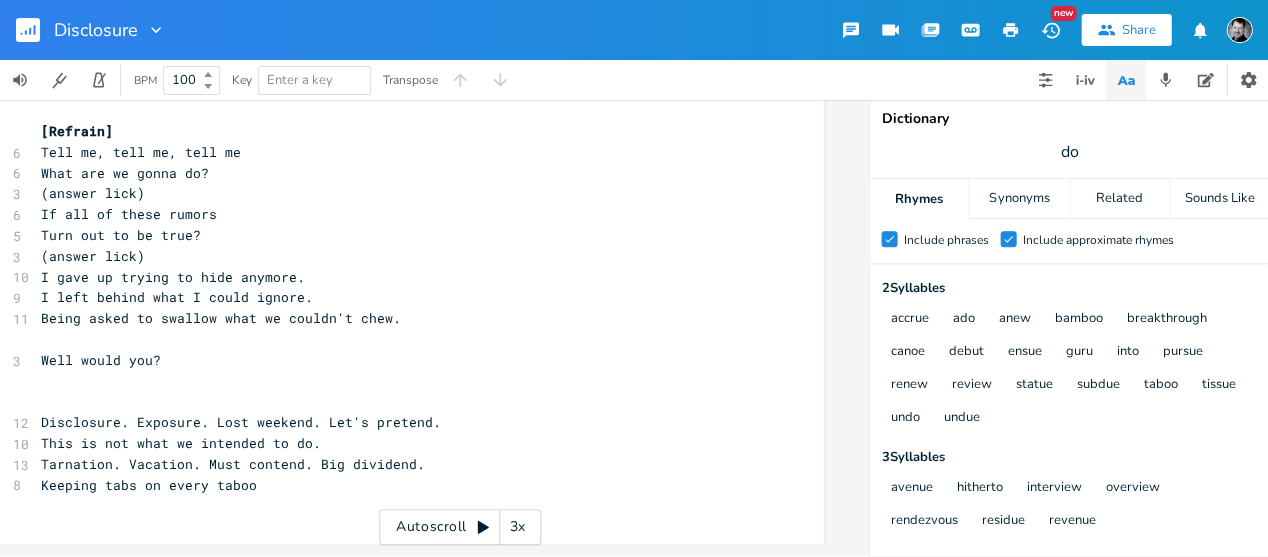 type on "boo." 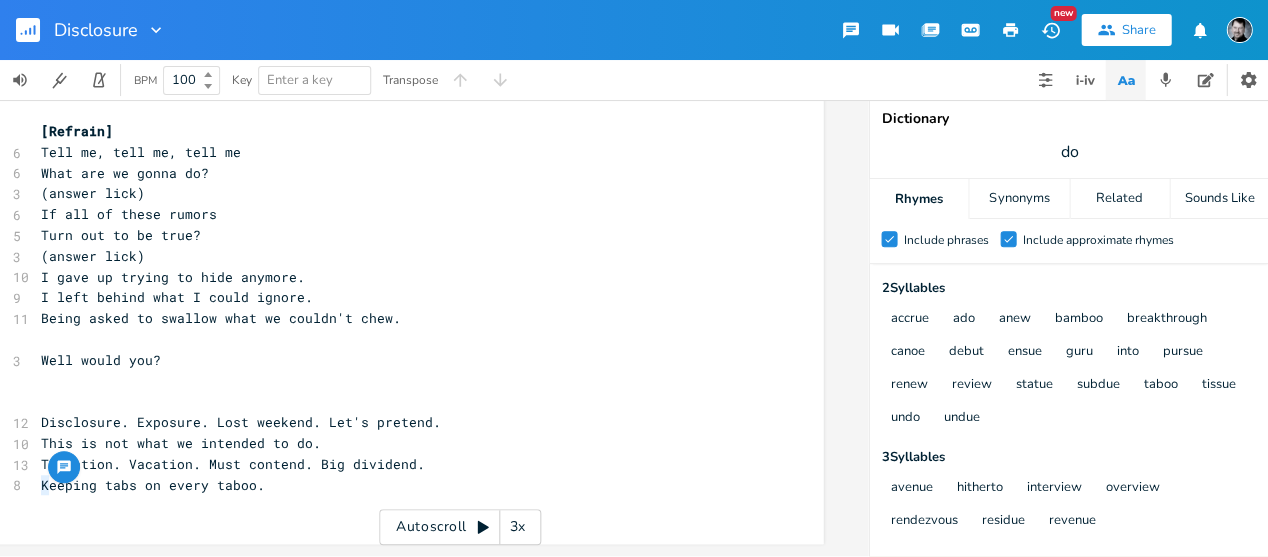 drag, startPoint x: 36, startPoint y: 474, endPoint x: 47, endPoint y: 476, distance: 11.18034 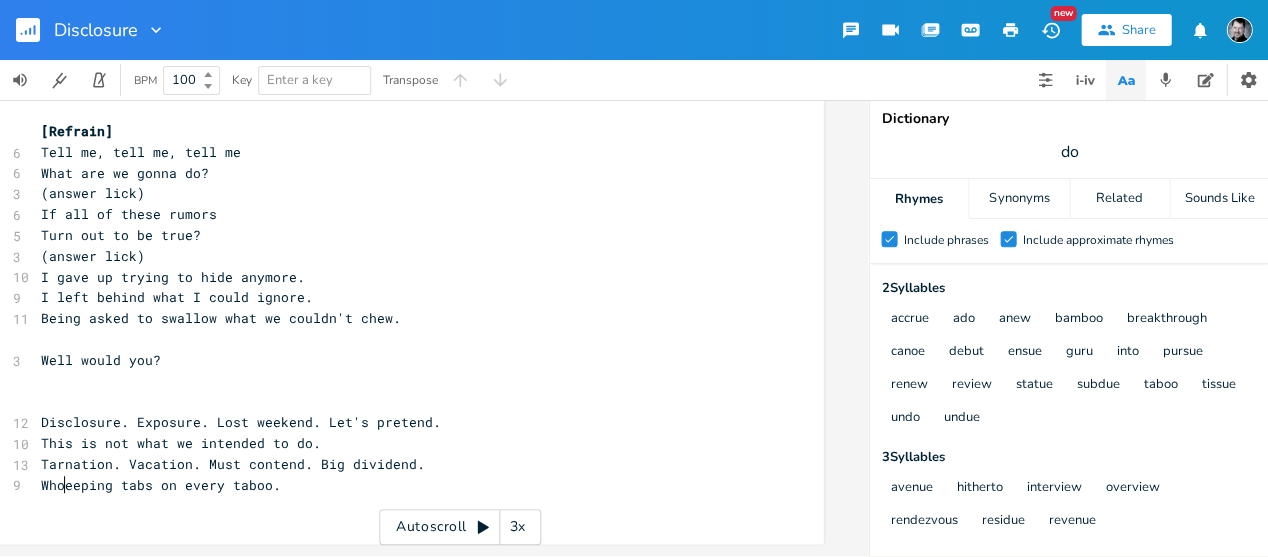 type on "Whos" 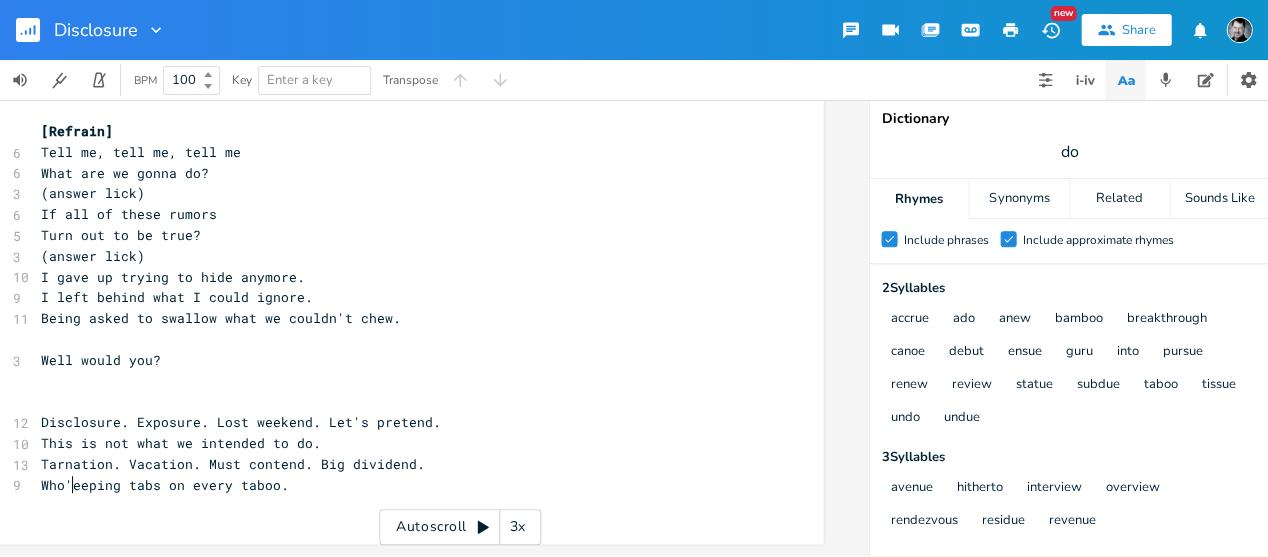 scroll, scrollTop: 0, scrollLeft: 8, axis: horizontal 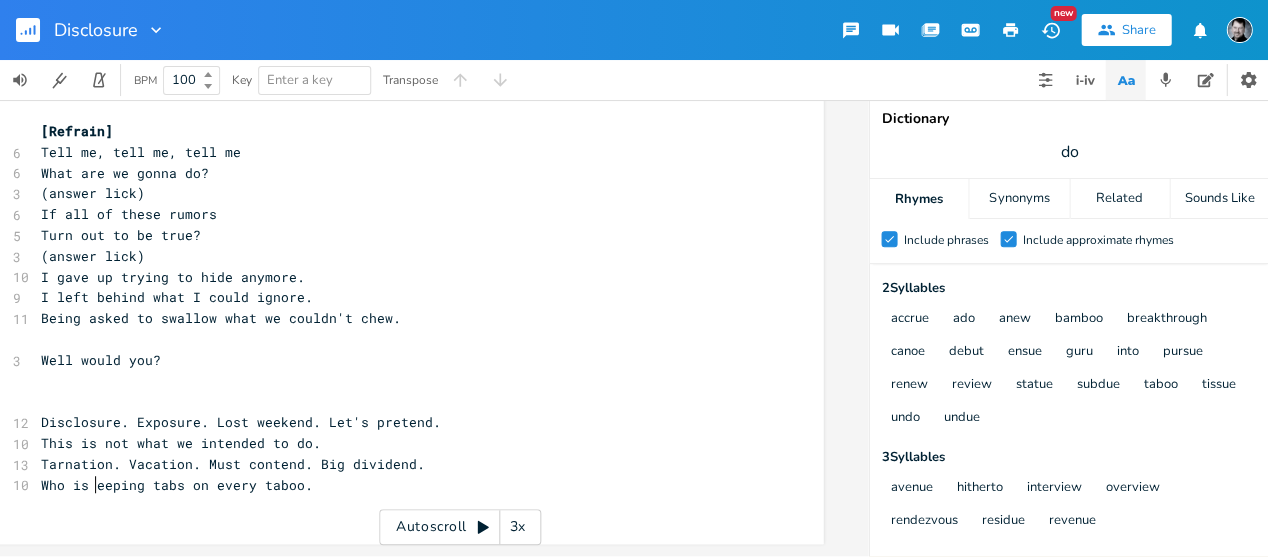 type on "is k" 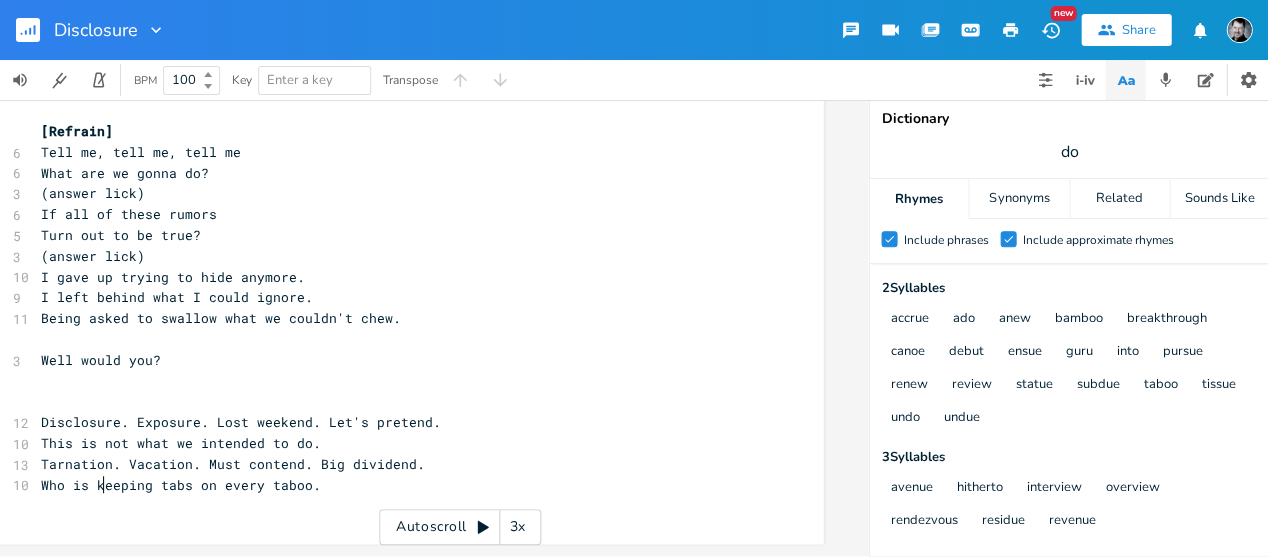 scroll, scrollTop: 0, scrollLeft: 19, axis: horizontal 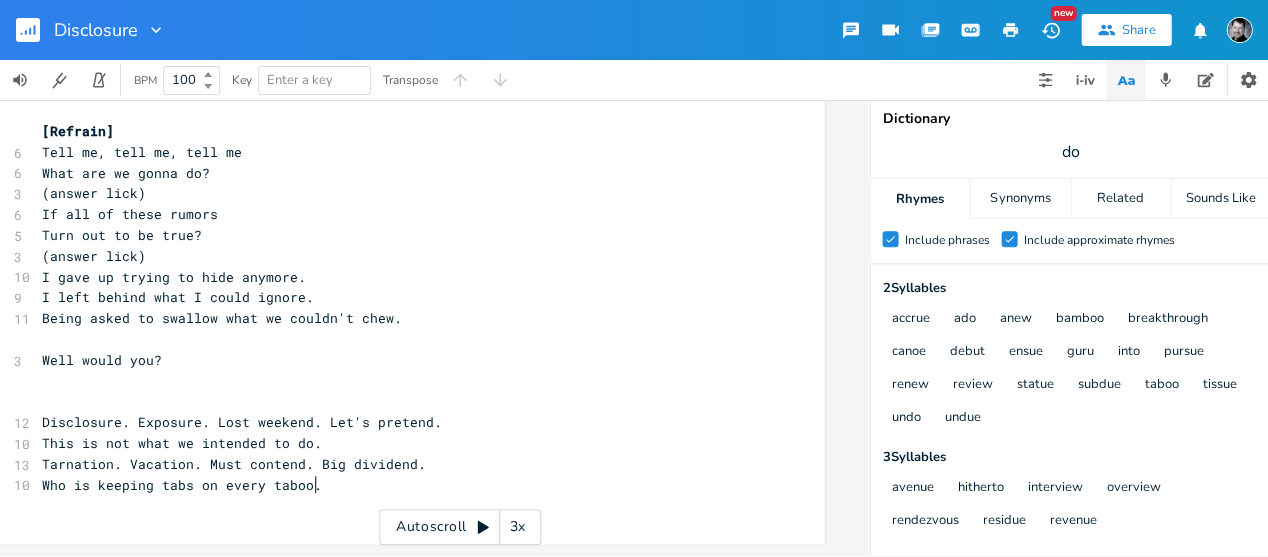click on "Who is keeping tabs on every taboo." at bounding box center (399, 485) 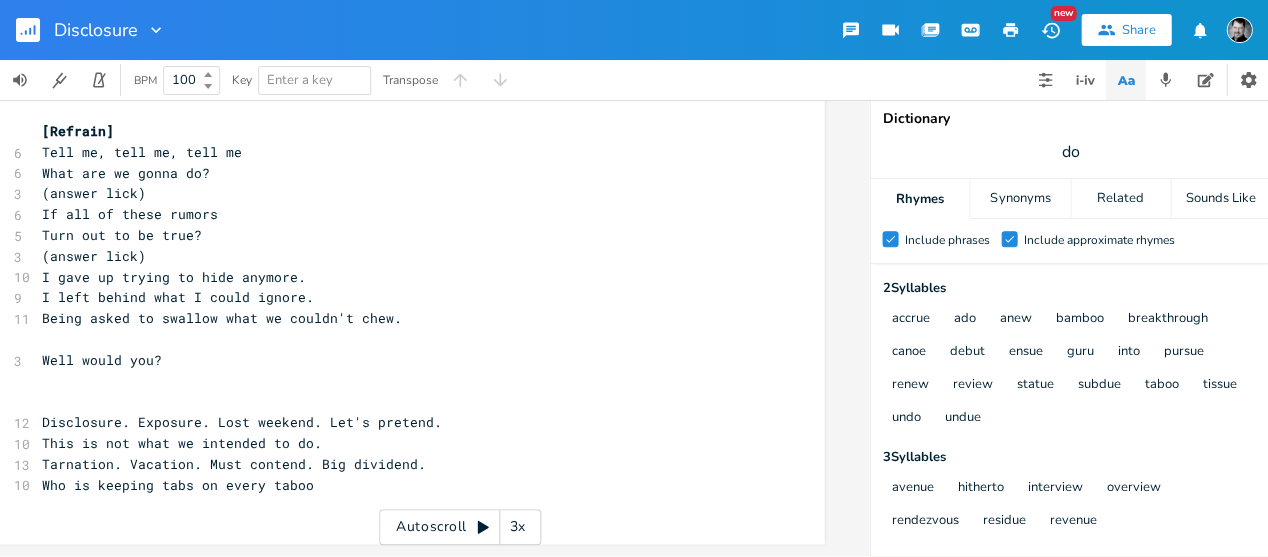 type on "?" 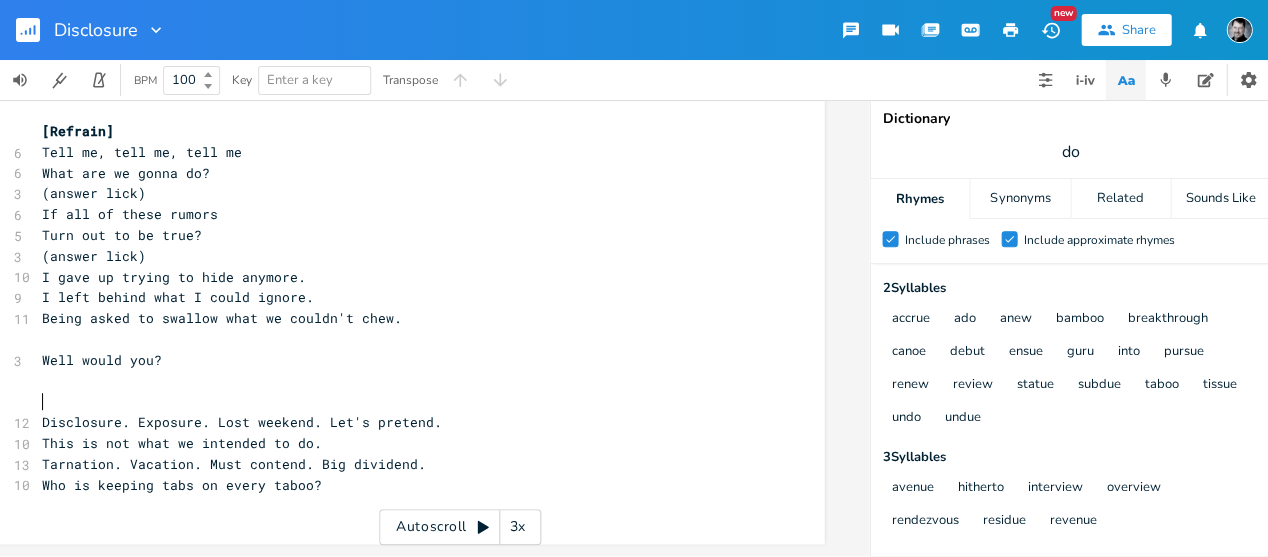 click on "Disclosure. Exposure. Lost weekend. Let's pretend." at bounding box center (399, 422) 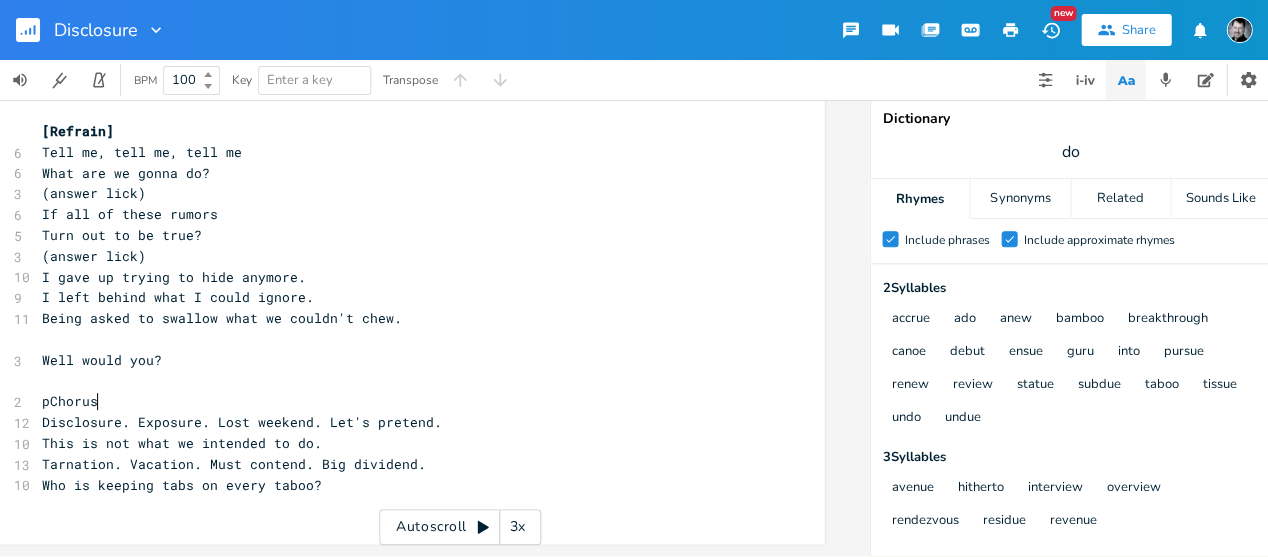 type on "pChorus]" 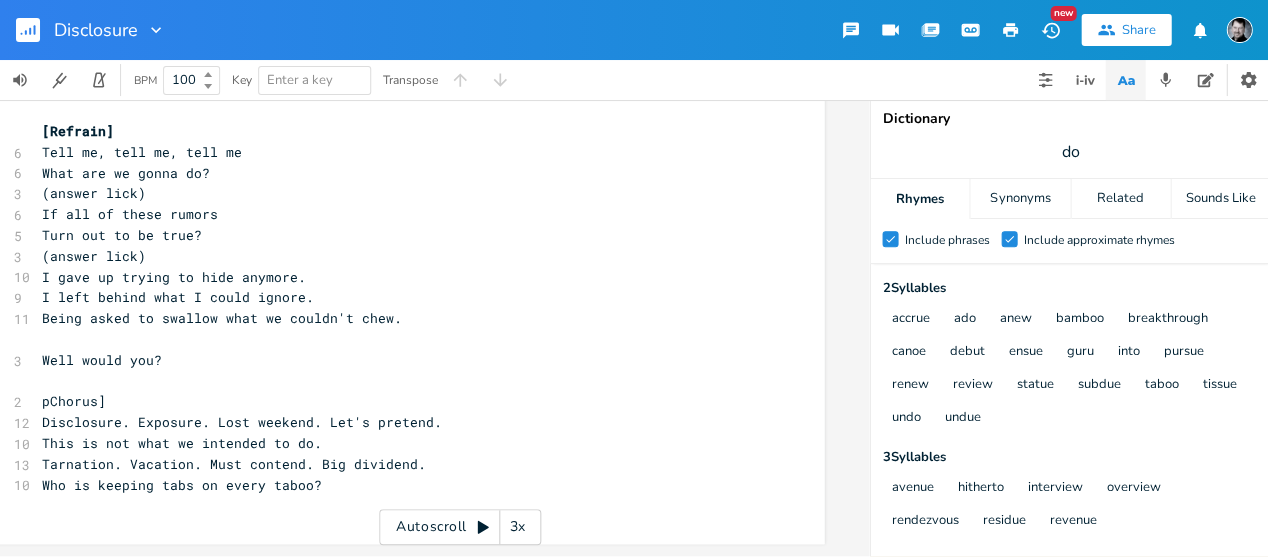 scroll, scrollTop: 0, scrollLeft: 0, axis: both 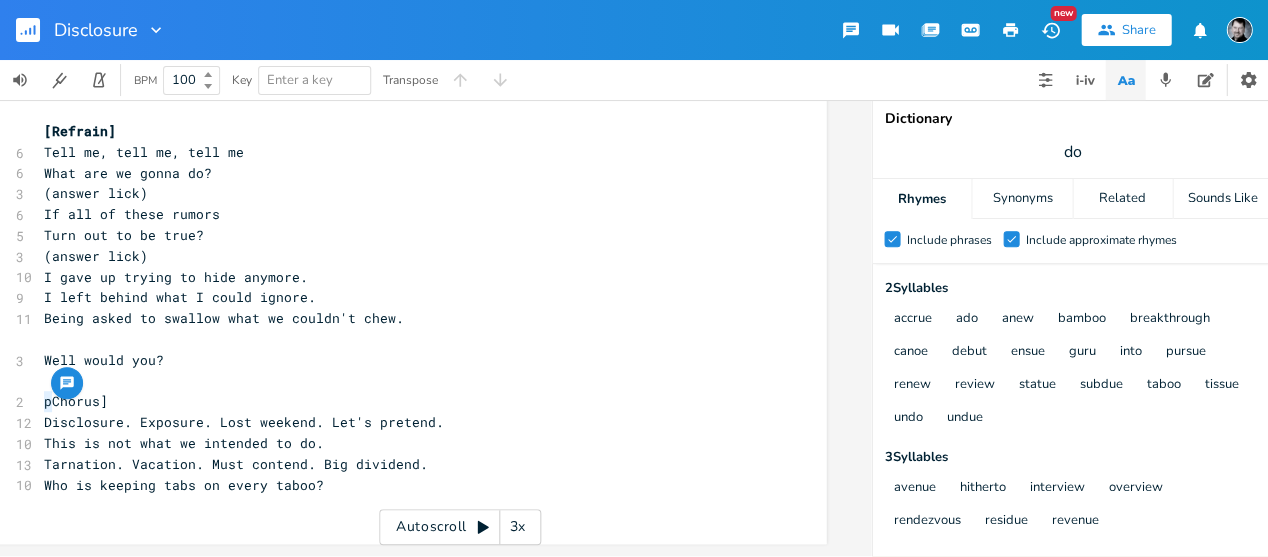 click on "pChorus]" at bounding box center [401, 401] 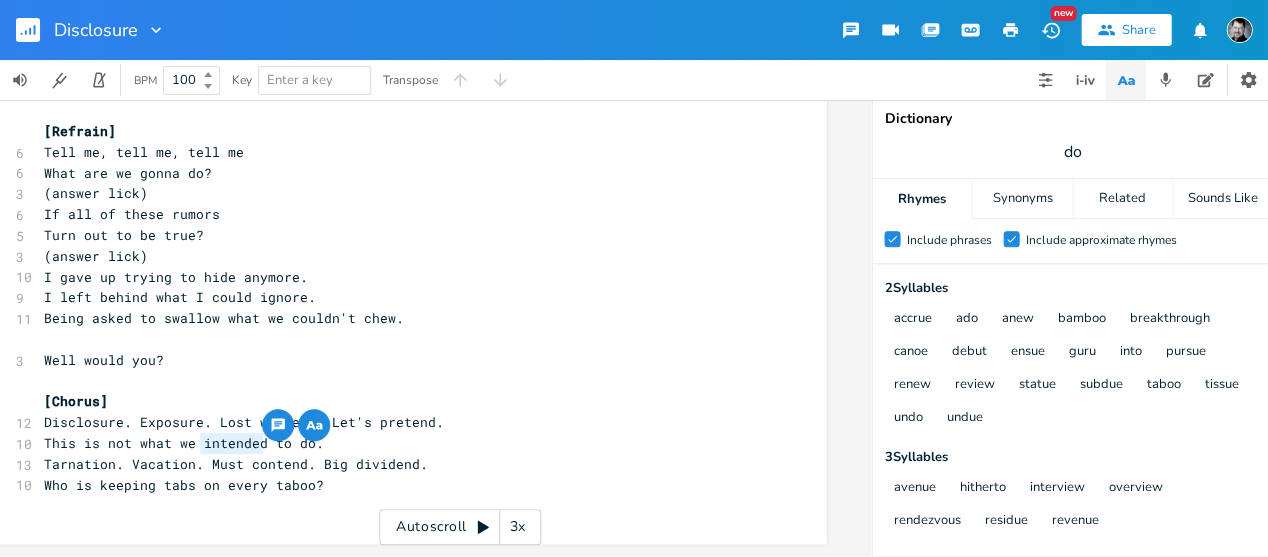 drag, startPoint x: 260, startPoint y: 432, endPoint x: 190, endPoint y: 443, distance: 70.85902 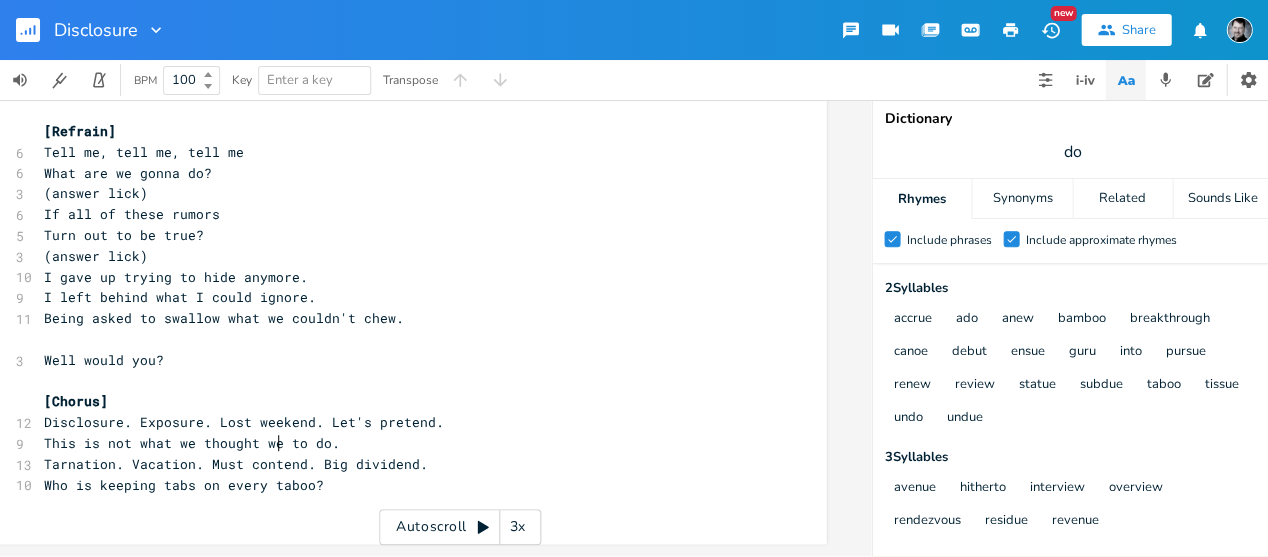 scroll, scrollTop: 0, scrollLeft: 56, axis: horizontal 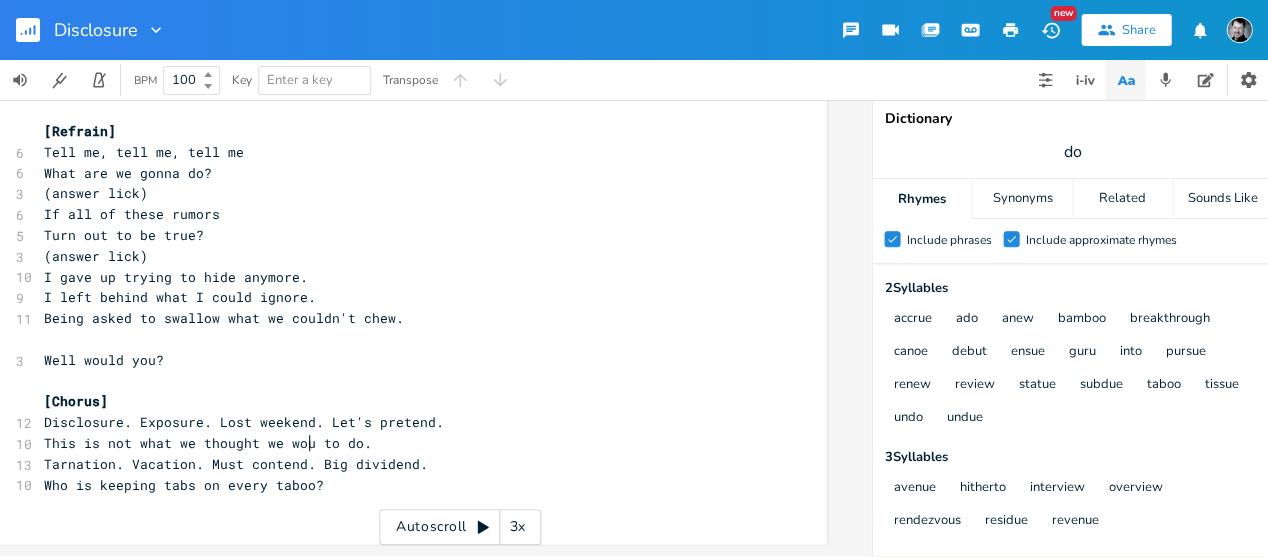 type on "thought we would" 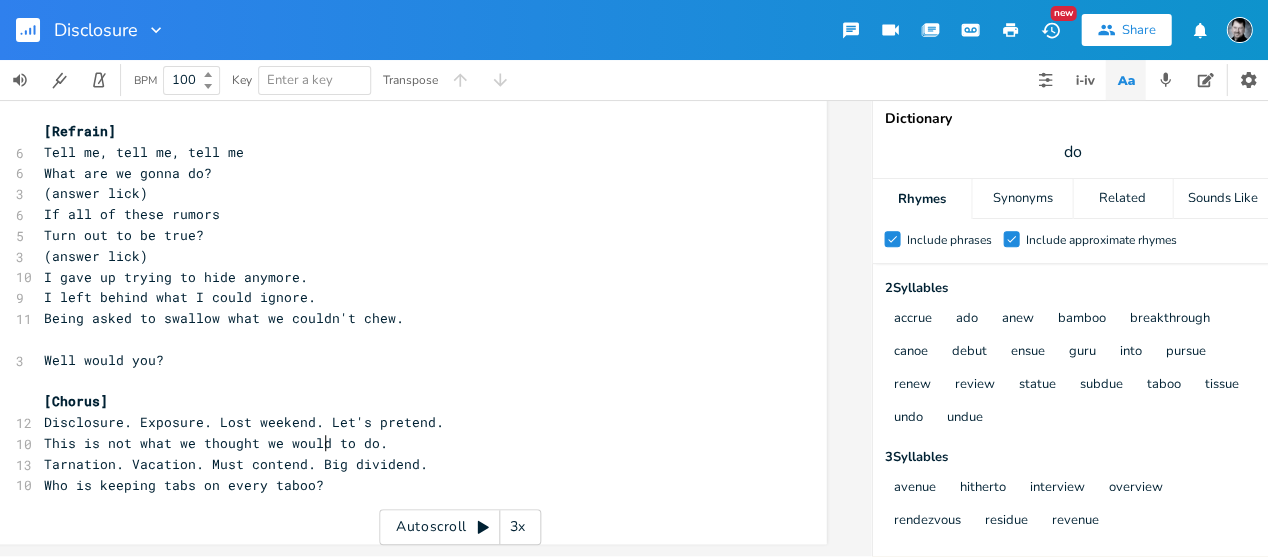 scroll, scrollTop: 0, scrollLeft: 91, axis: horizontal 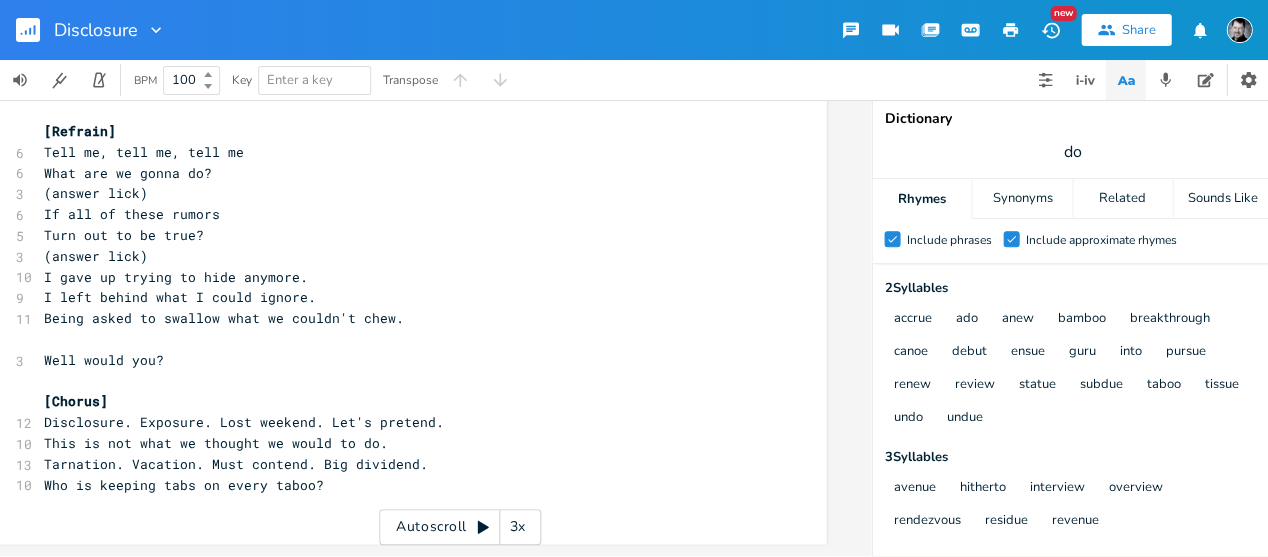 click on "This is not what we thought we would to do." at bounding box center (216, 443) 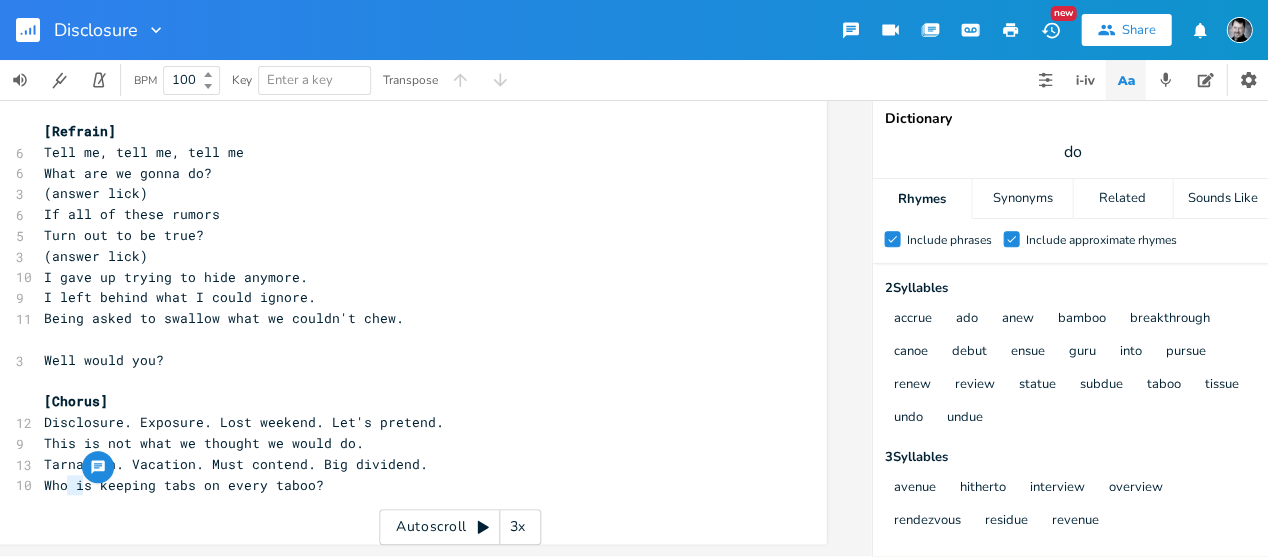 drag, startPoint x: 78, startPoint y: 475, endPoint x: 60, endPoint y: 472, distance: 18.248287 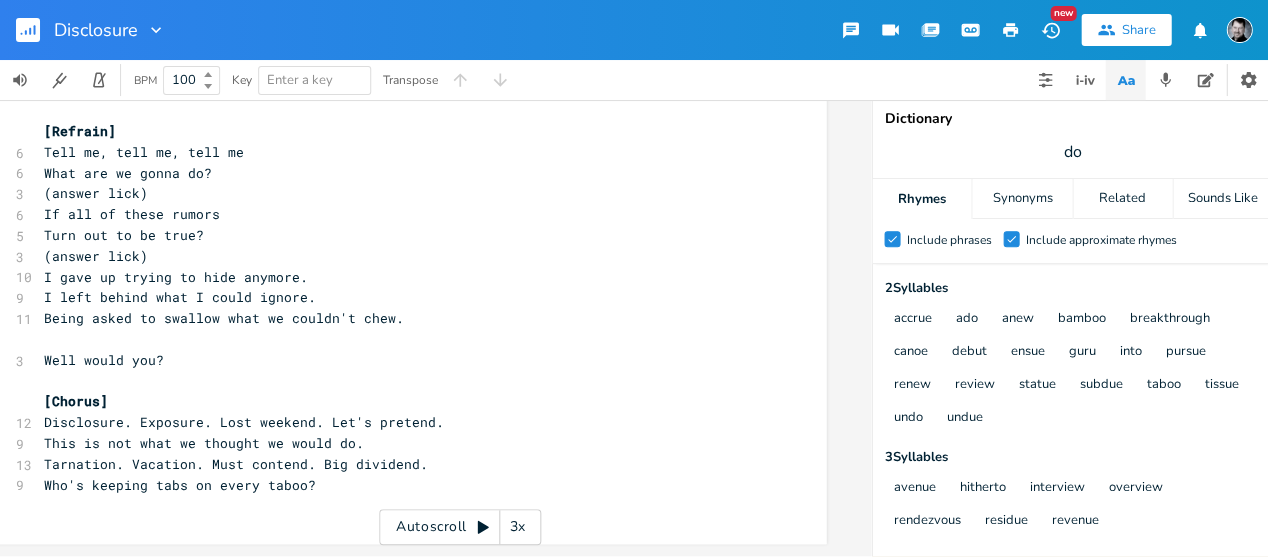scroll, scrollTop: 1, scrollLeft: 0, axis: vertical 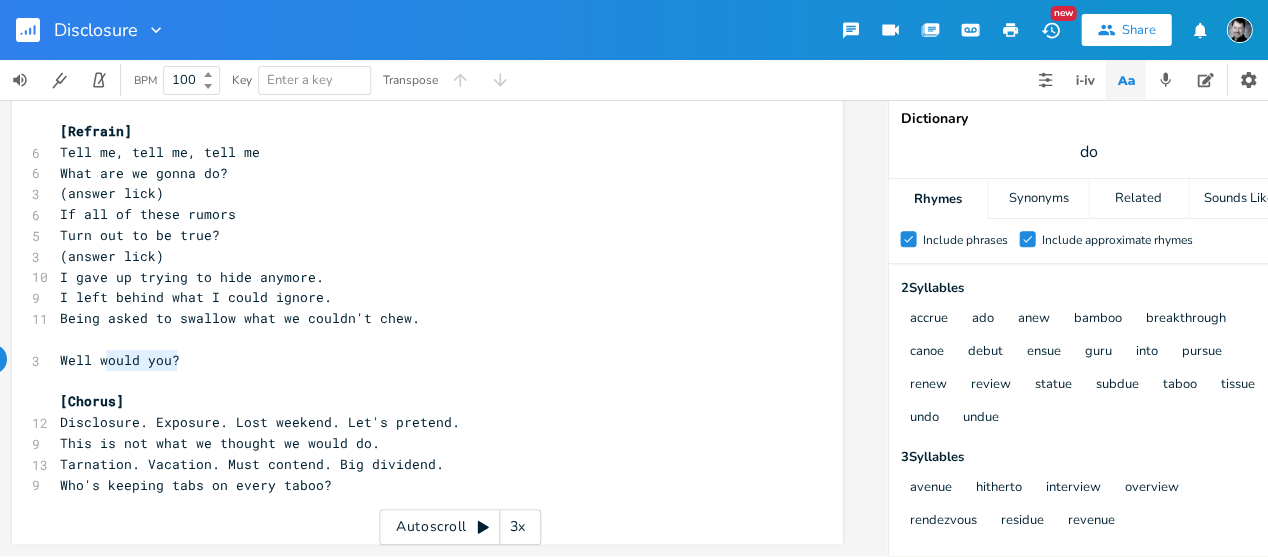 type on "Well would you?" 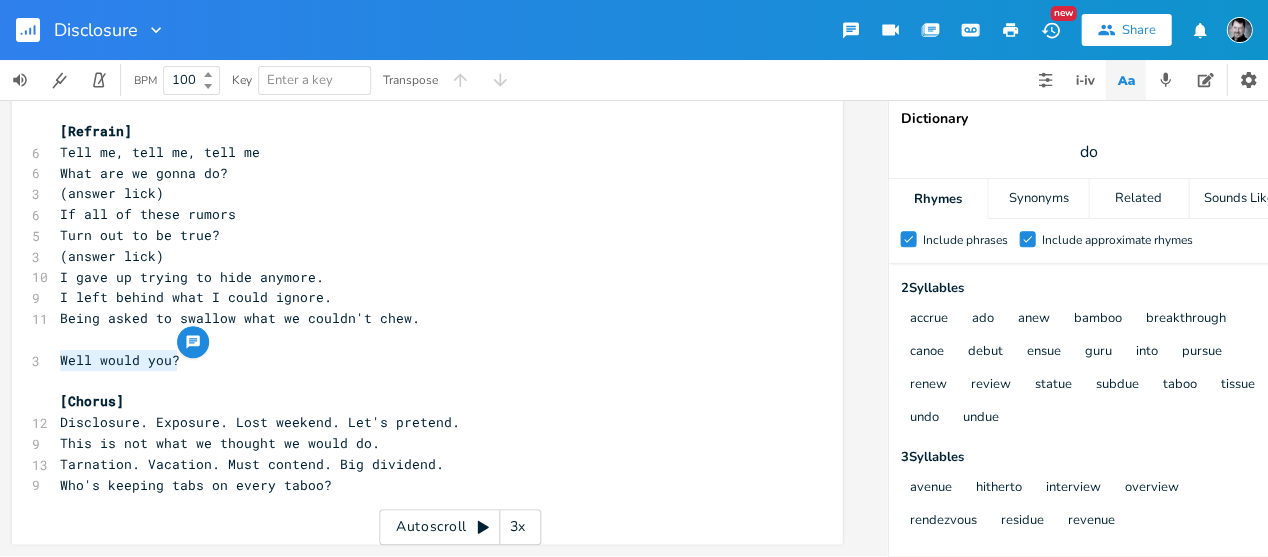 drag, startPoint x: 180, startPoint y: 348, endPoint x: 48, endPoint y: 344, distance: 132.0606 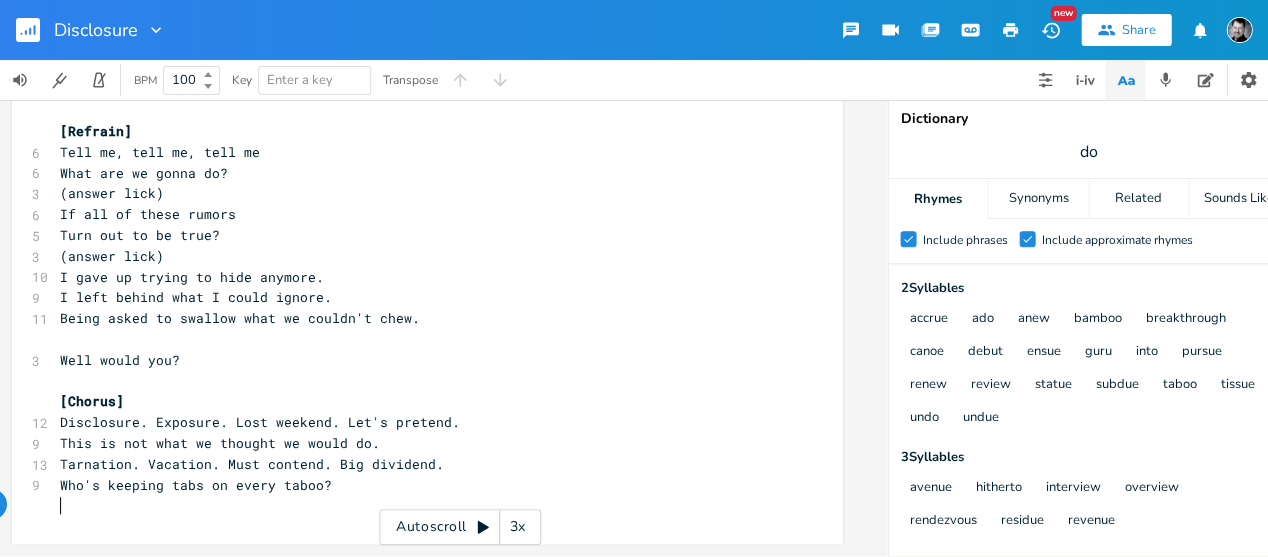 click on "​" at bounding box center [417, 505] 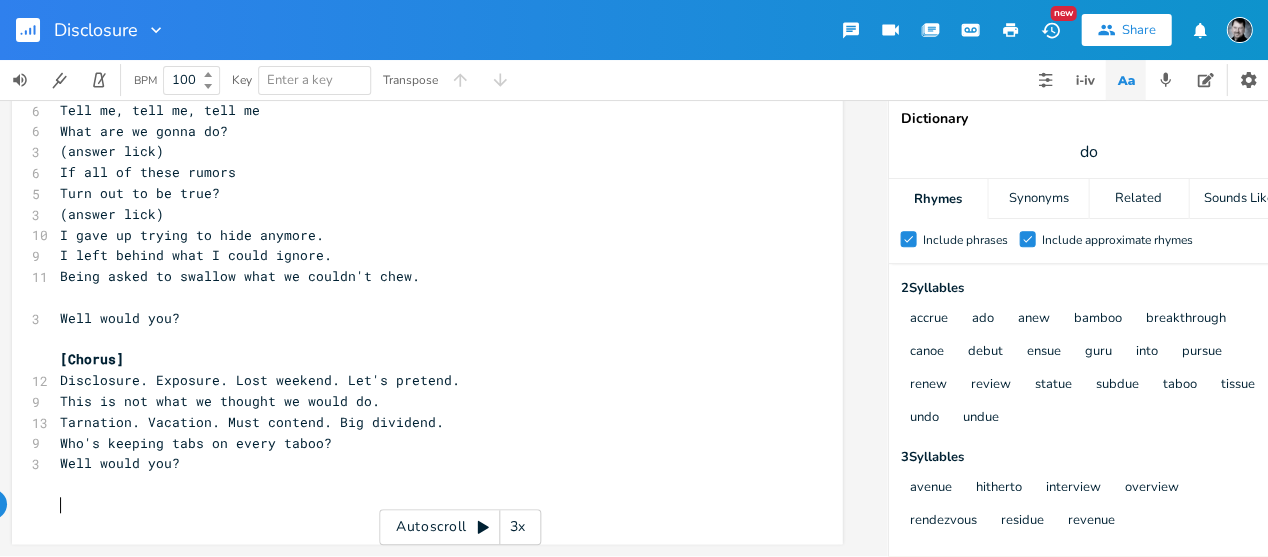 scroll, scrollTop: 81, scrollLeft: 0, axis: vertical 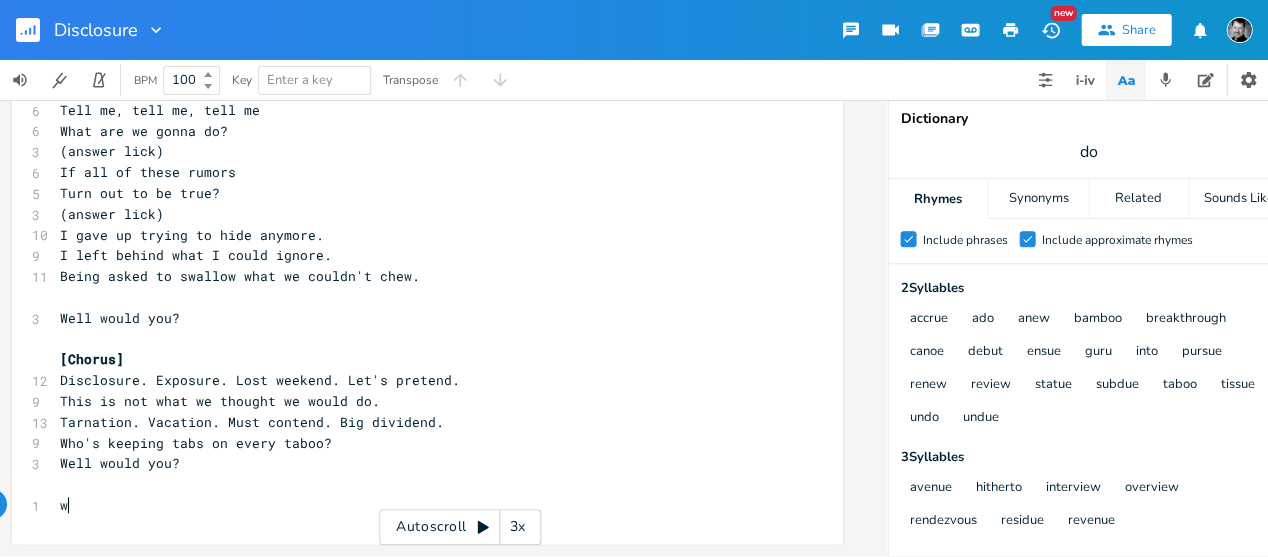type 